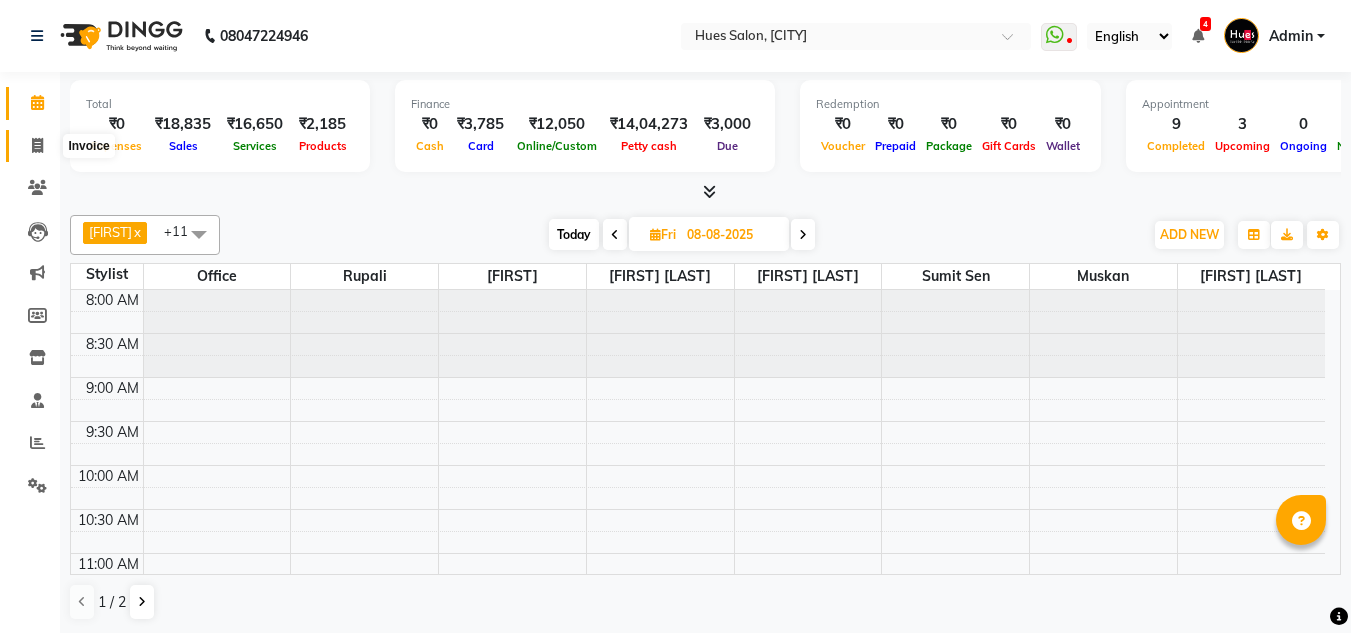 scroll, scrollTop: 0, scrollLeft: 0, axis: both 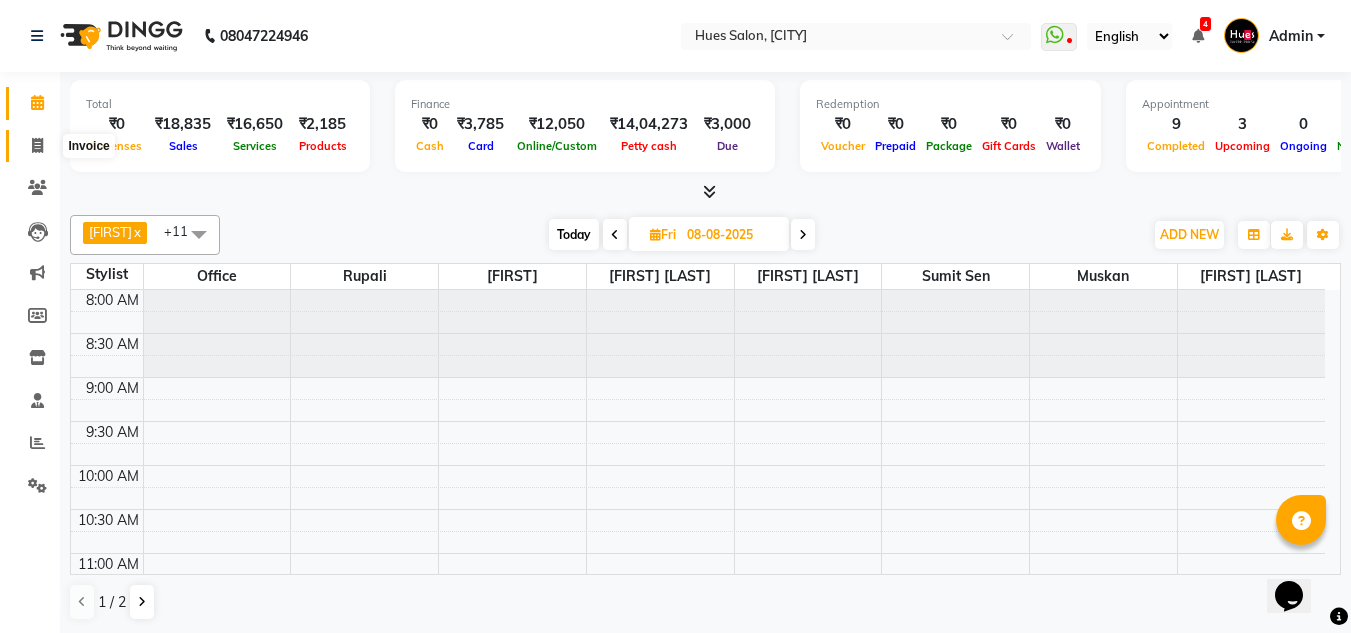 click 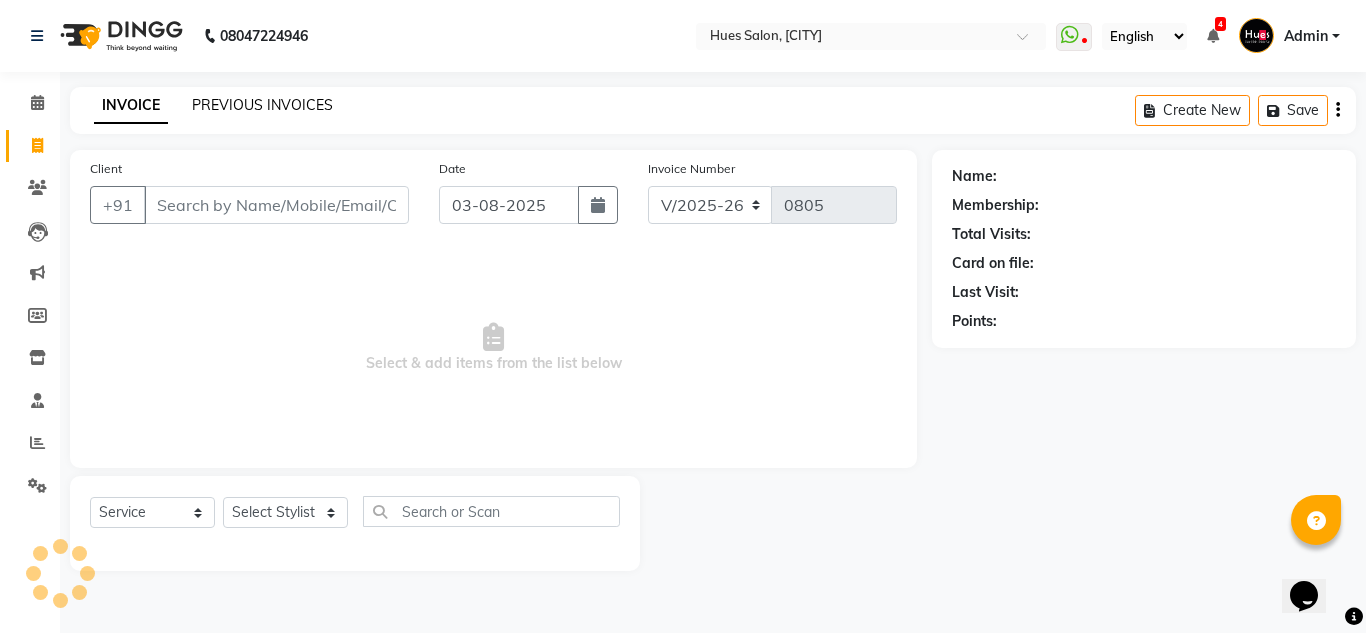 click on "PREVIOUS INVOICES" 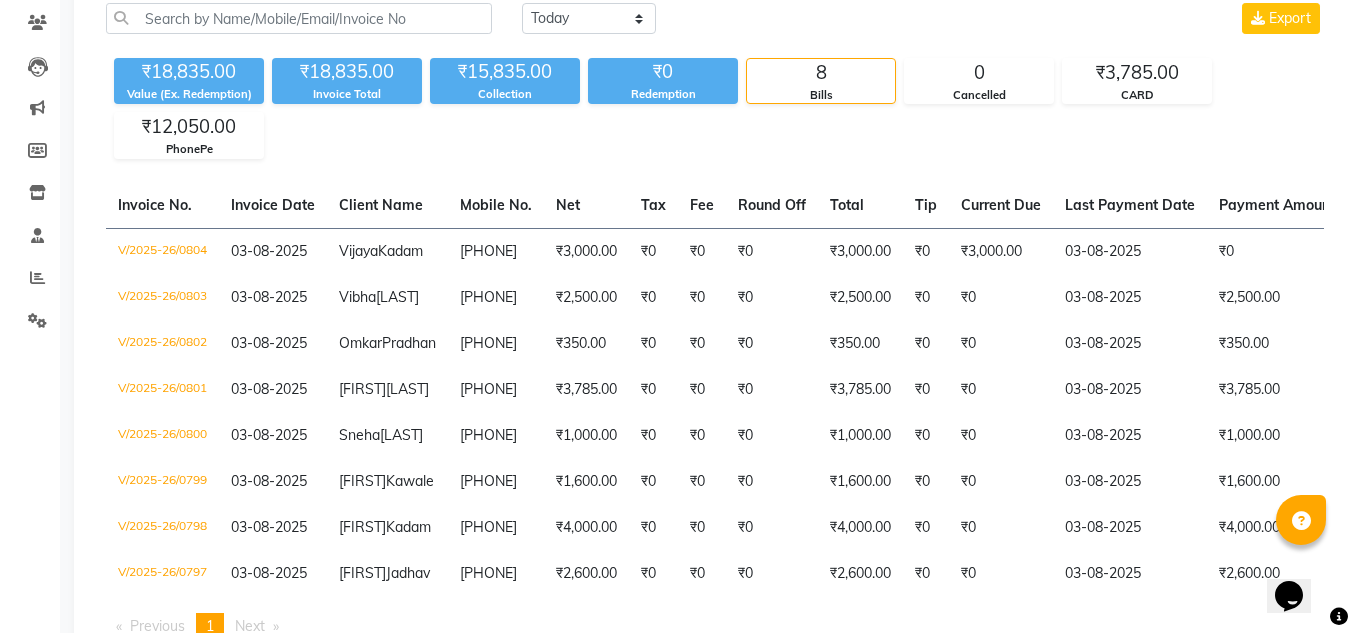 scroll, scrollTop: 168, scrollLeft: 0, axis: vertical 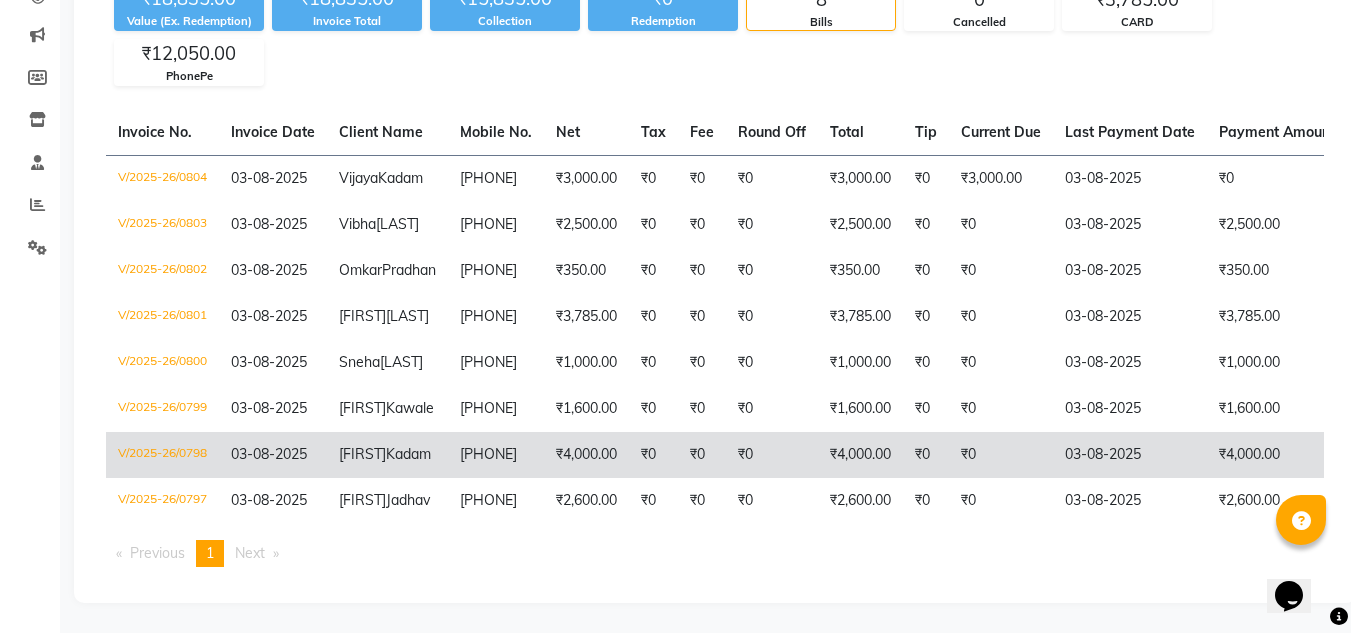 click on "[PHONE]" 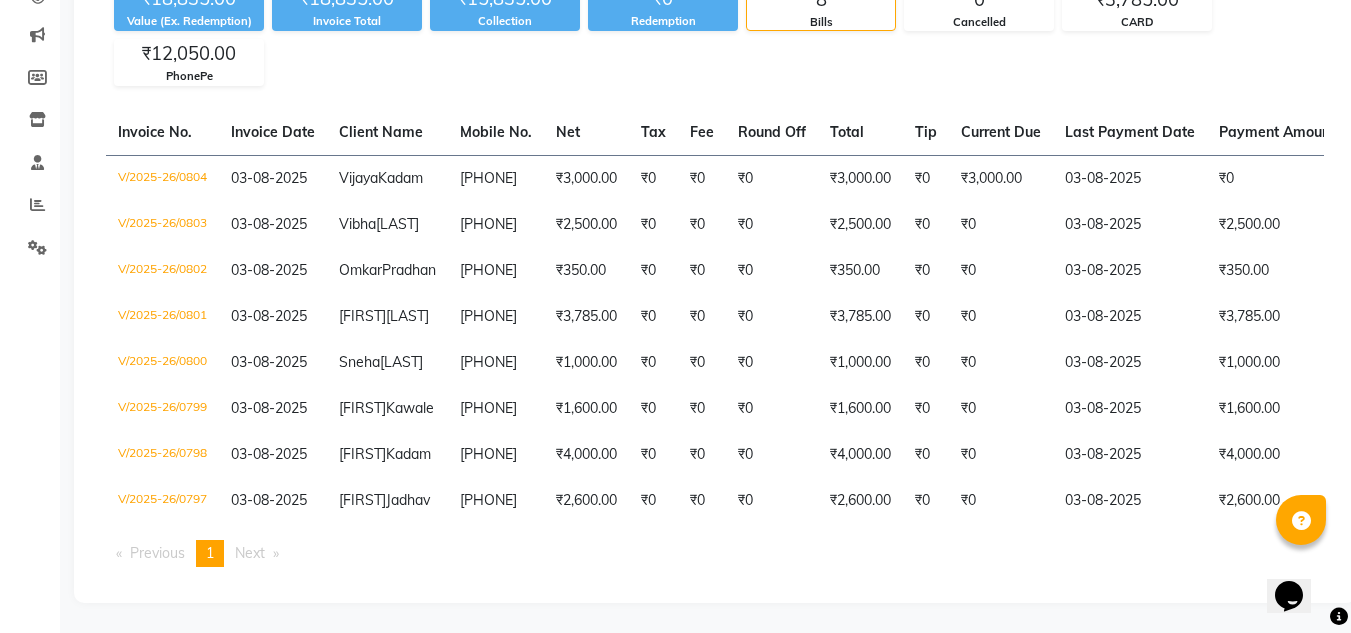 scroll, scrollTop: 0, scrollLeft: 0, axis: both 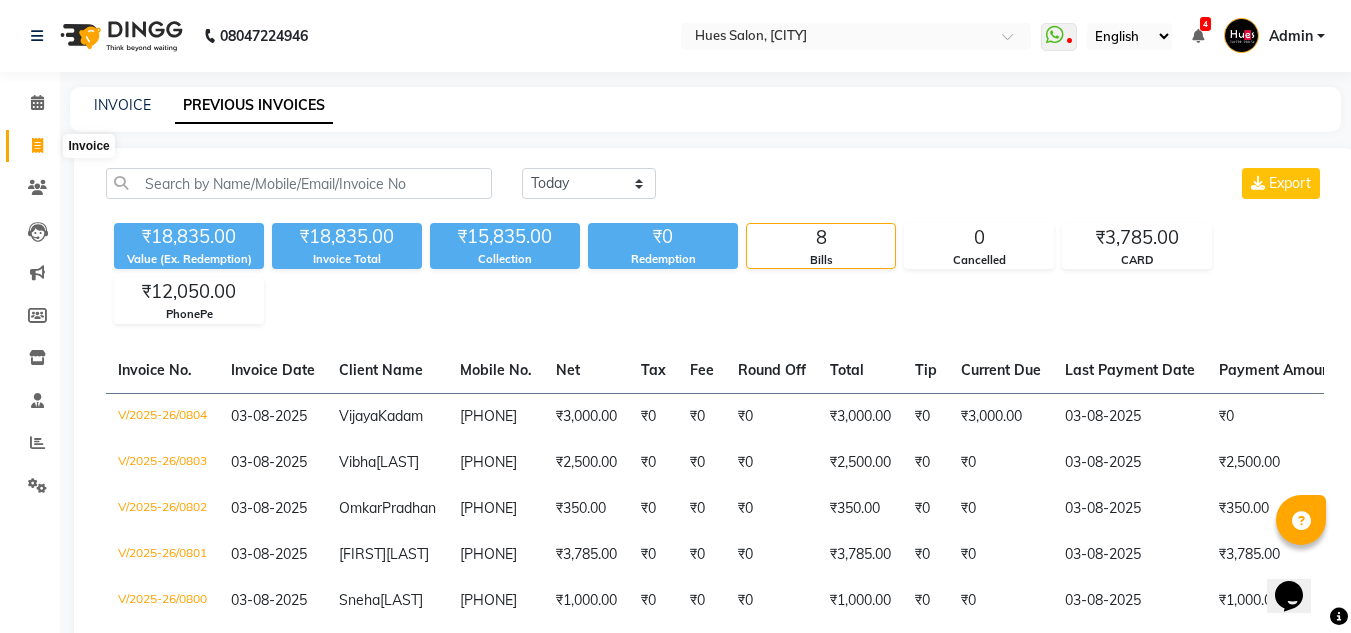 click 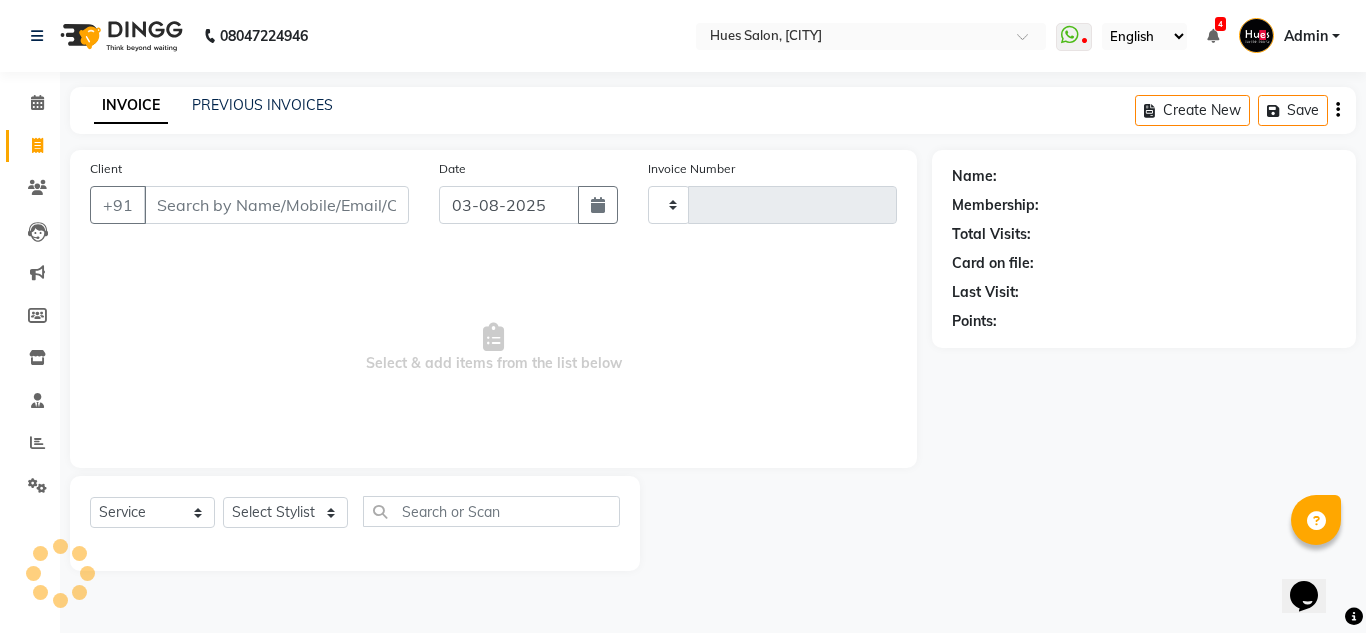 type on "0805" 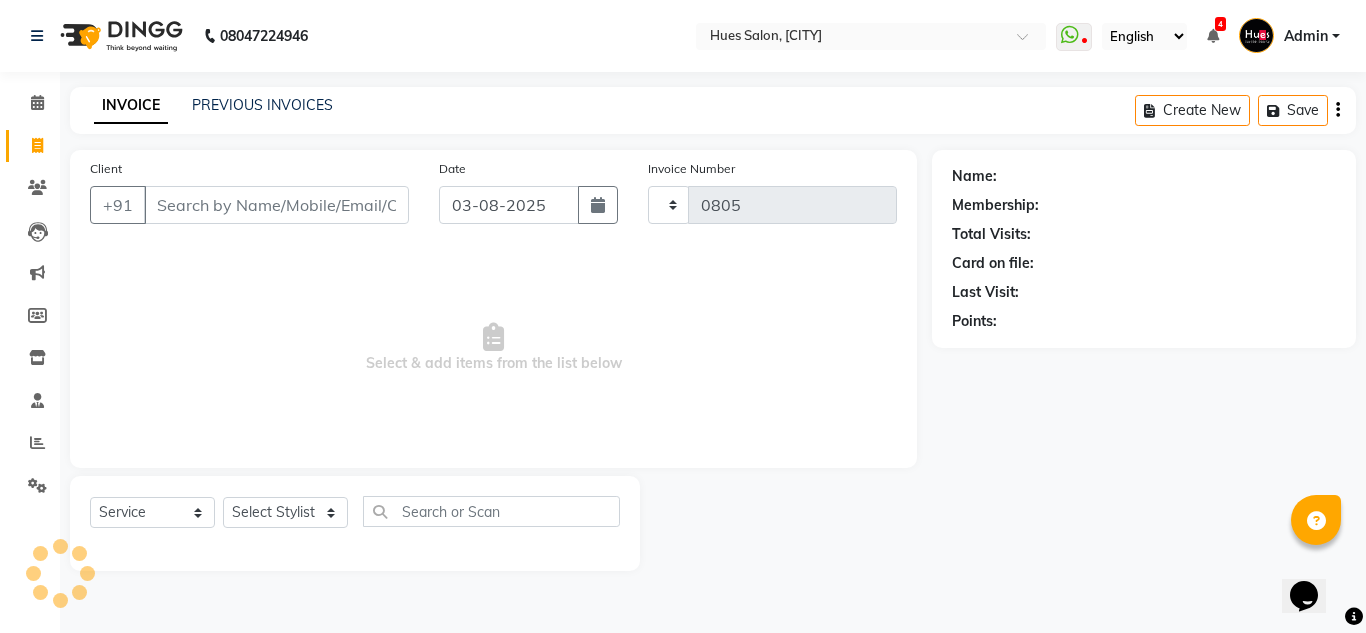 select on "3460" 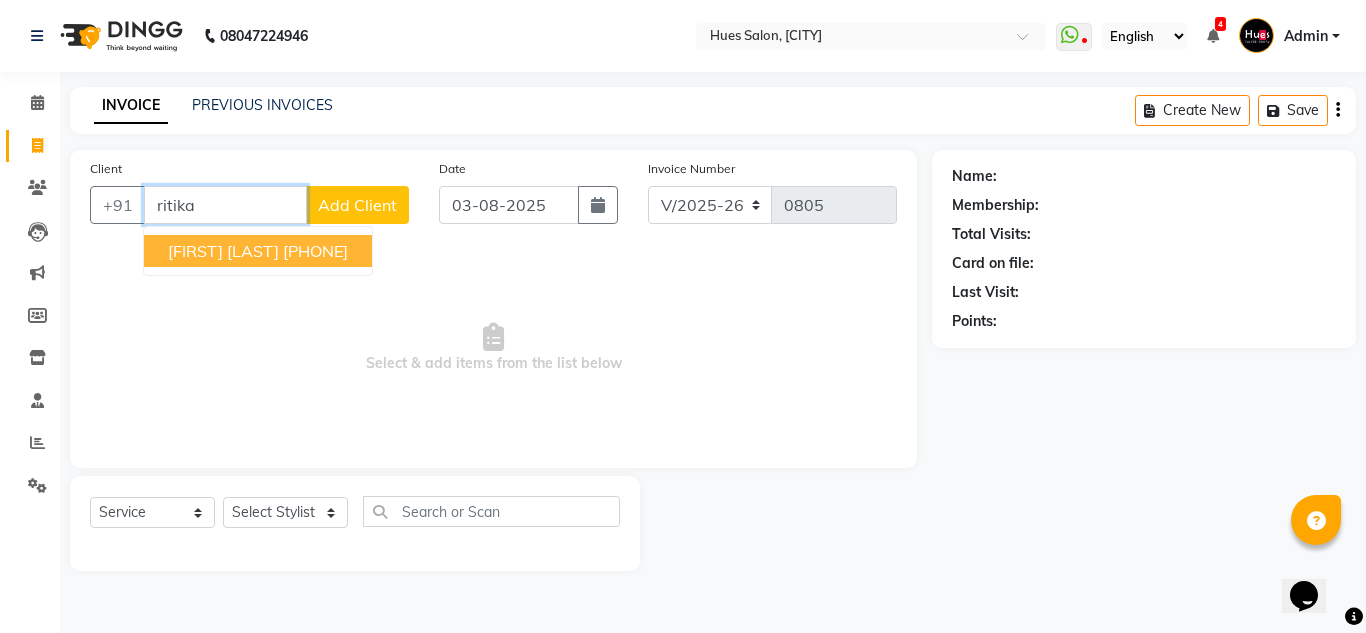 click on "[FIRST] [LAST]" at bounding box center (223, 251) 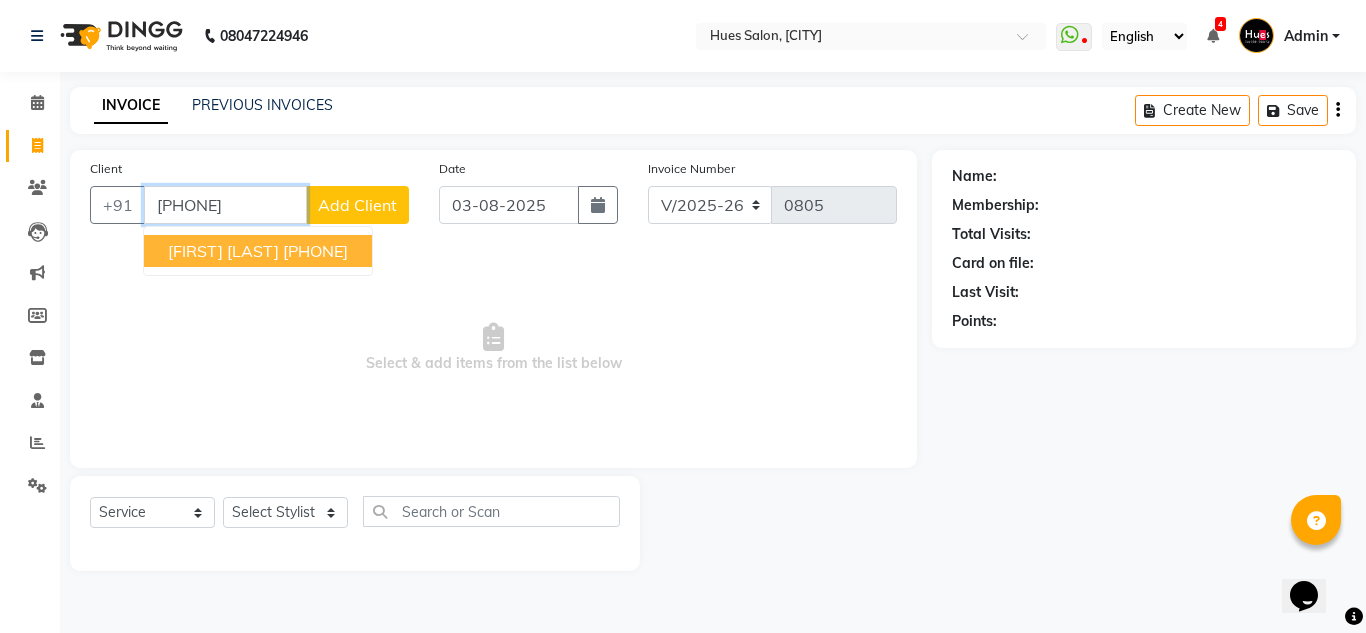 type on "[PHONE]" 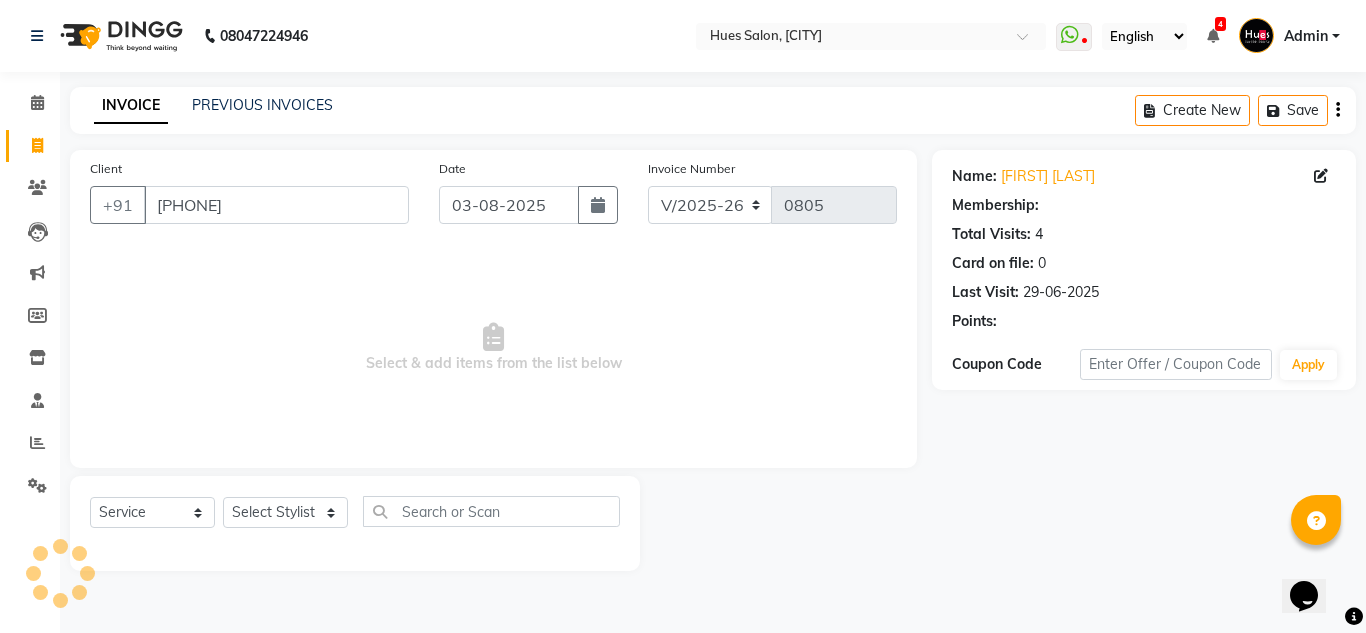 select on "1: Object" 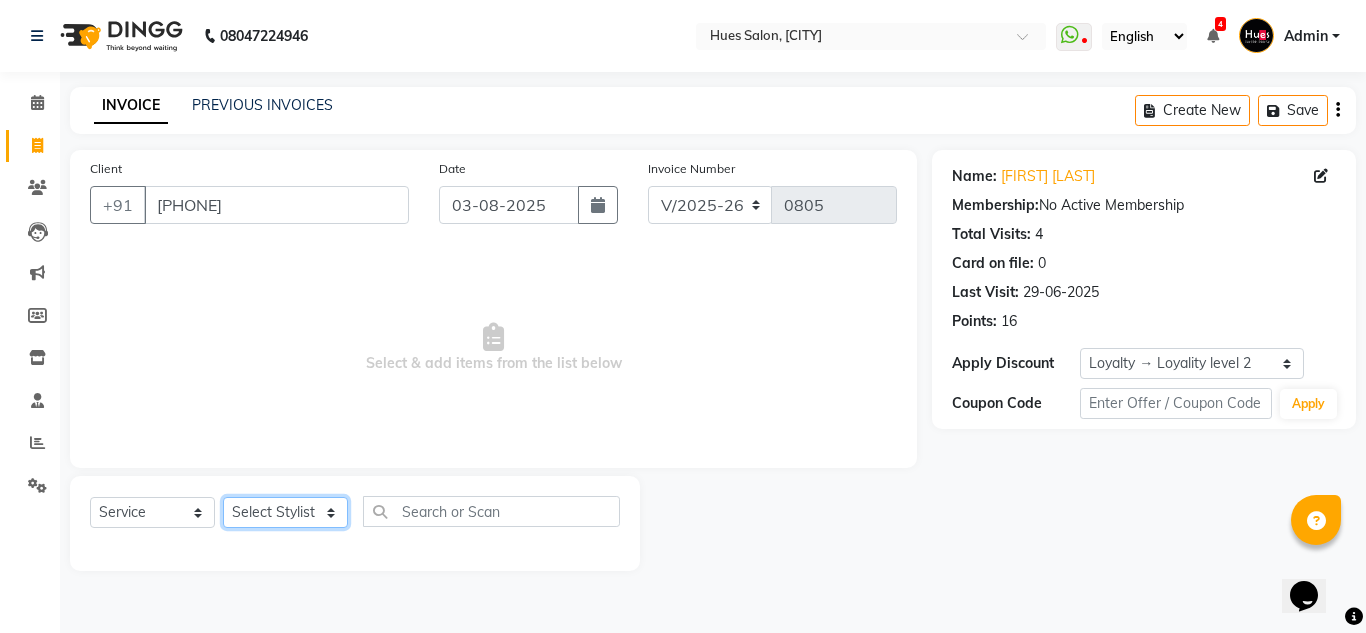 click on "Select Stylist [FIRST] [LAST] [LAST] [FIRST] [LAST] [FIRST] [LAST] [FIRST] [LAST]" 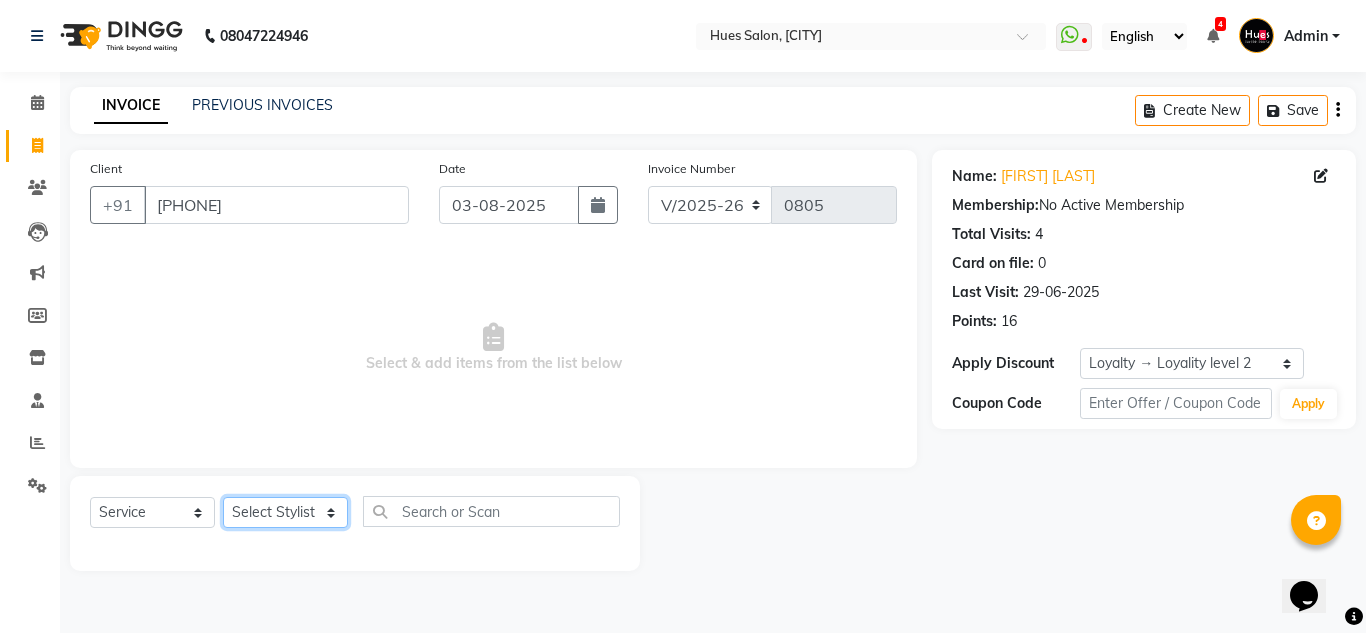 select on "28153" 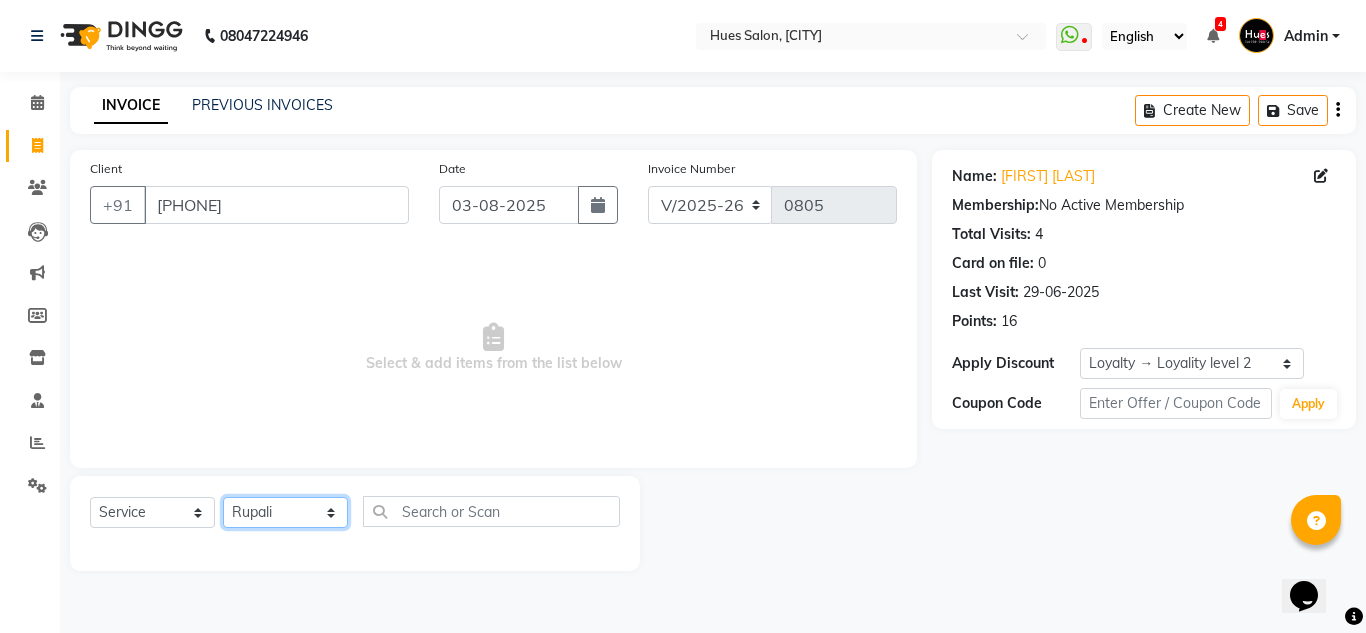 click on "Select Stylist [FIRST] [LAST] [LAST] [FIRST] [LAST] [FIRST] [LAST] [FIRST] [LAST]" 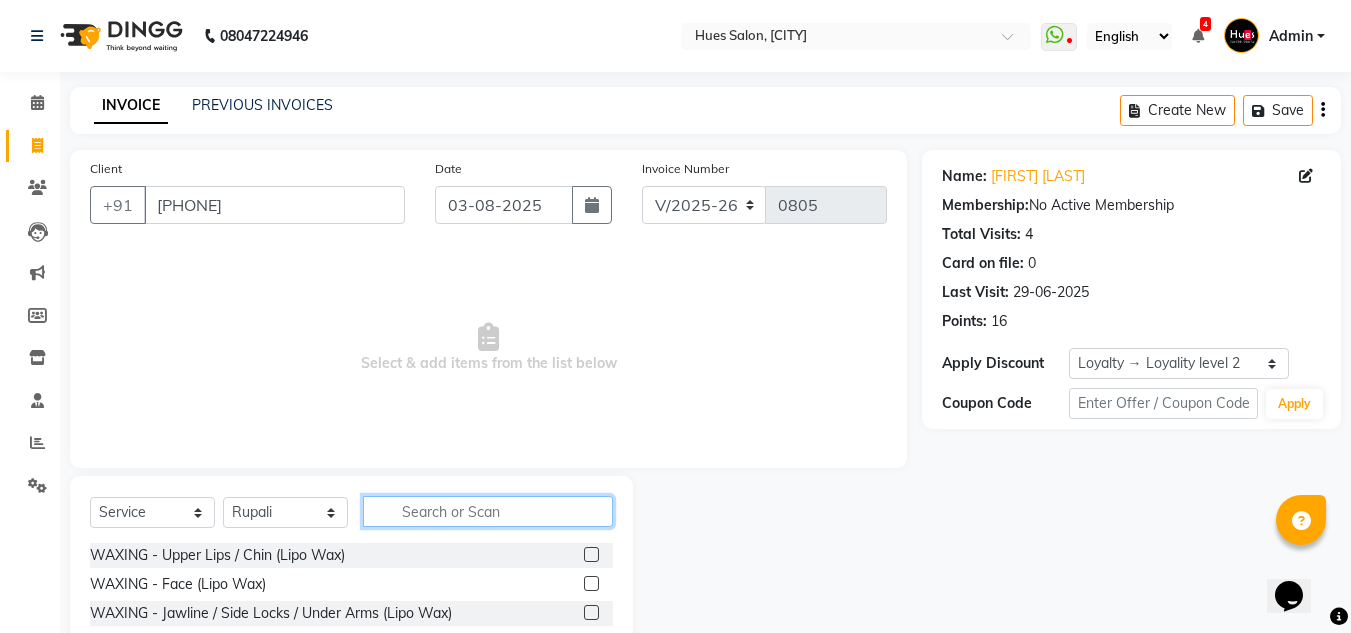 click 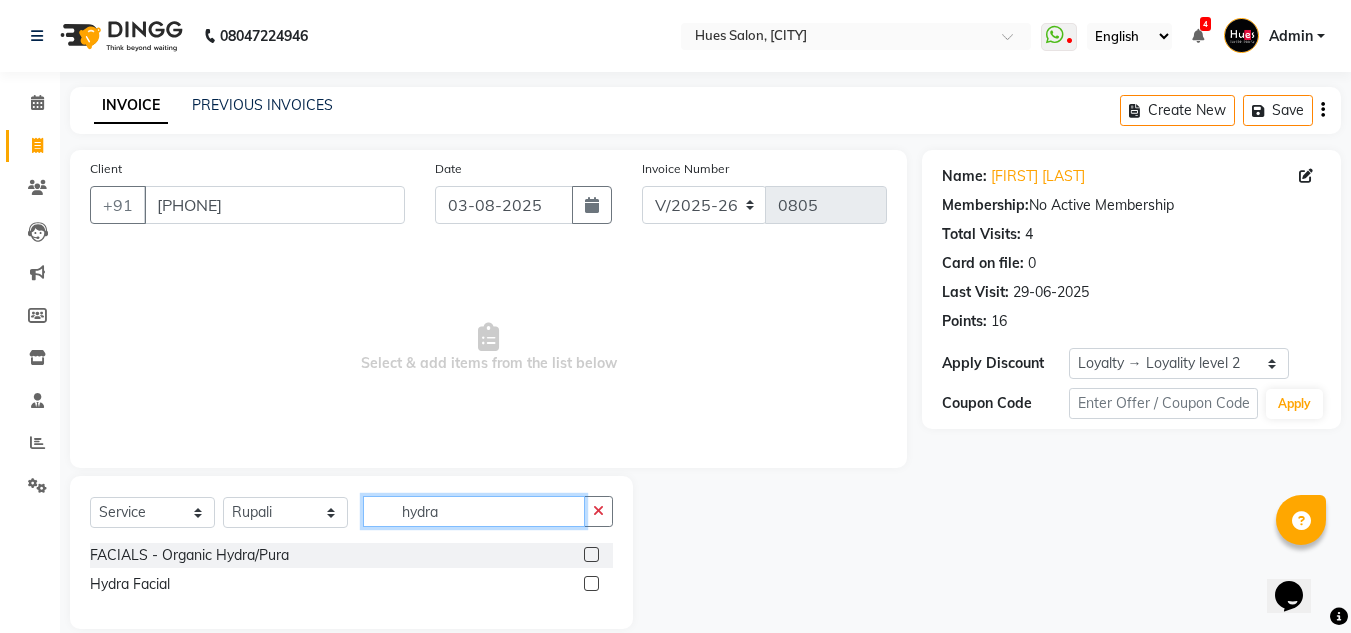 type on "hydra" 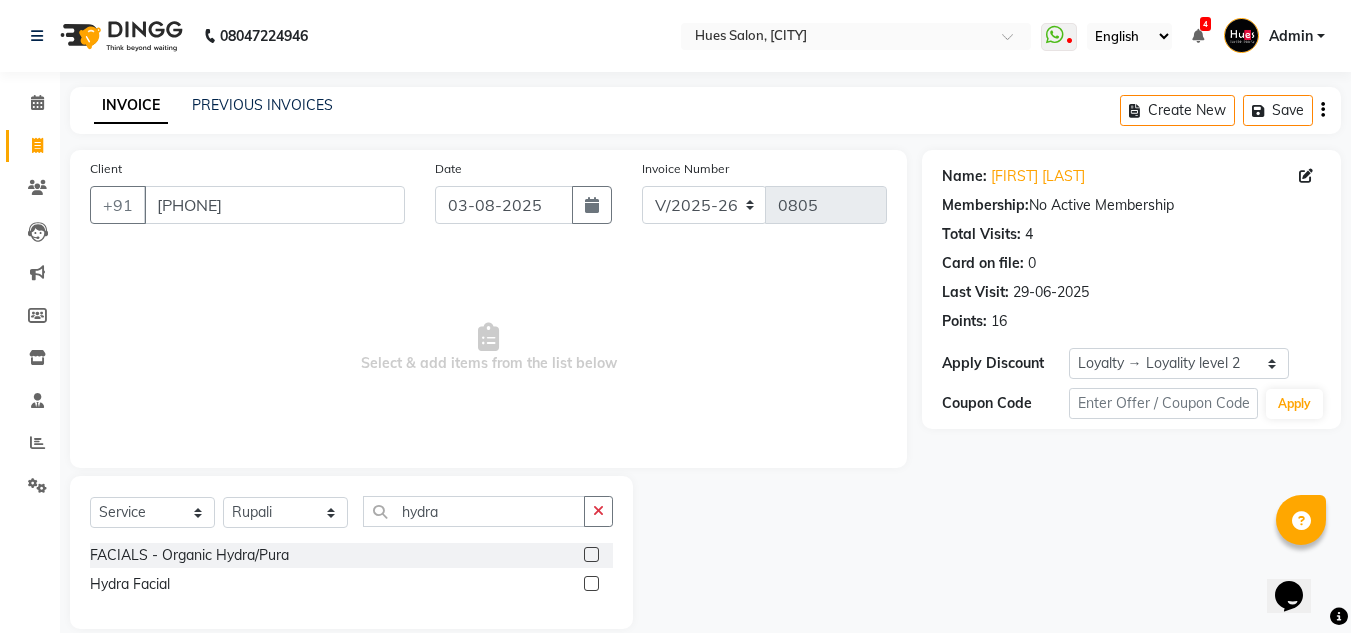 click 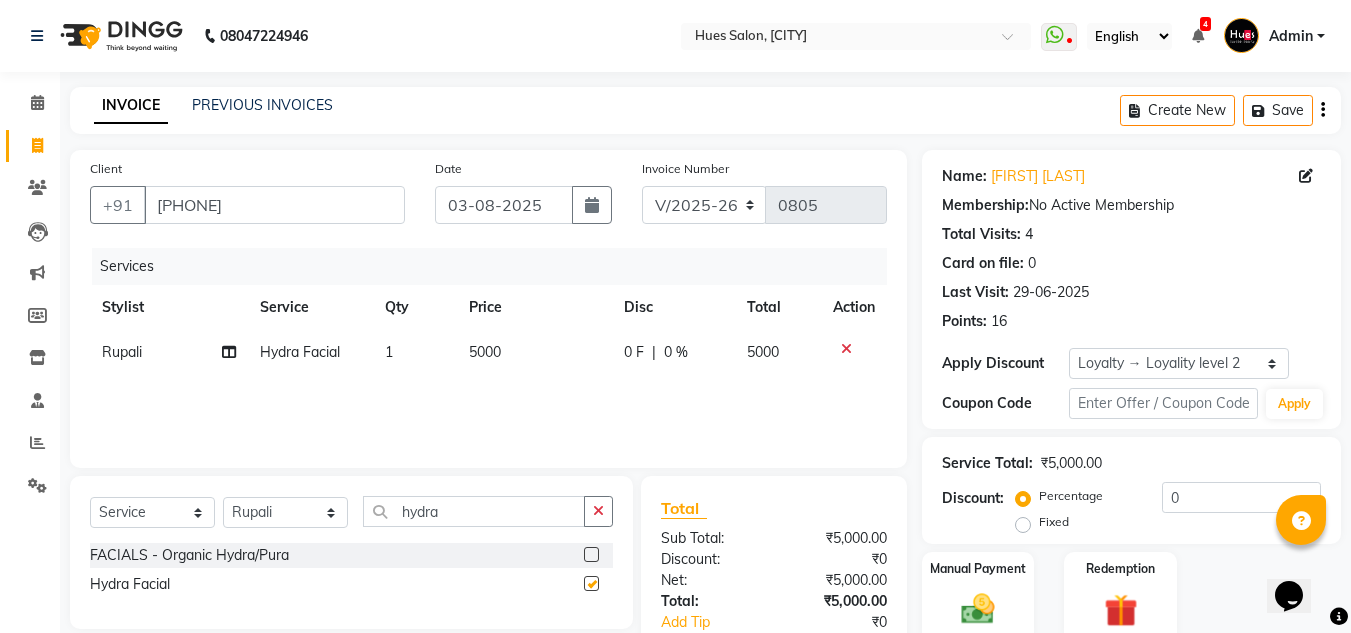 checkbox on "false" 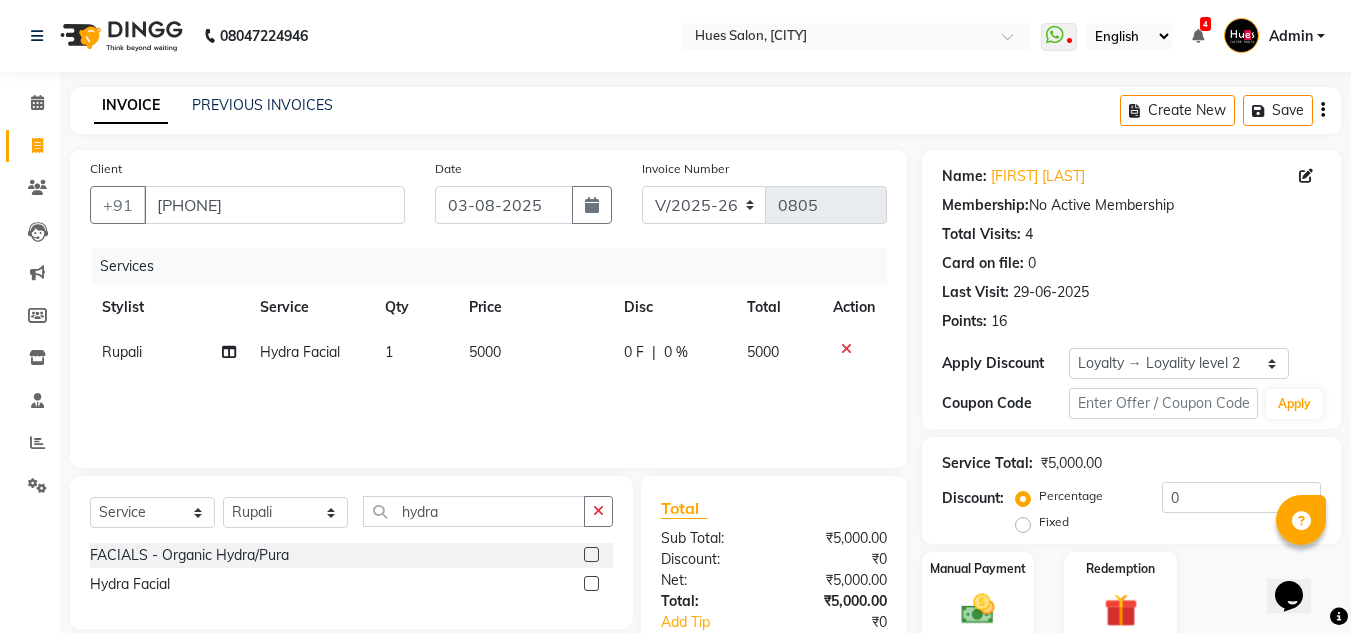 click on "0 F" 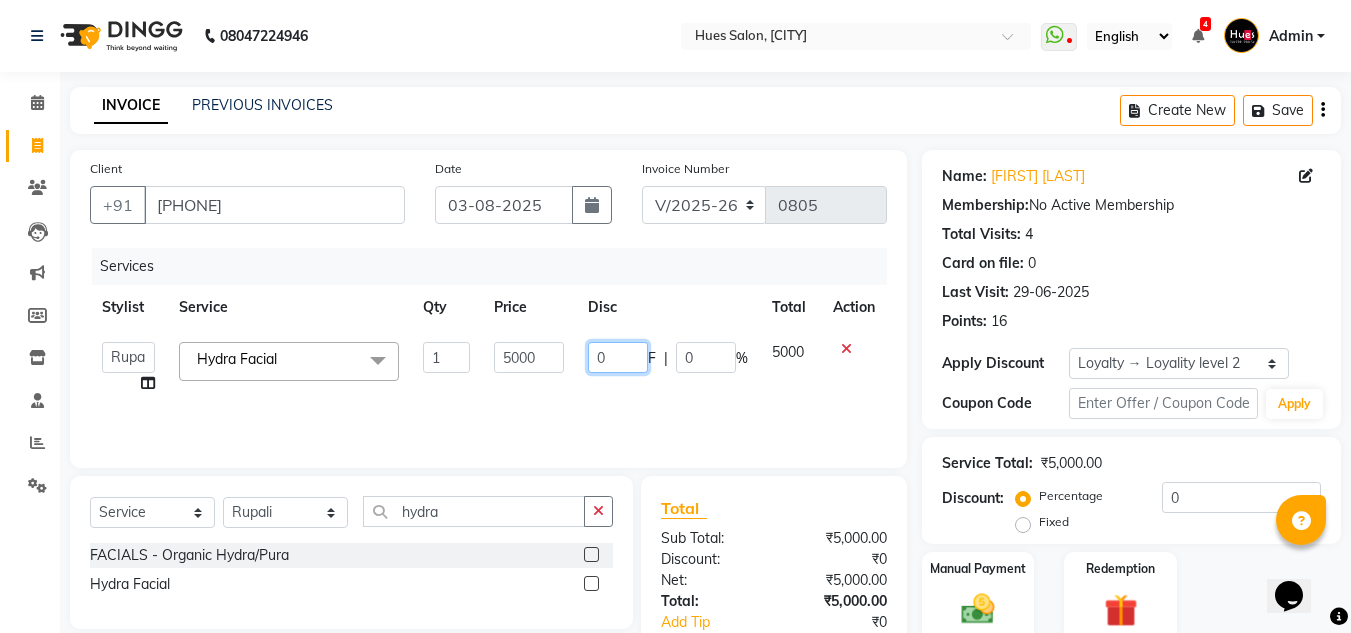 click on "0" 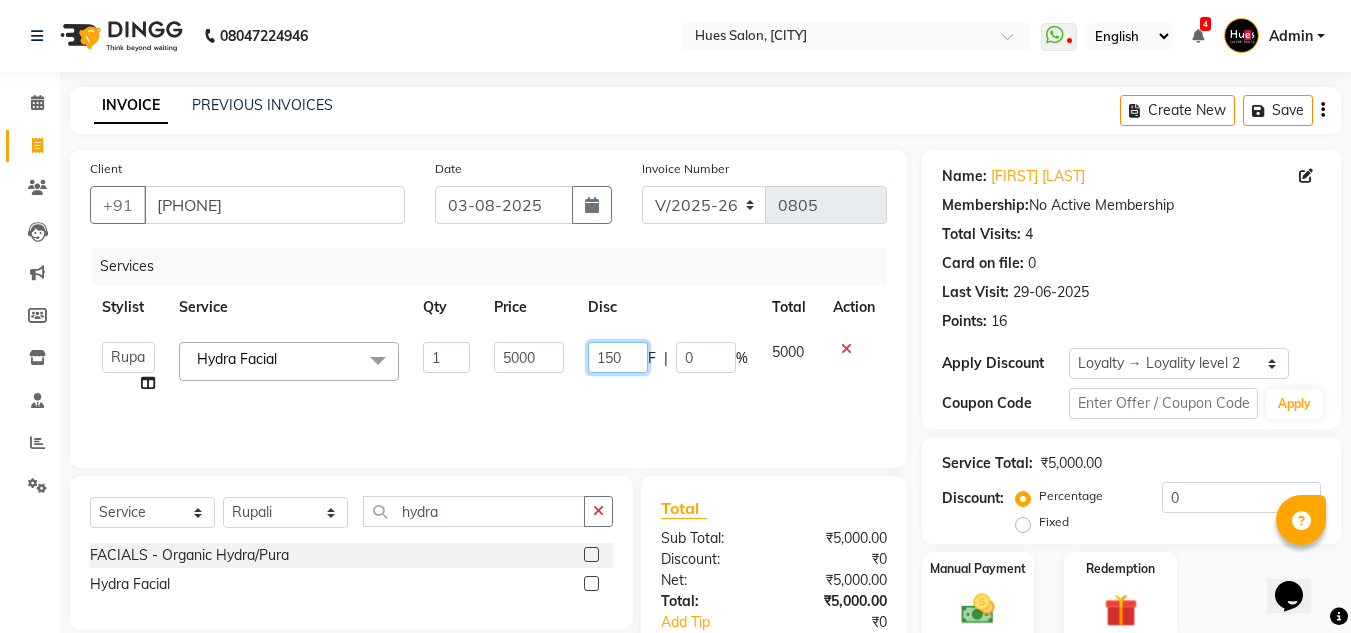 type on "1500" 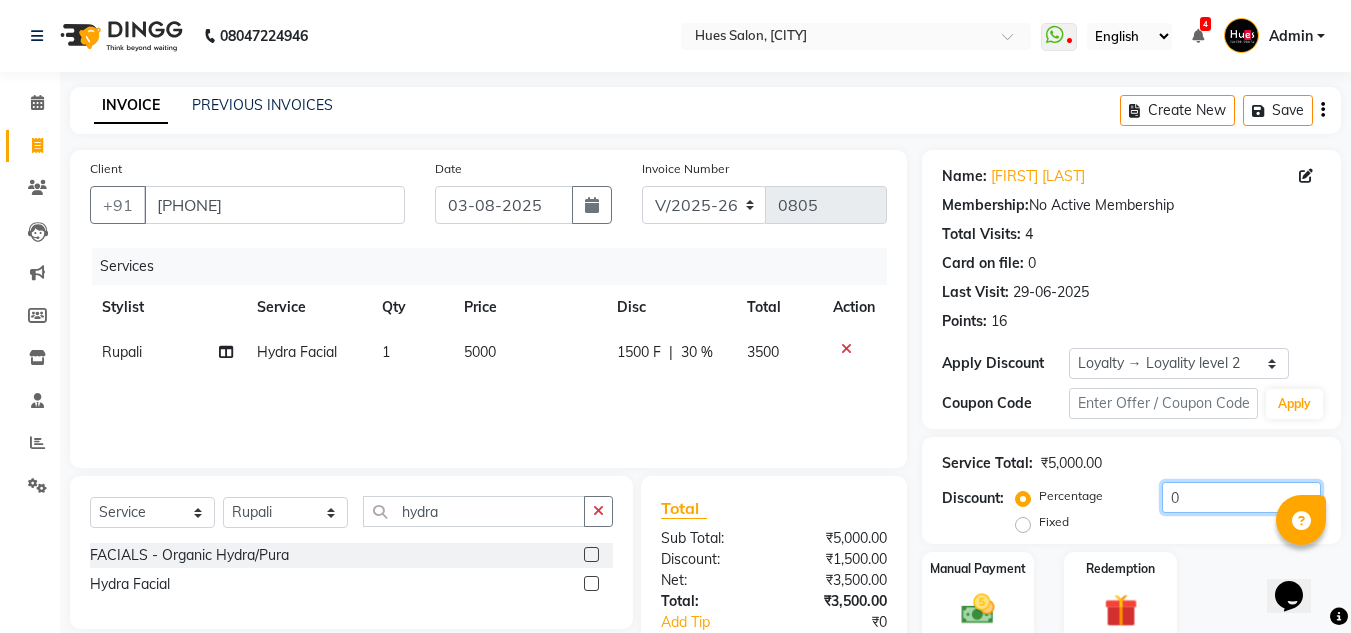 click on "0" 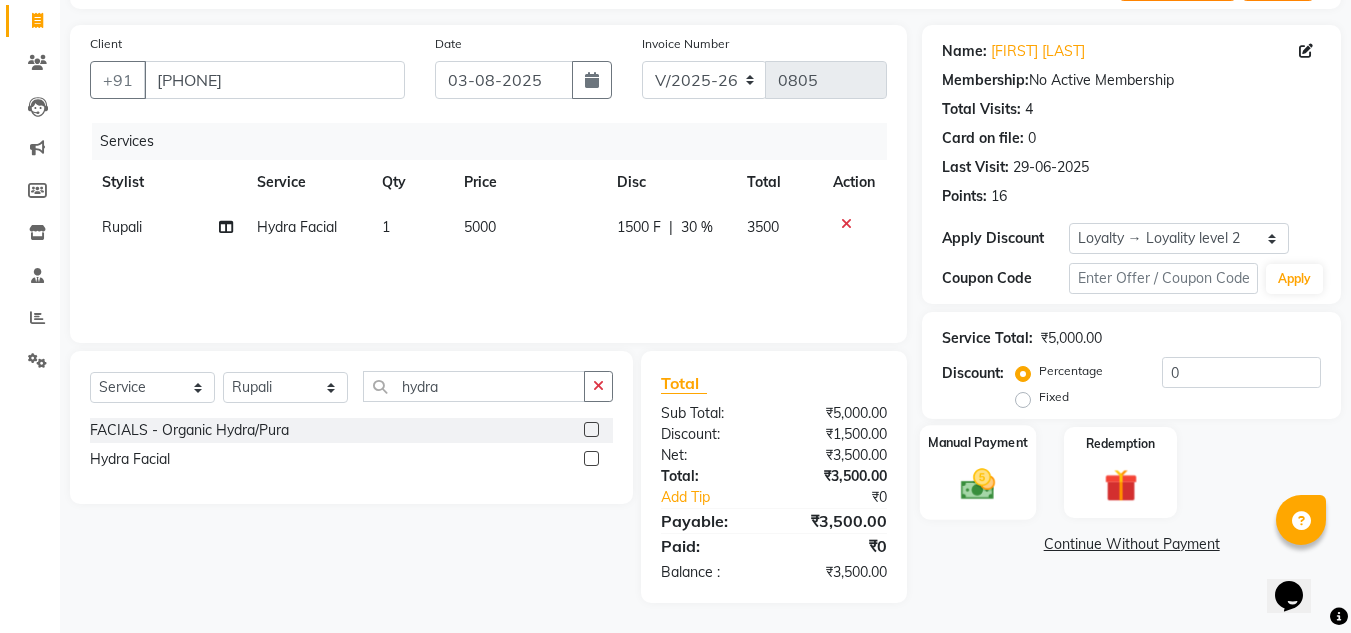 click 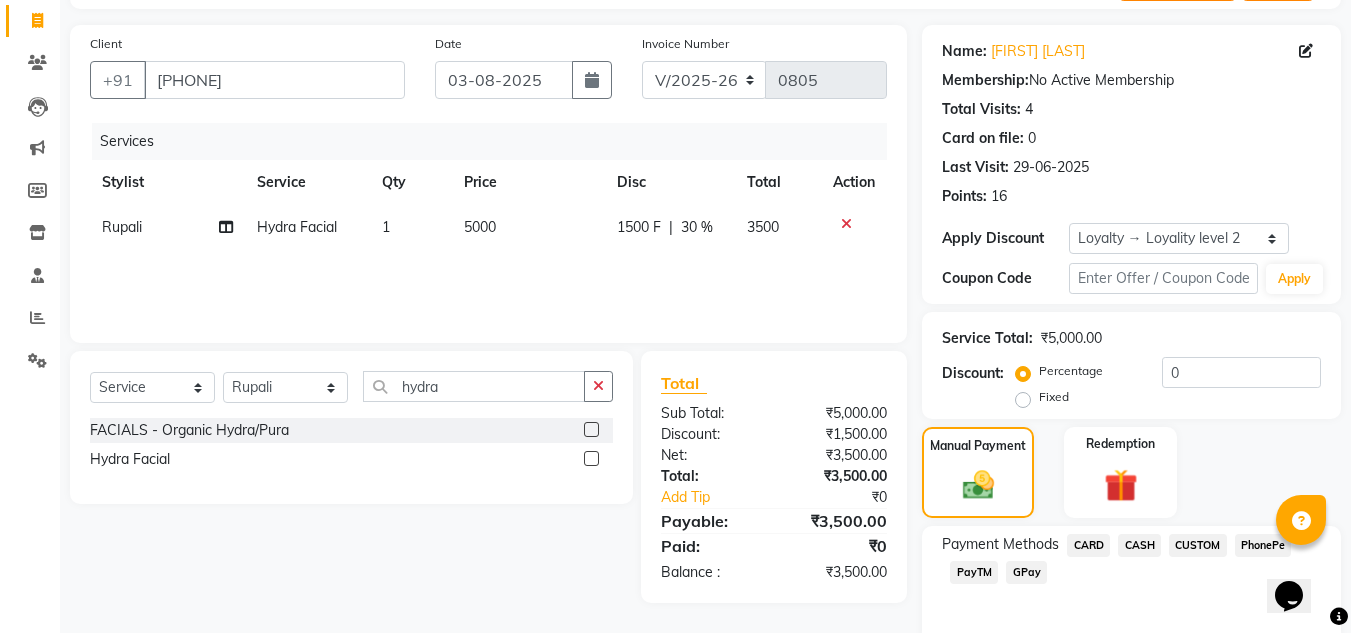 click on "PhonePe" 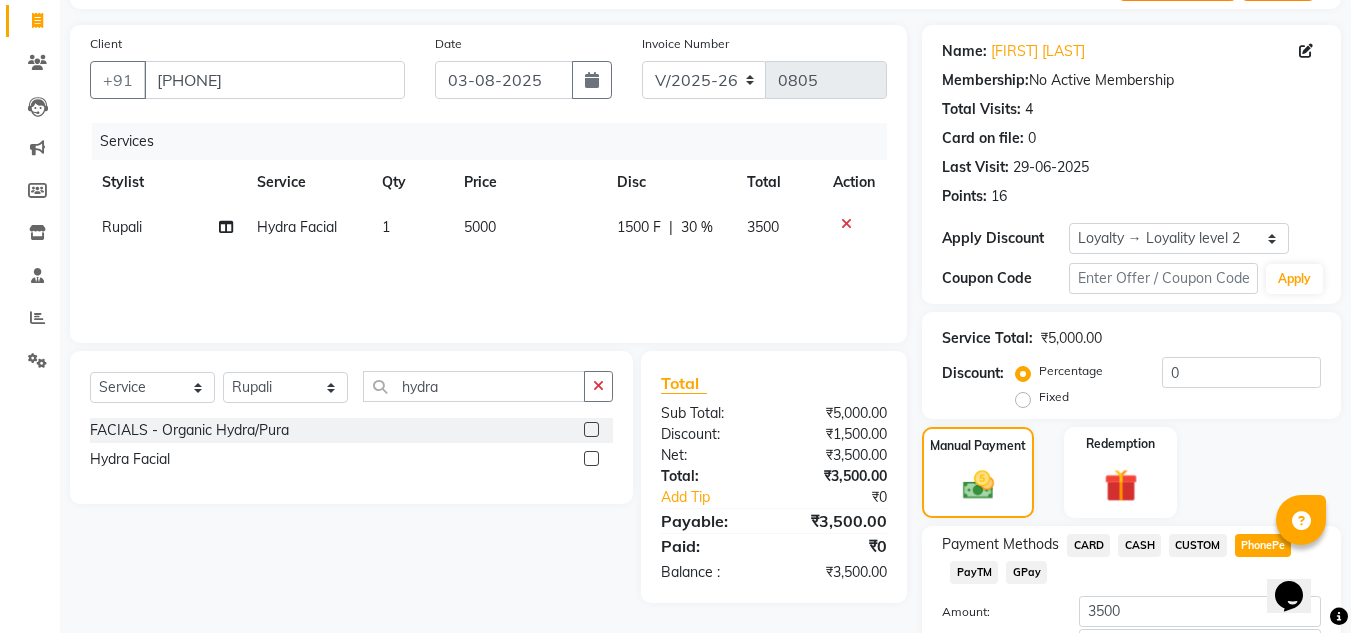 scroll, scrollTop: 265, scrollLeft: 0, axis: vertical 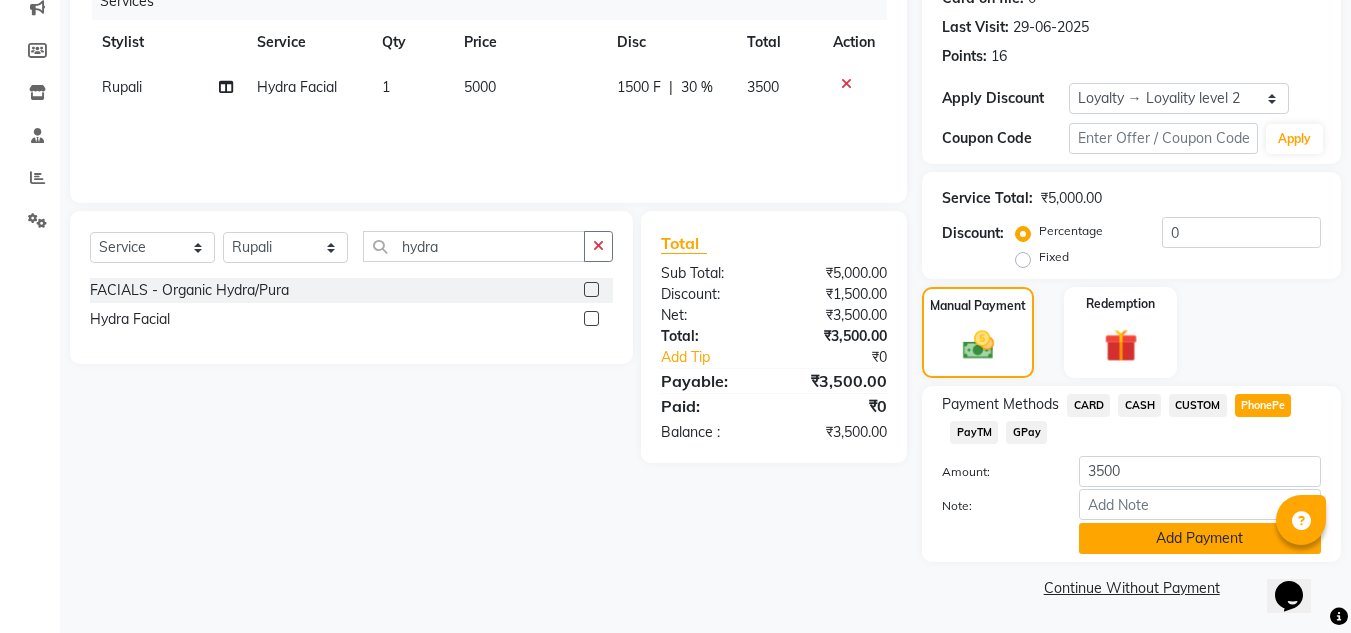 click on "Add Payment" 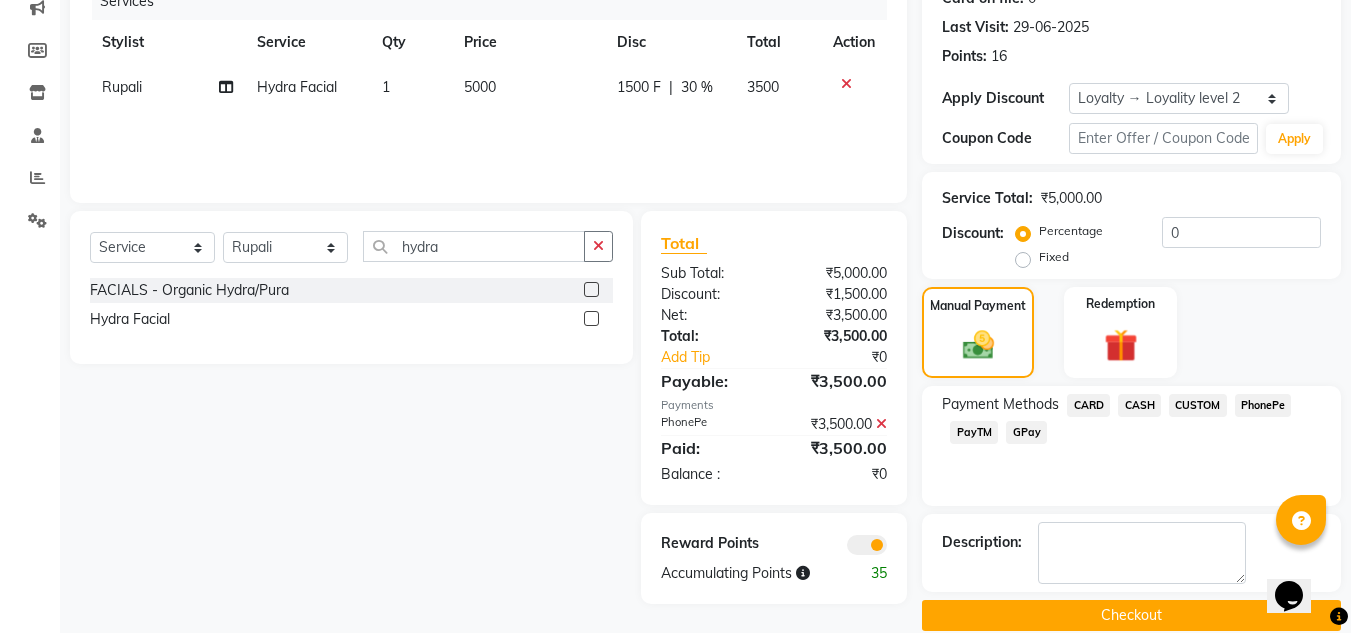 click on "Checkout" 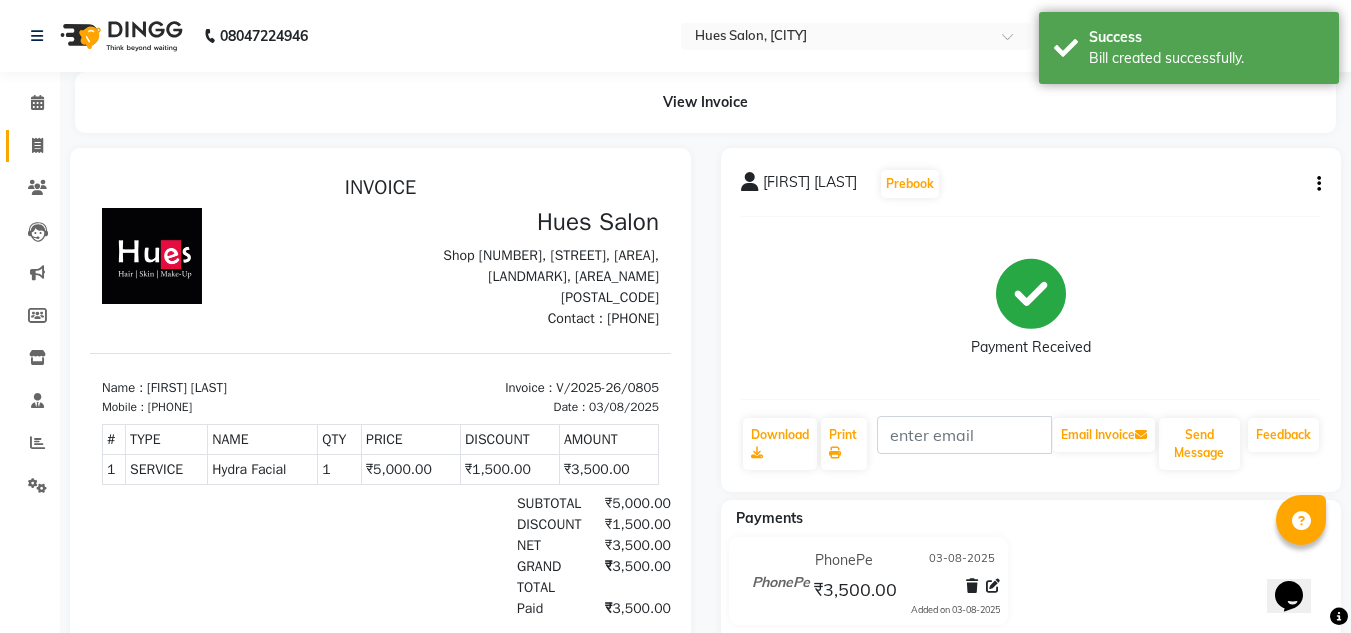 scroll, scrollTop: 0, scrollLeft: 0, axis: both 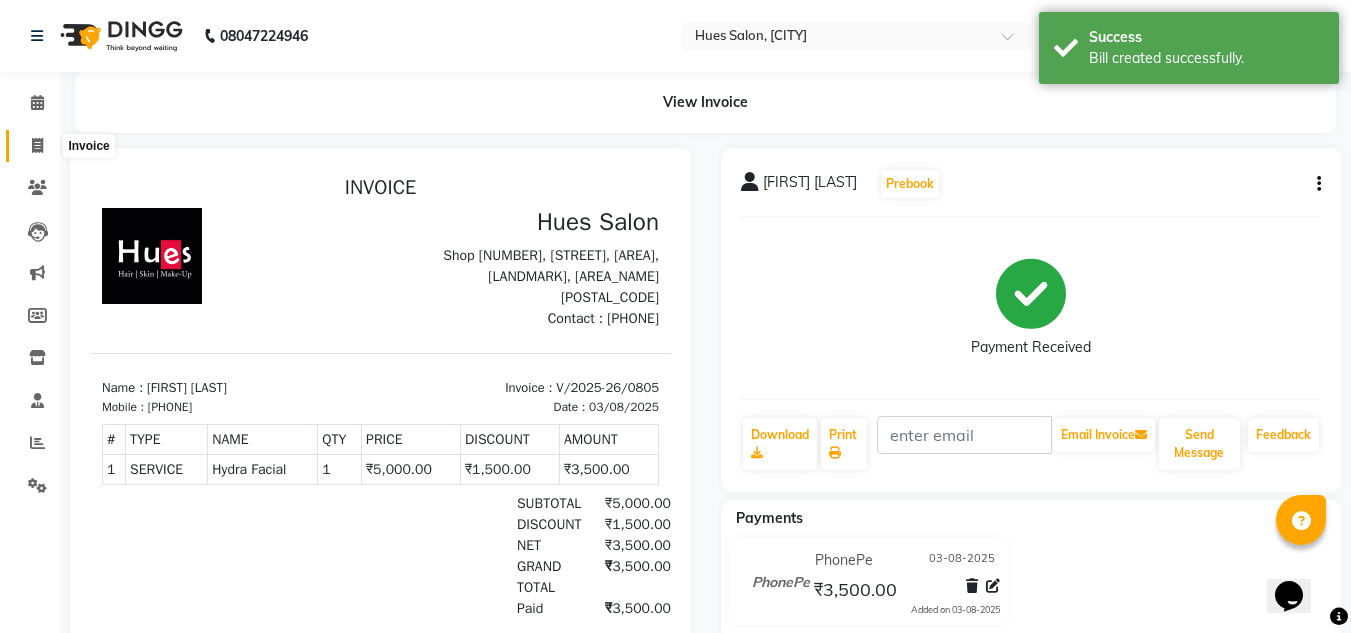 click 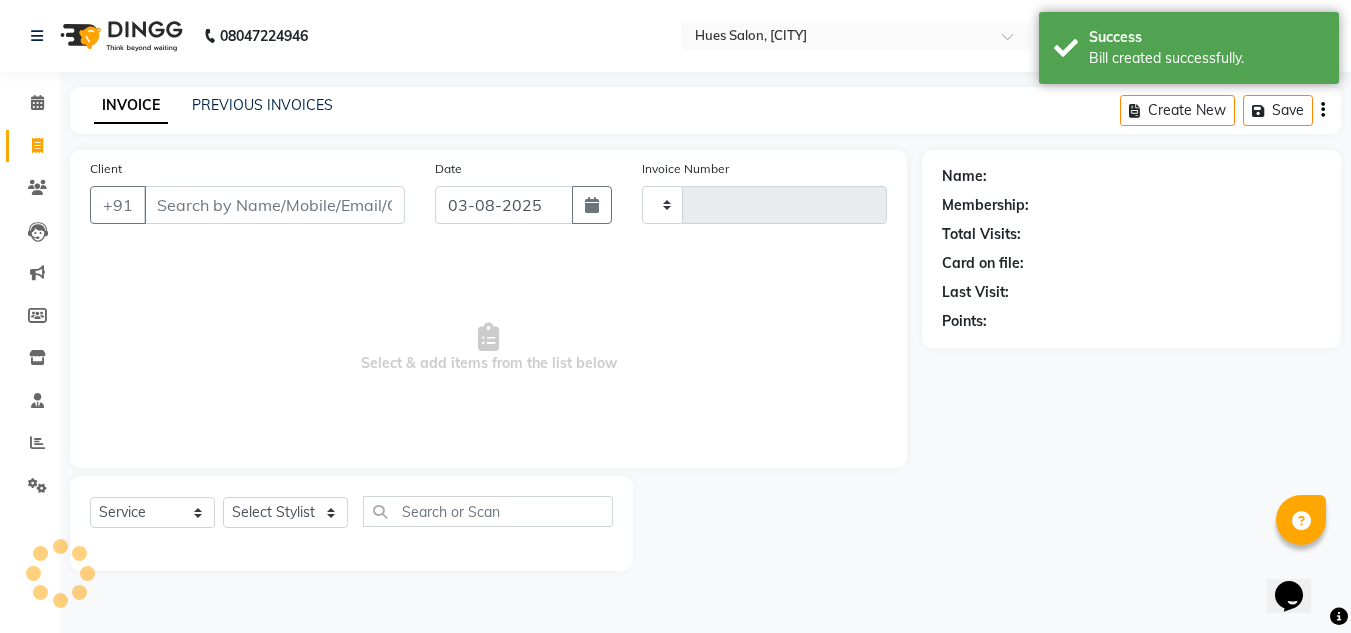 type on "0806" 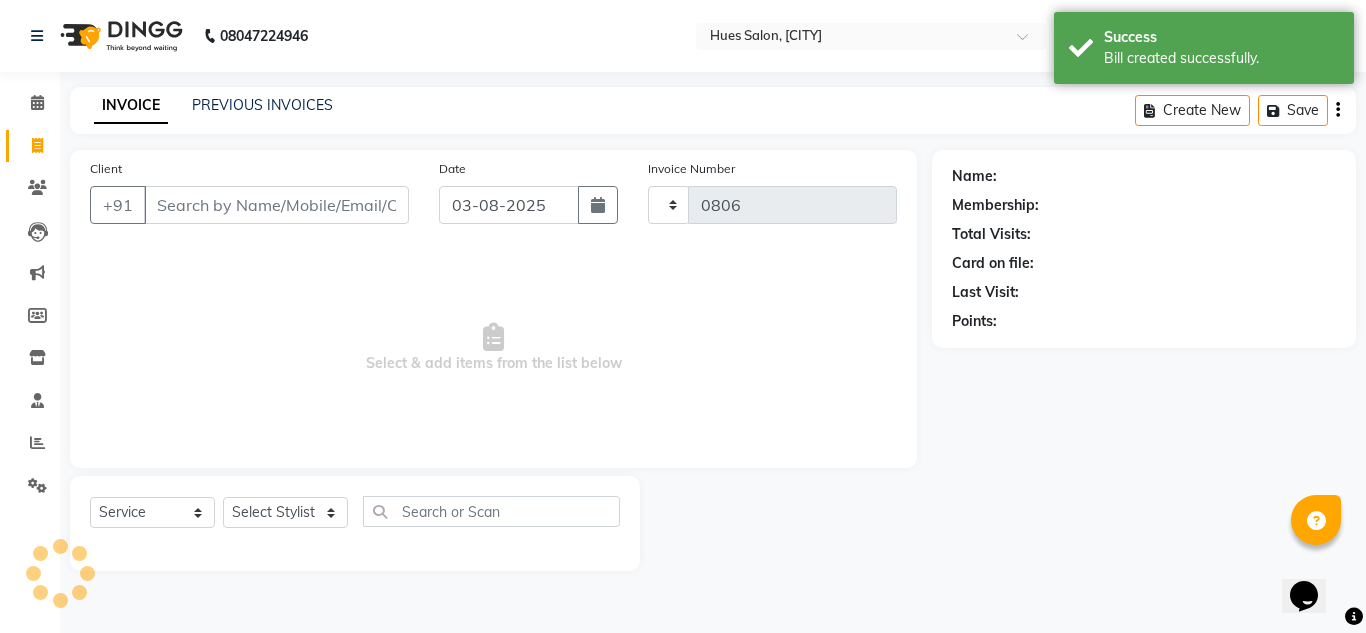 select on "3460" 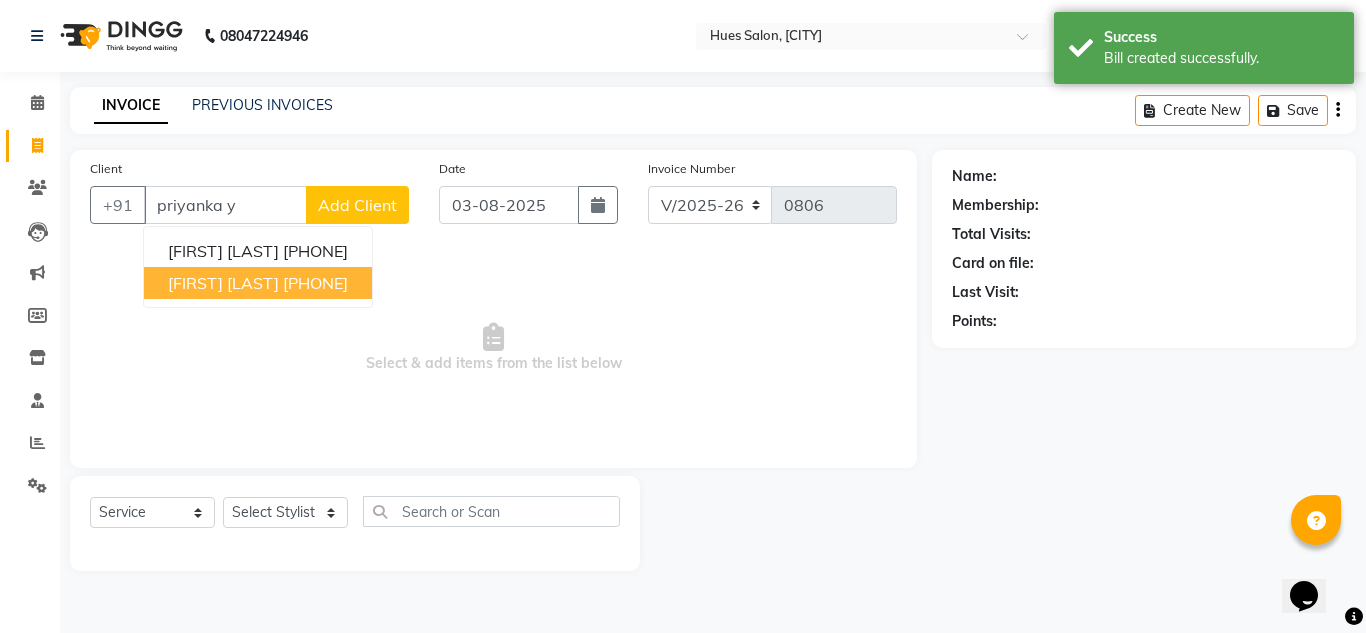 click on "[FIRST] [LAST]" at bounding box center [223, 283] 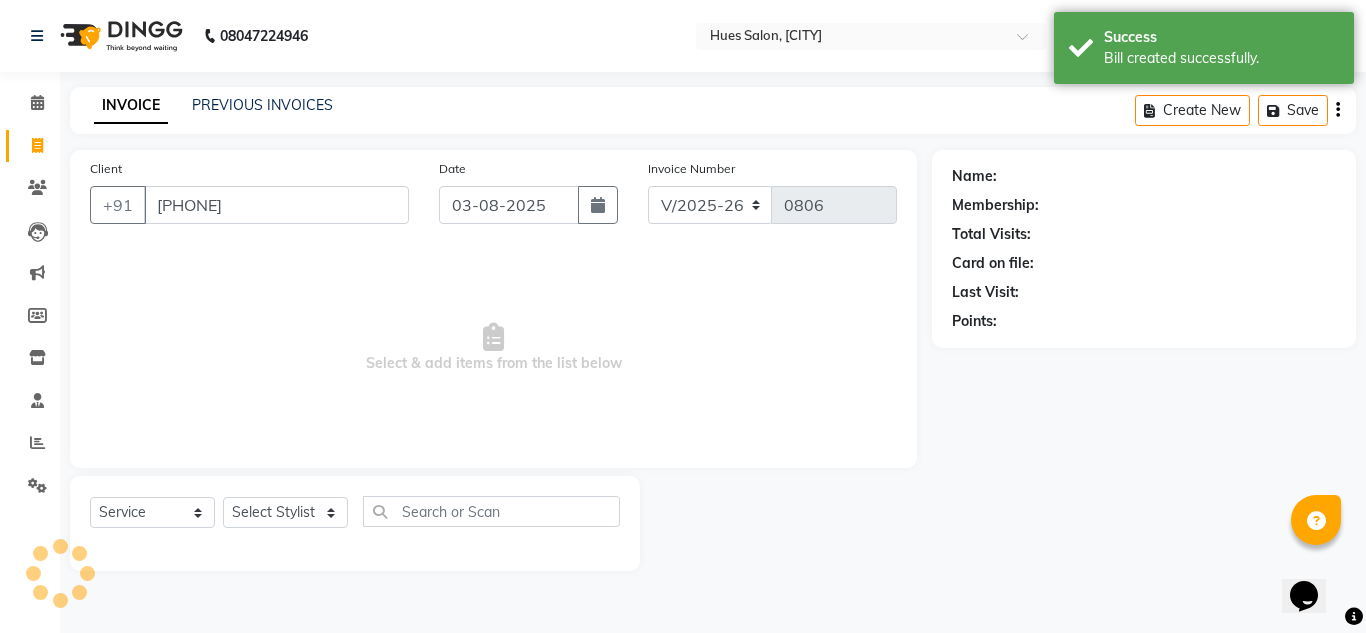 type on "[PHONE]" 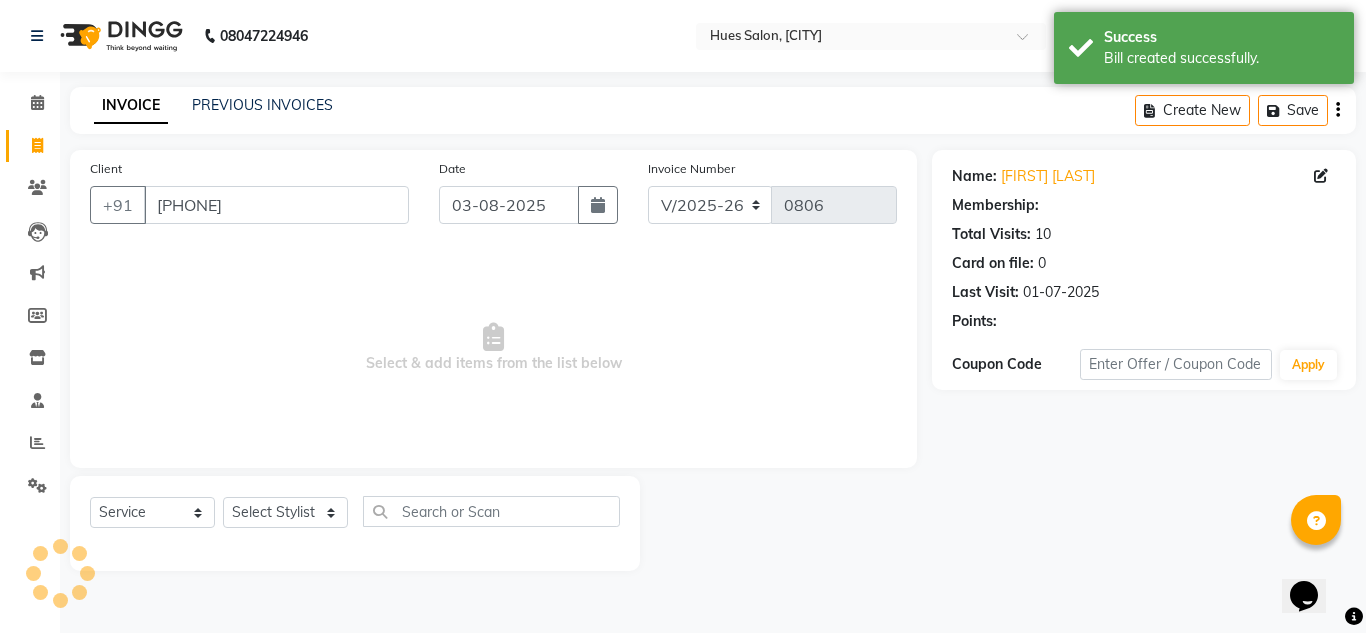 select on "1: Object" 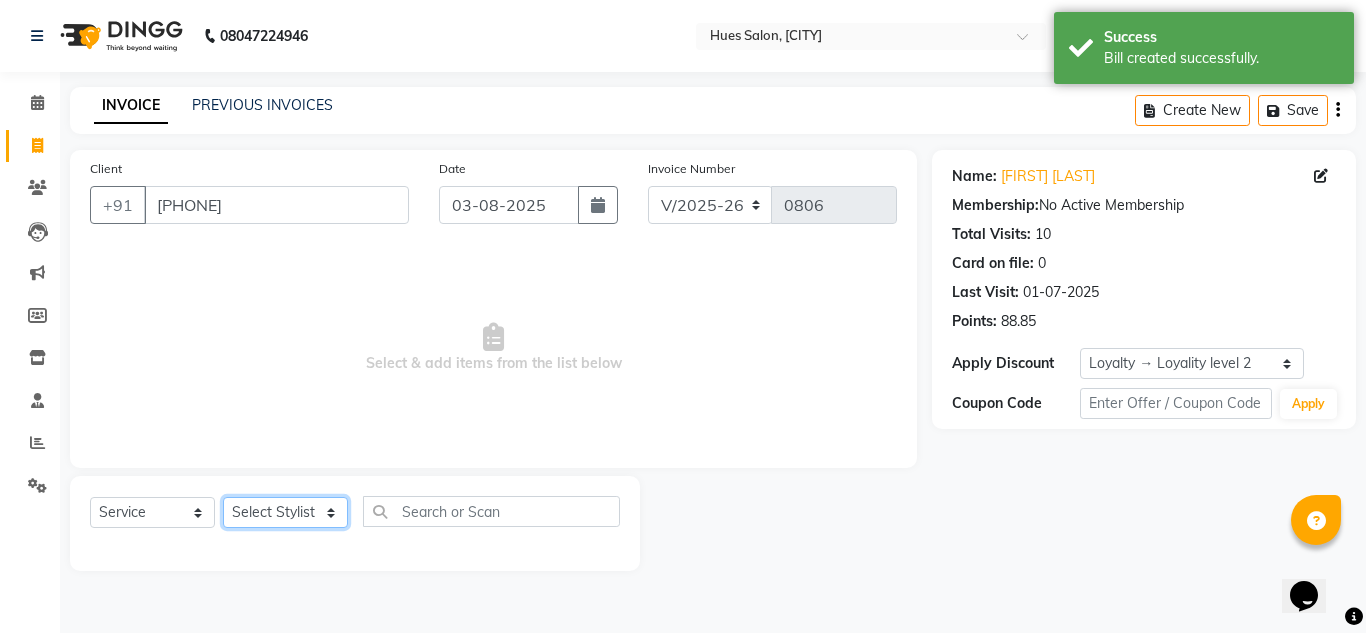 click on "Select Stylist [FIRST] [LAST] [LAST] [FIRST] [LAST] [FIRST] [LAST] [FIRST] [LAST]" 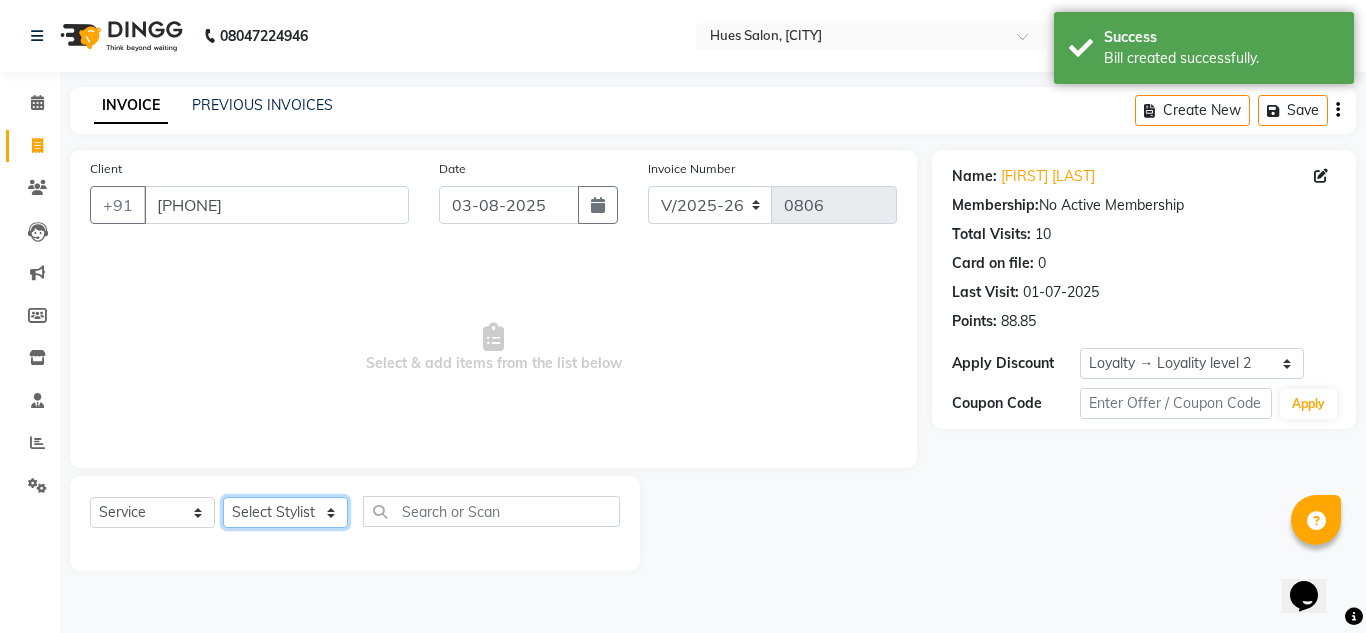 select on "16019" 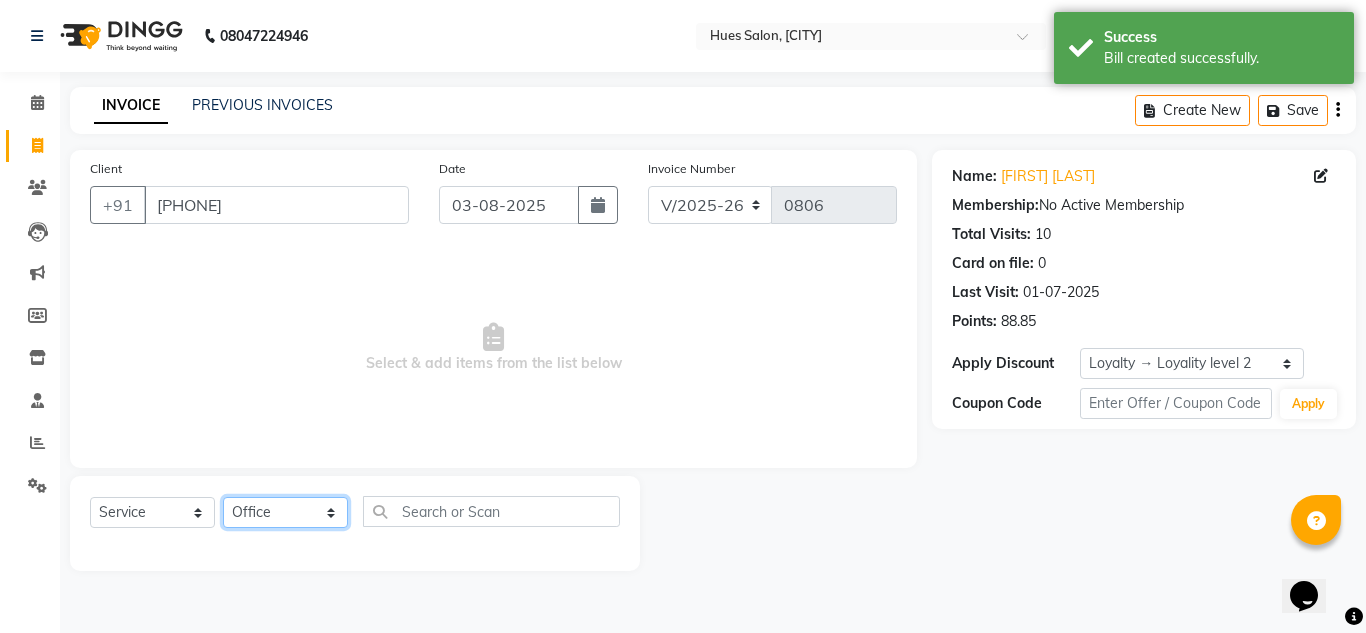 click on "Select Stylist [FIRST] [LAST] [LAST] [FIRST] [LAST] [FIRST] [LAST] [FIRST] [LAST]" 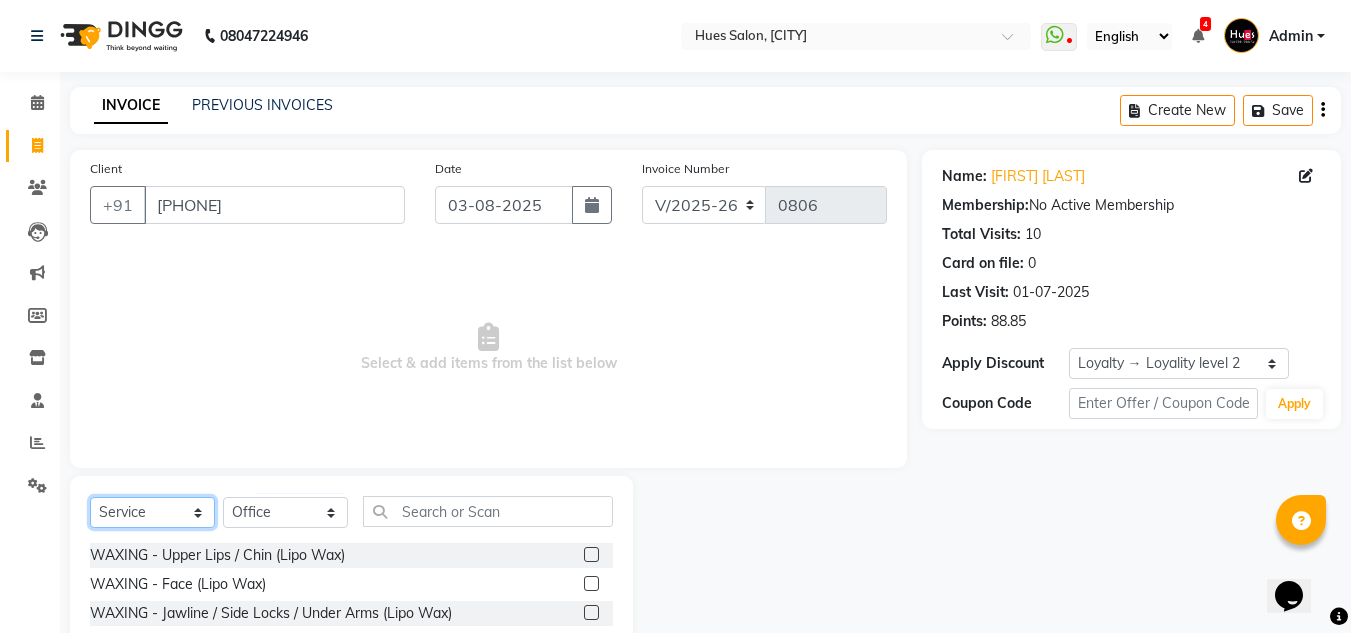 click on "Select  Service  Product  Membership  Package Voucher Prepaid Gift Card" 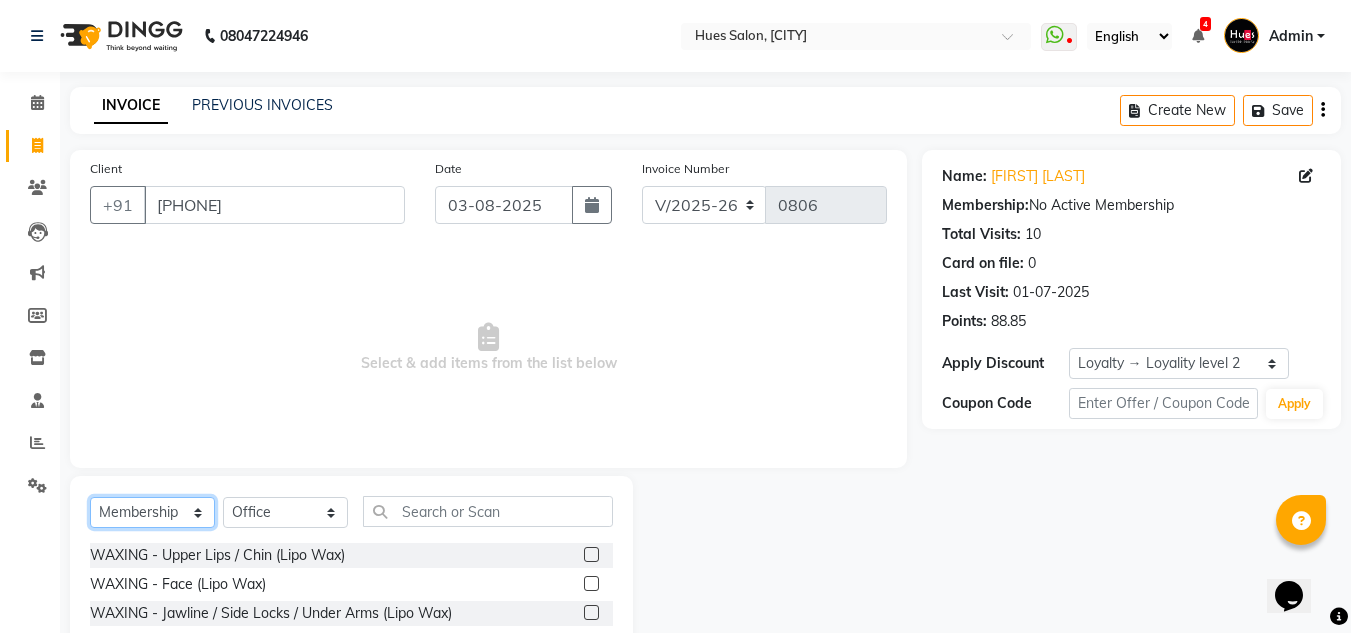 click on "Select  Service  Product  Membership  Package Voucher Prepaid Gift Card" 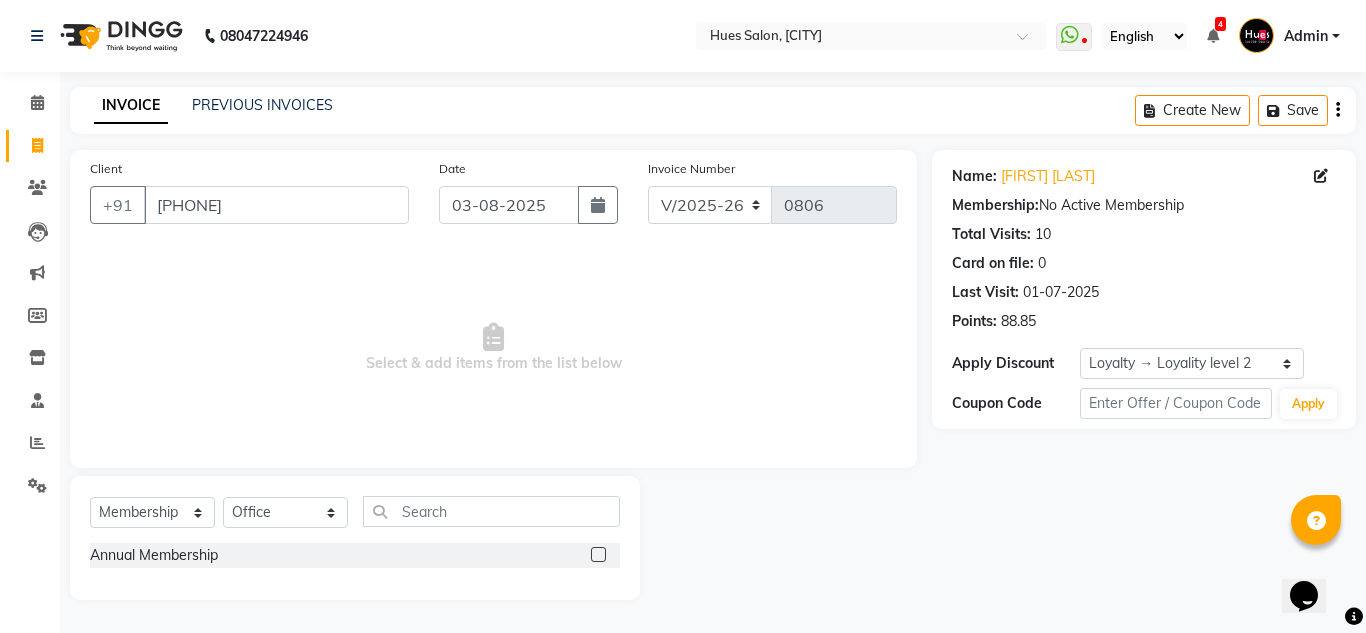 click 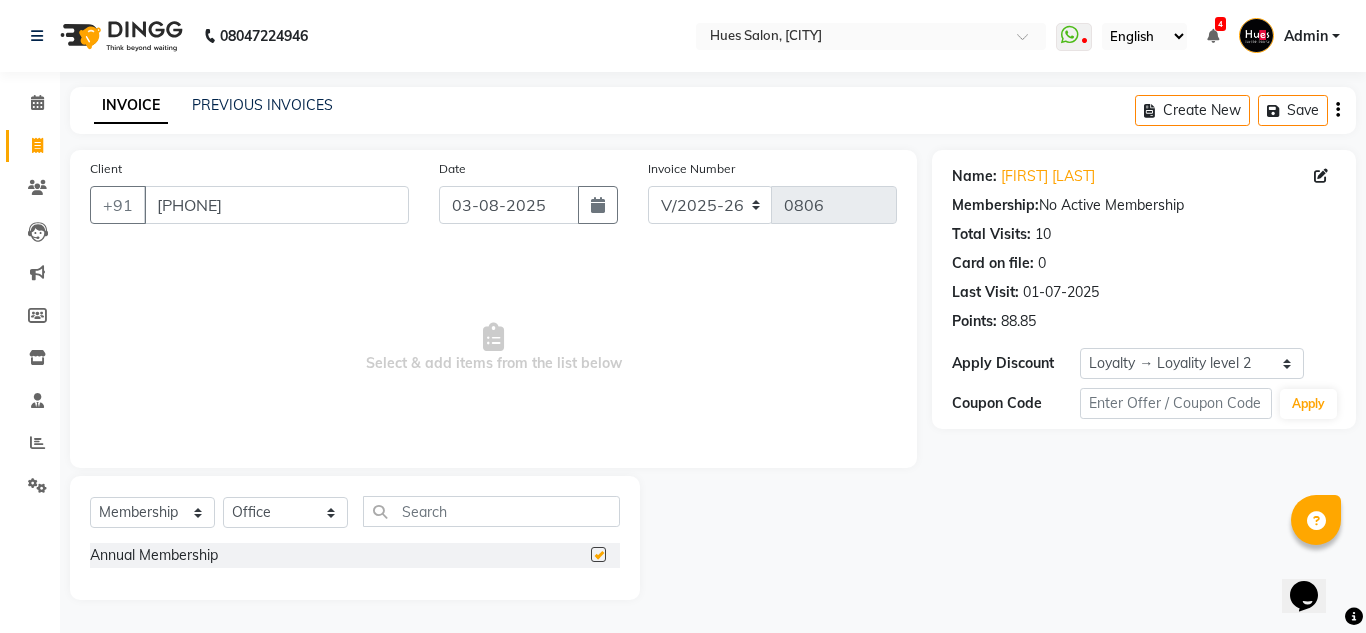 select on "select" 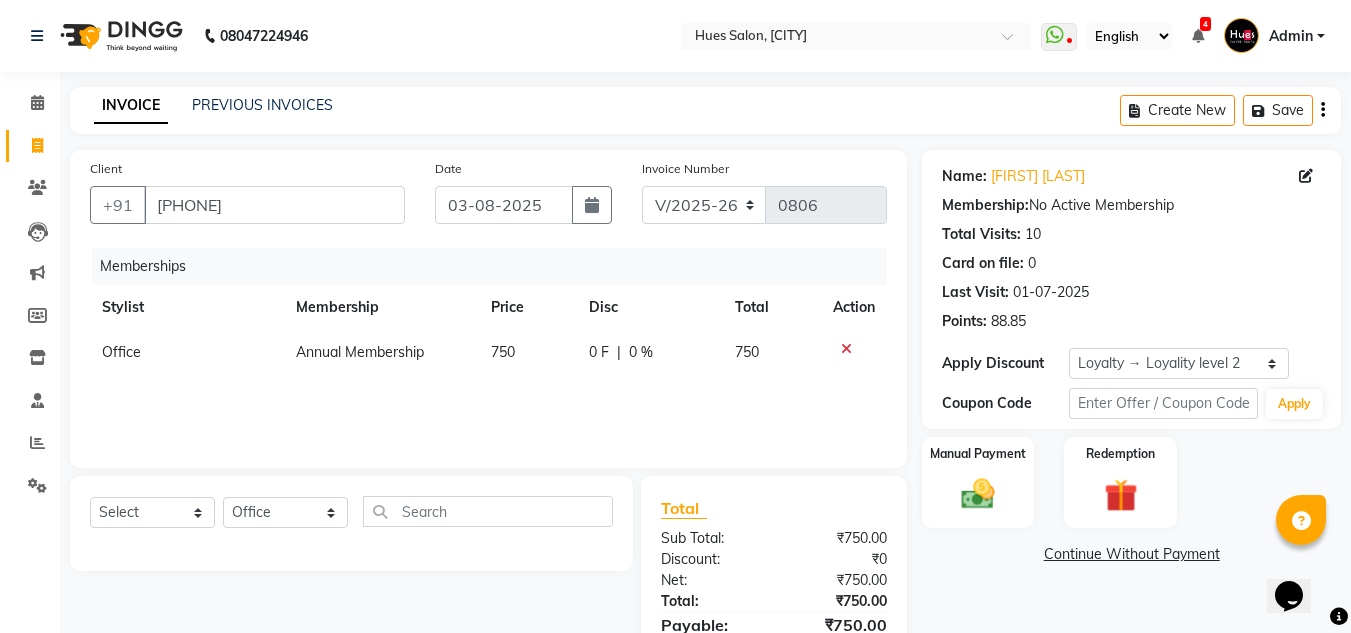 click on "750" 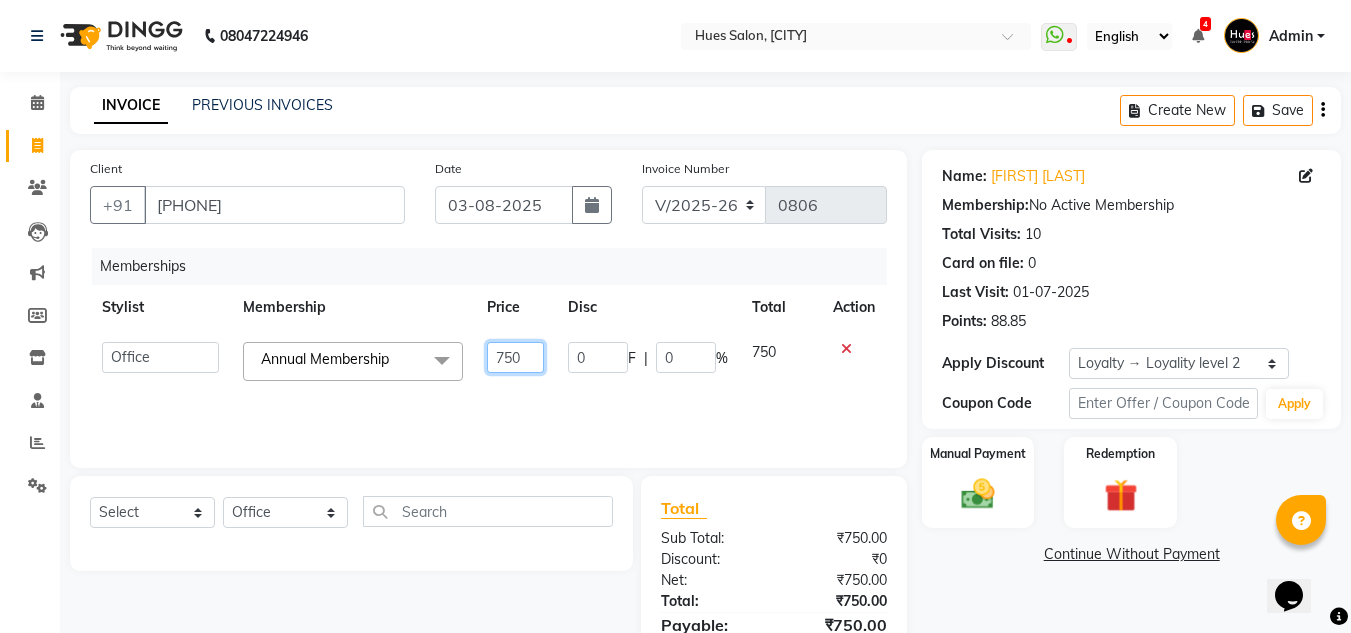 click on "750" 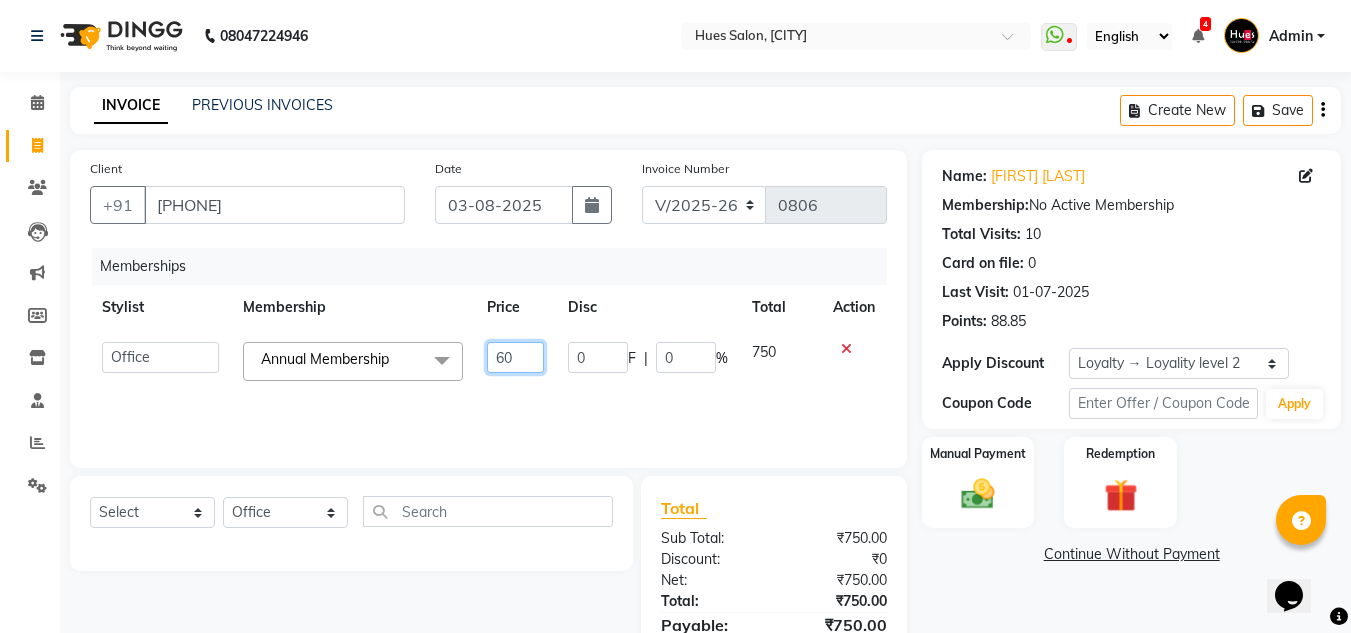 type on "600" 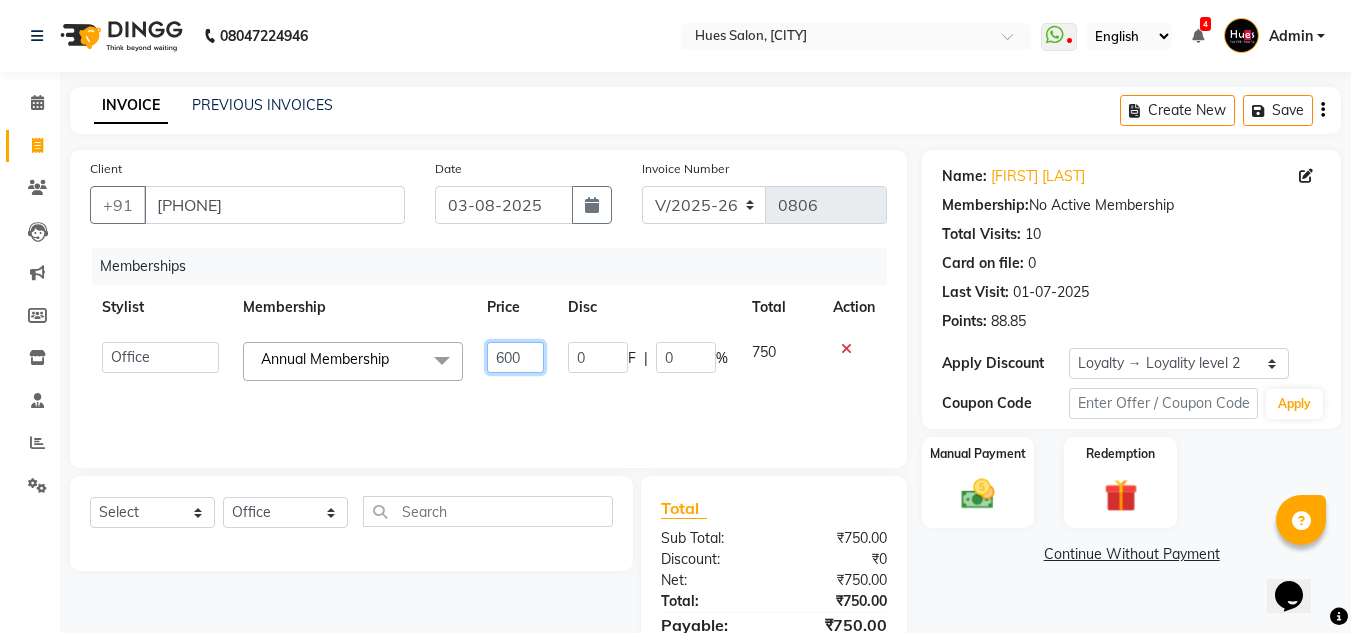 scroll, scrollTop: 104, scrollLeft: 0, axis: vertical 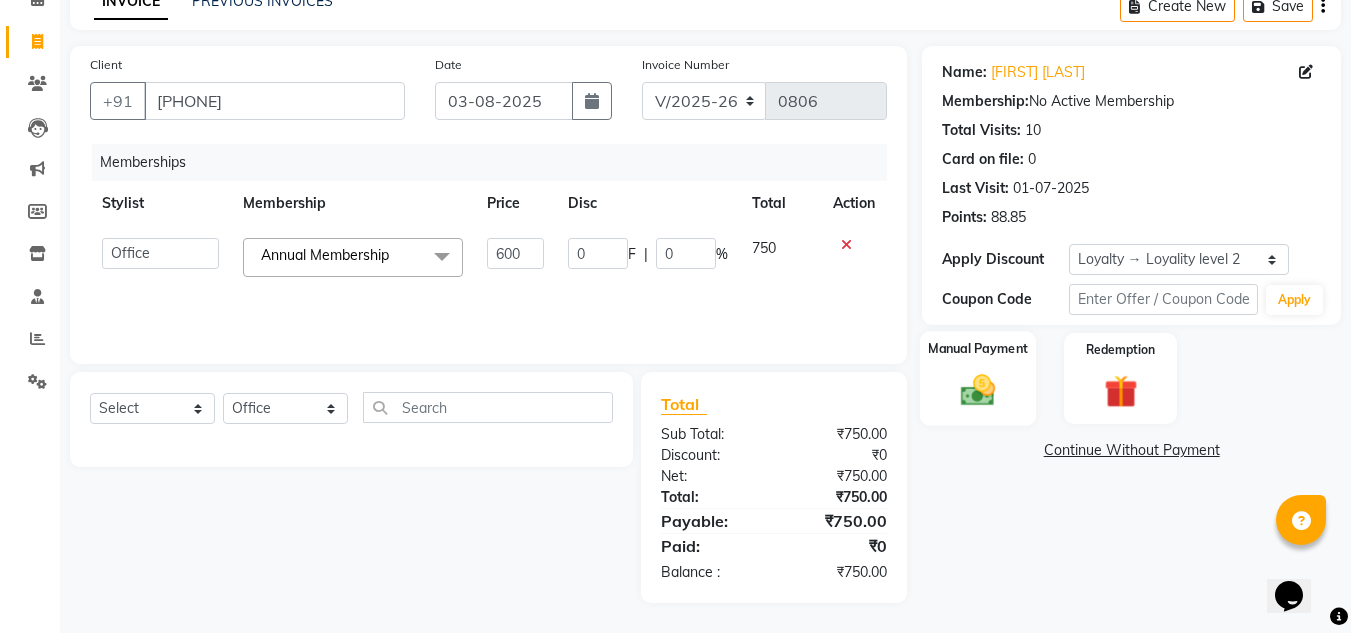 click 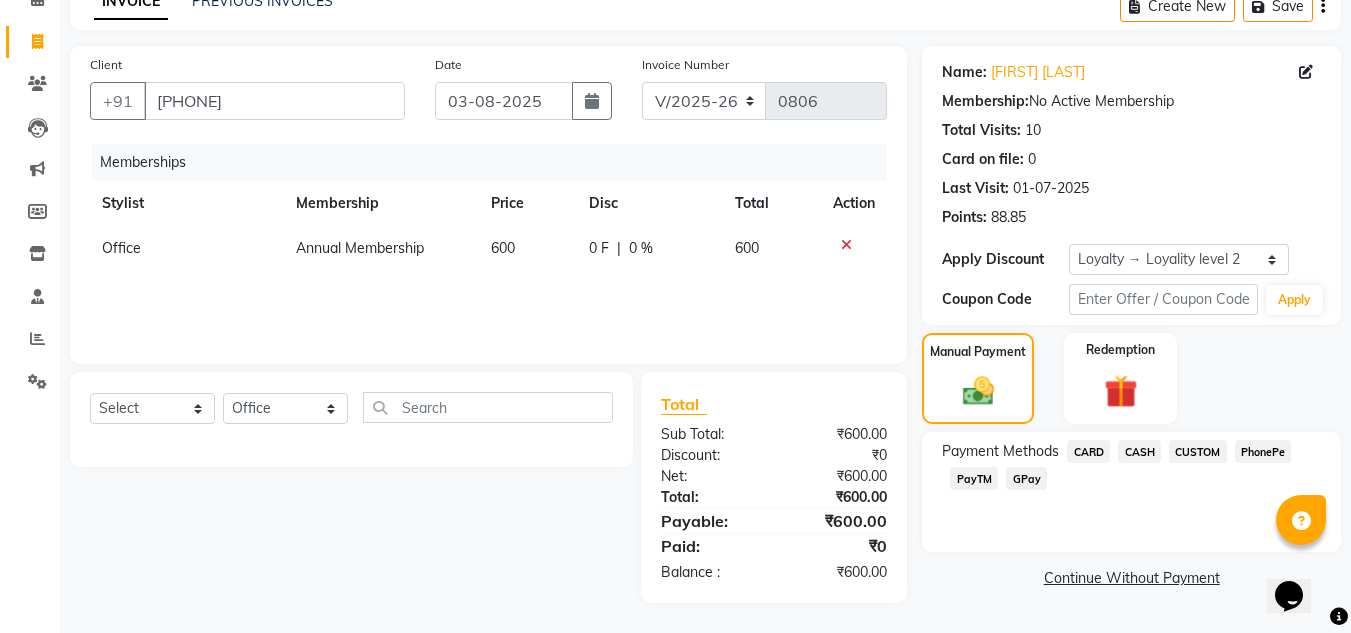 click on "PhonePe" 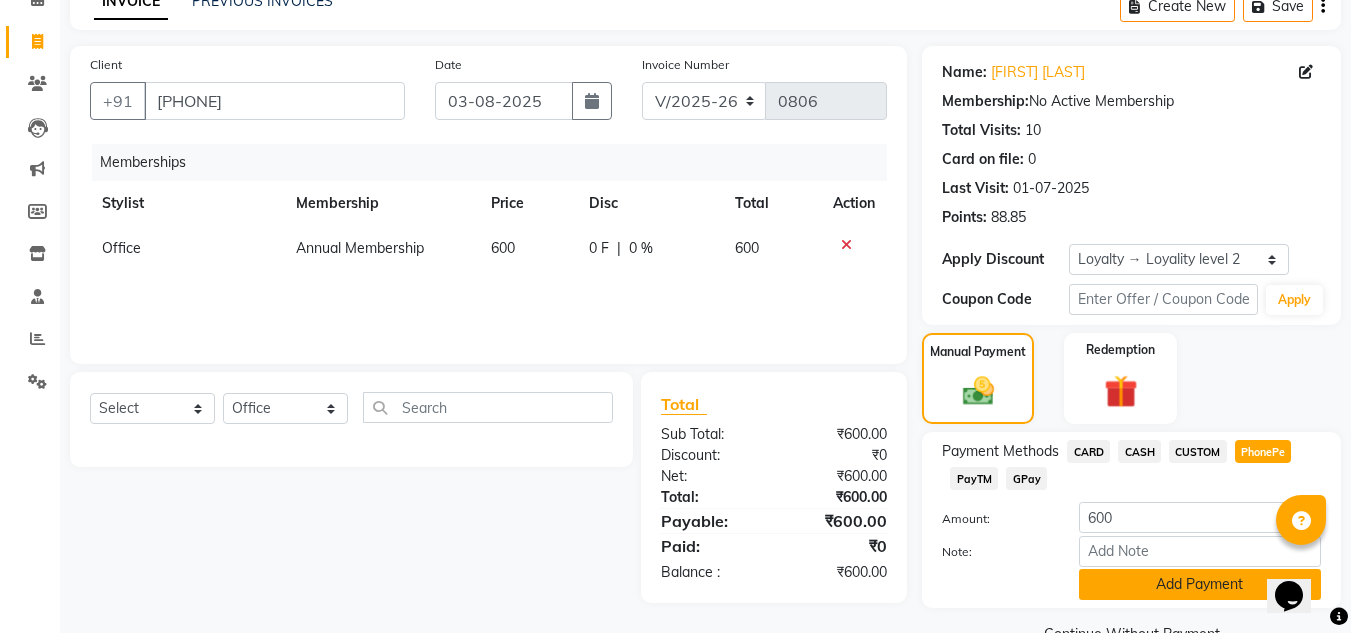 click on "Add Payment" 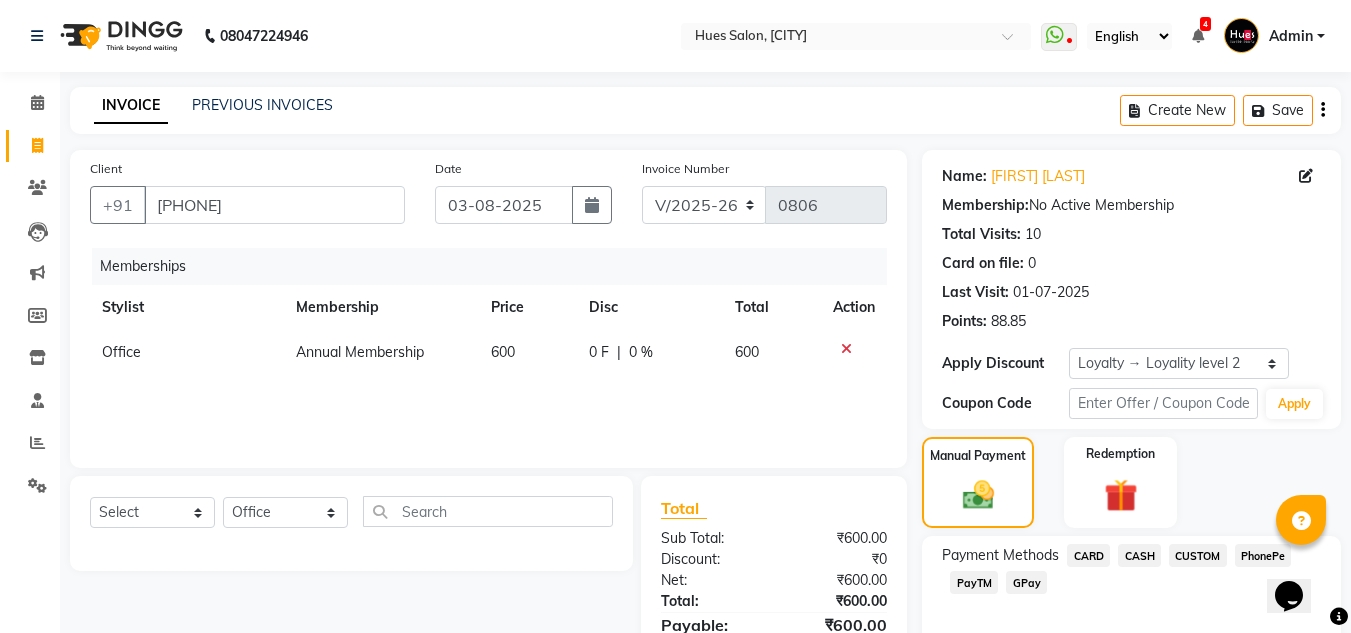 scroll, scrollTop: 245, scrollLeft: 0, axis: vertical 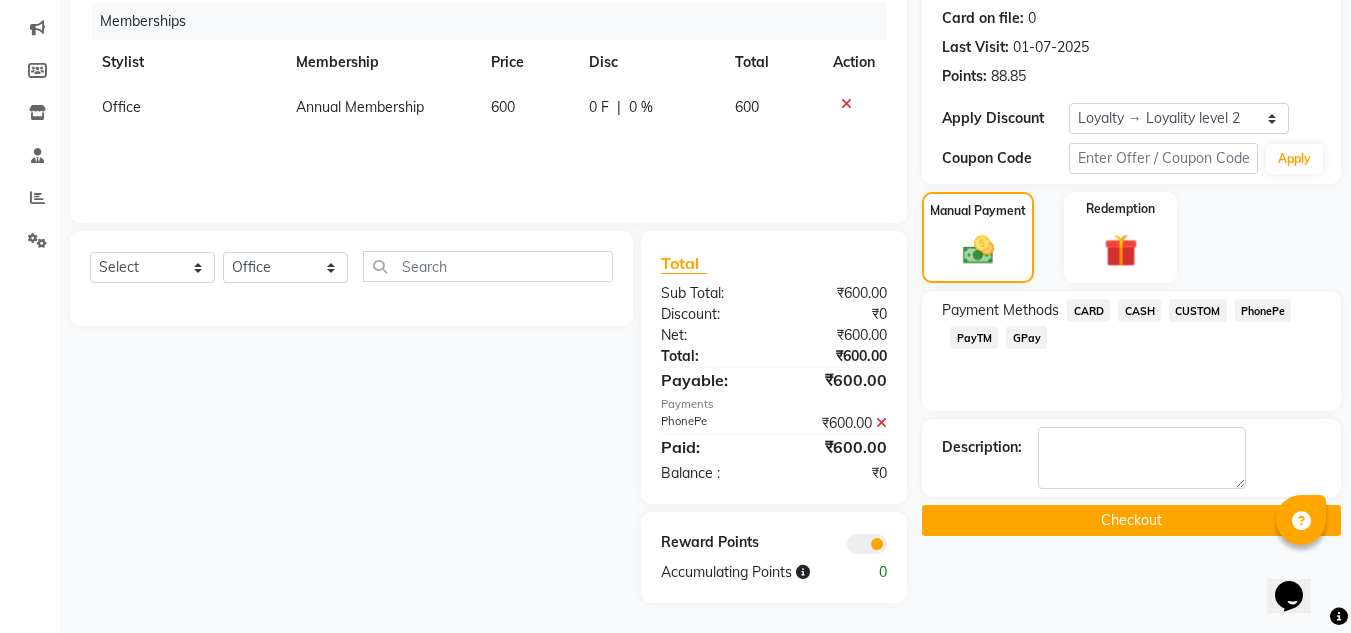 click on "Checkout" 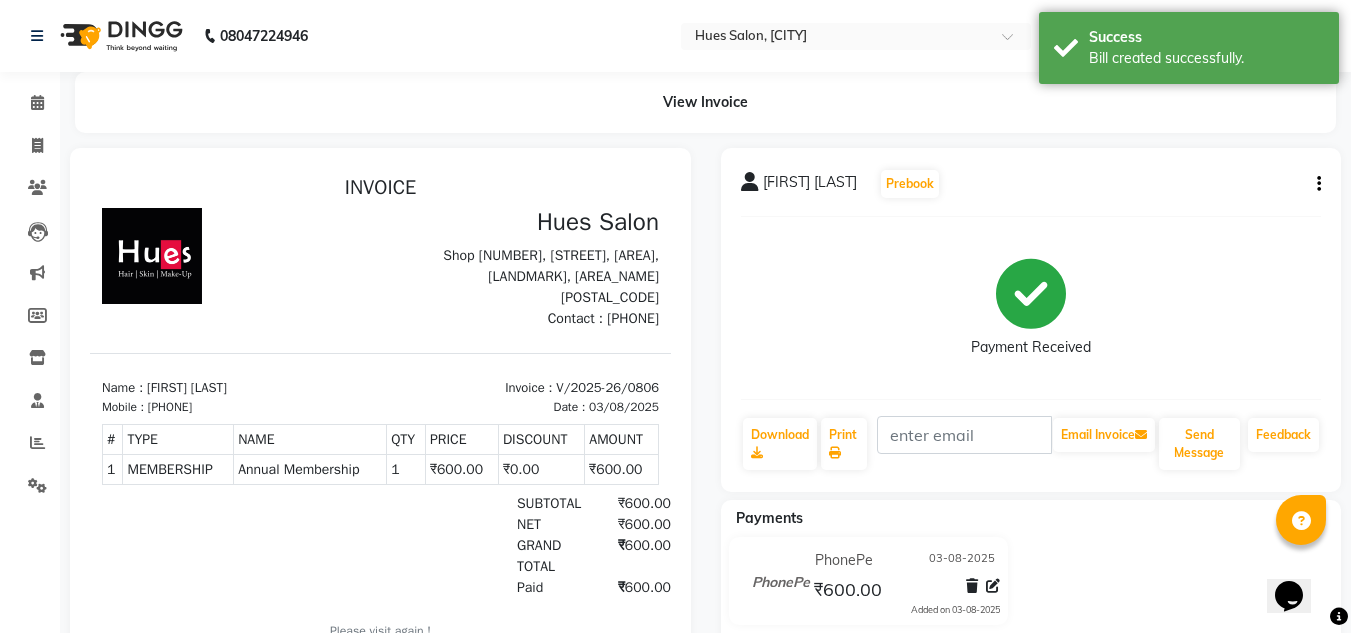 scroll, scrollTop: 0, scrollLeft: 0, axis: both 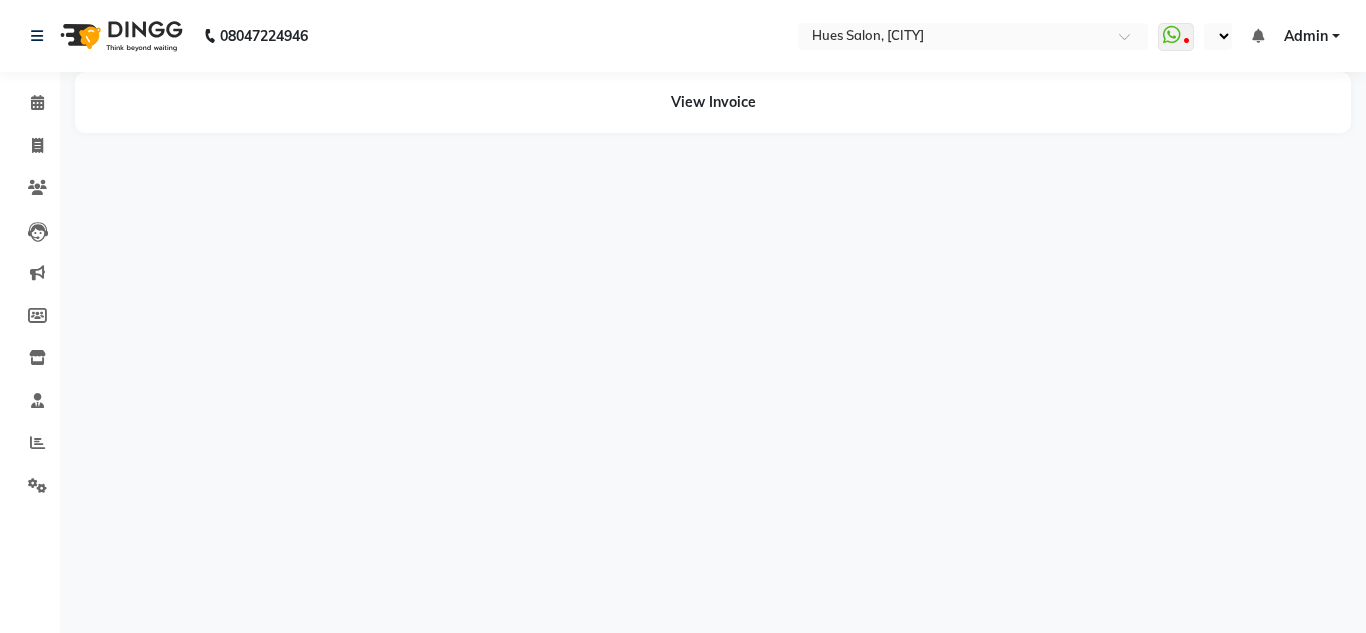 select on "en" 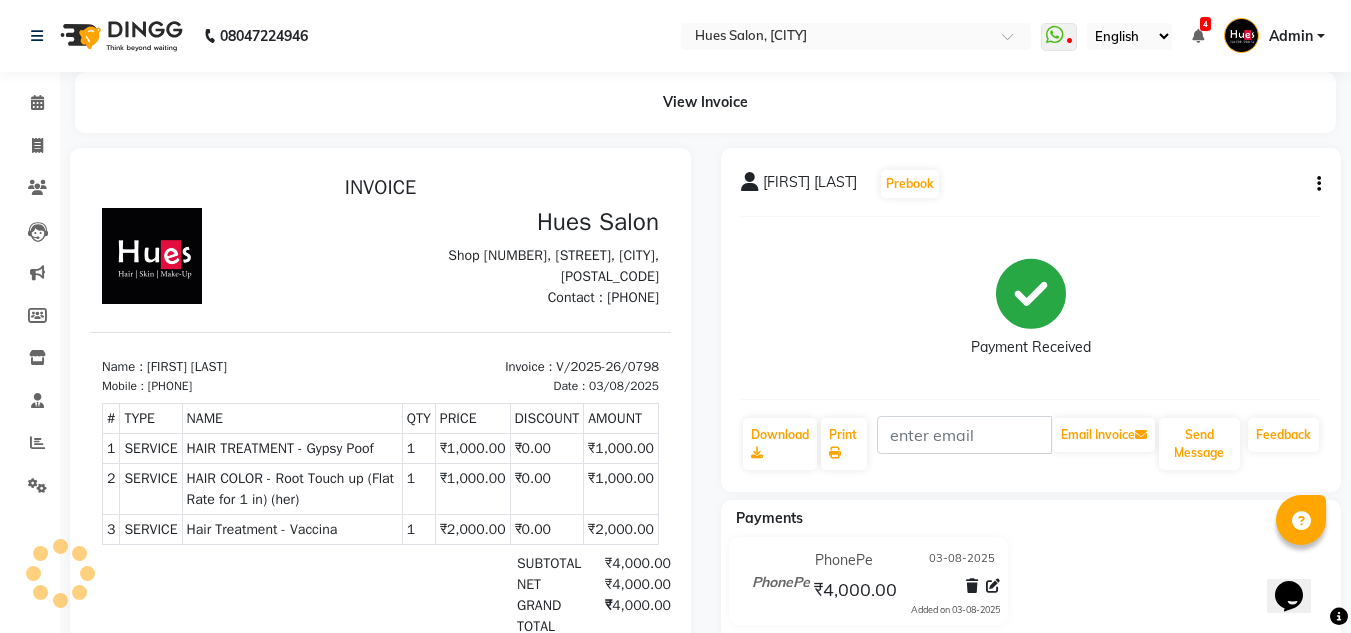 scroll, scrollTop: 0, scrollLeft: 0, axis: both 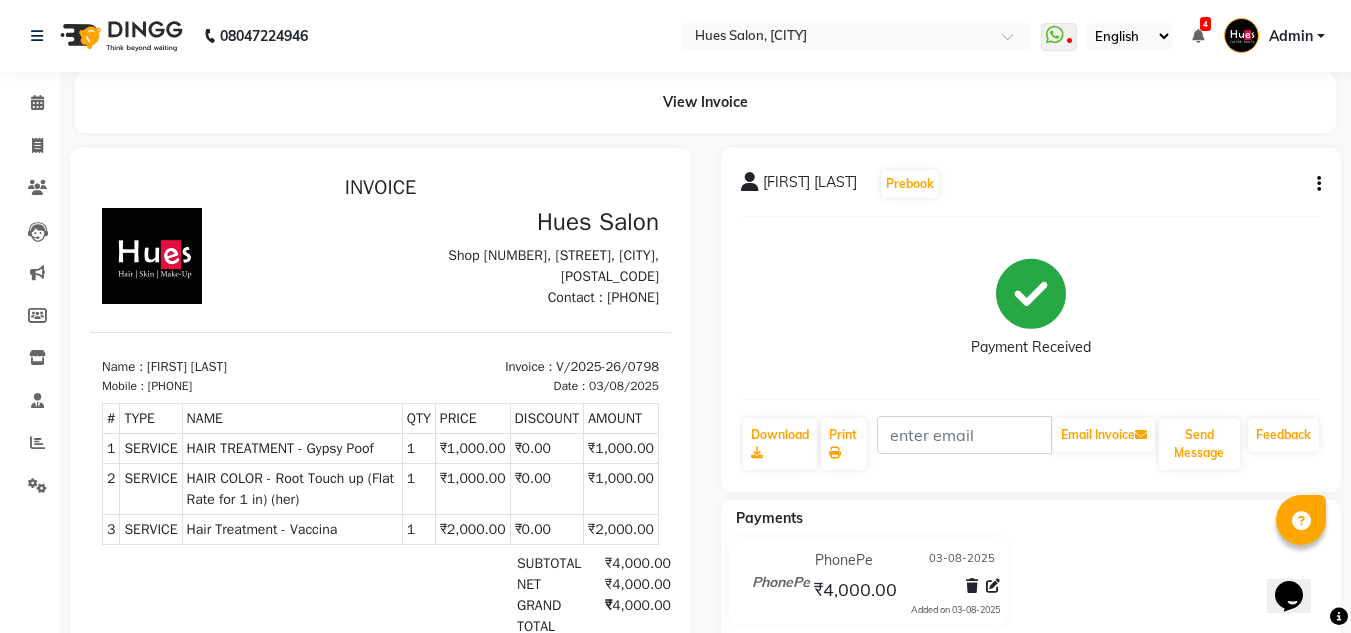 click 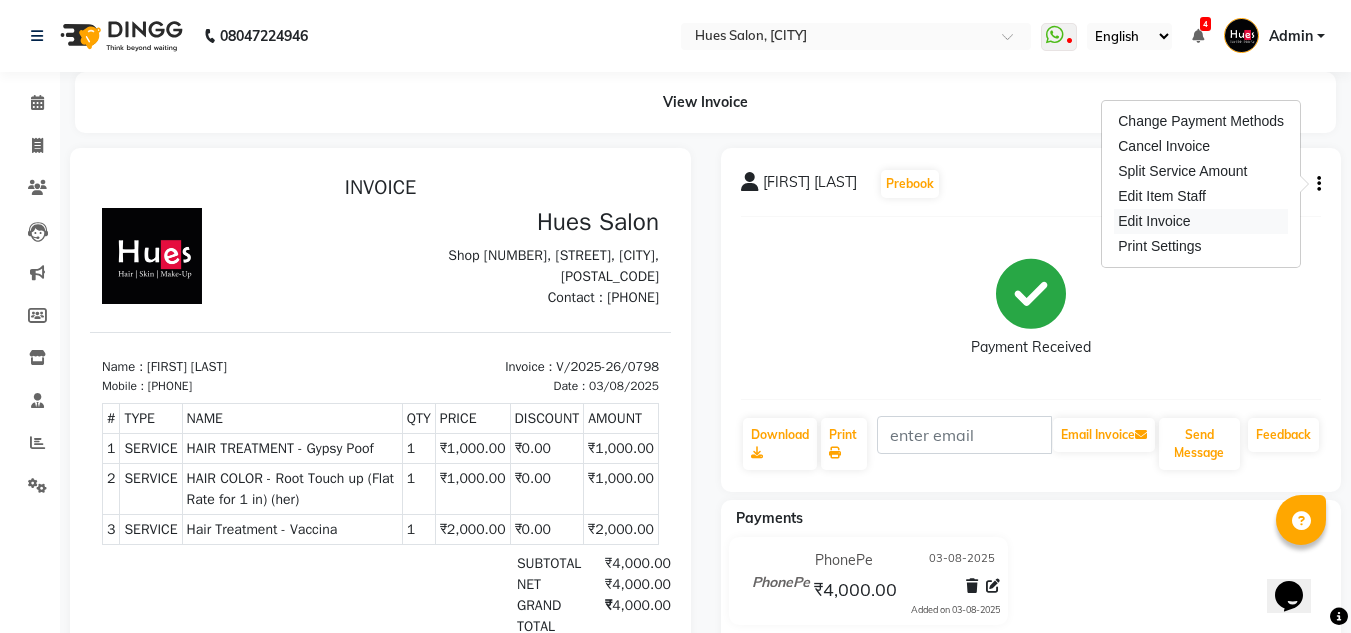 click on "Edit Invoice" at bounding box center [1201, 221] 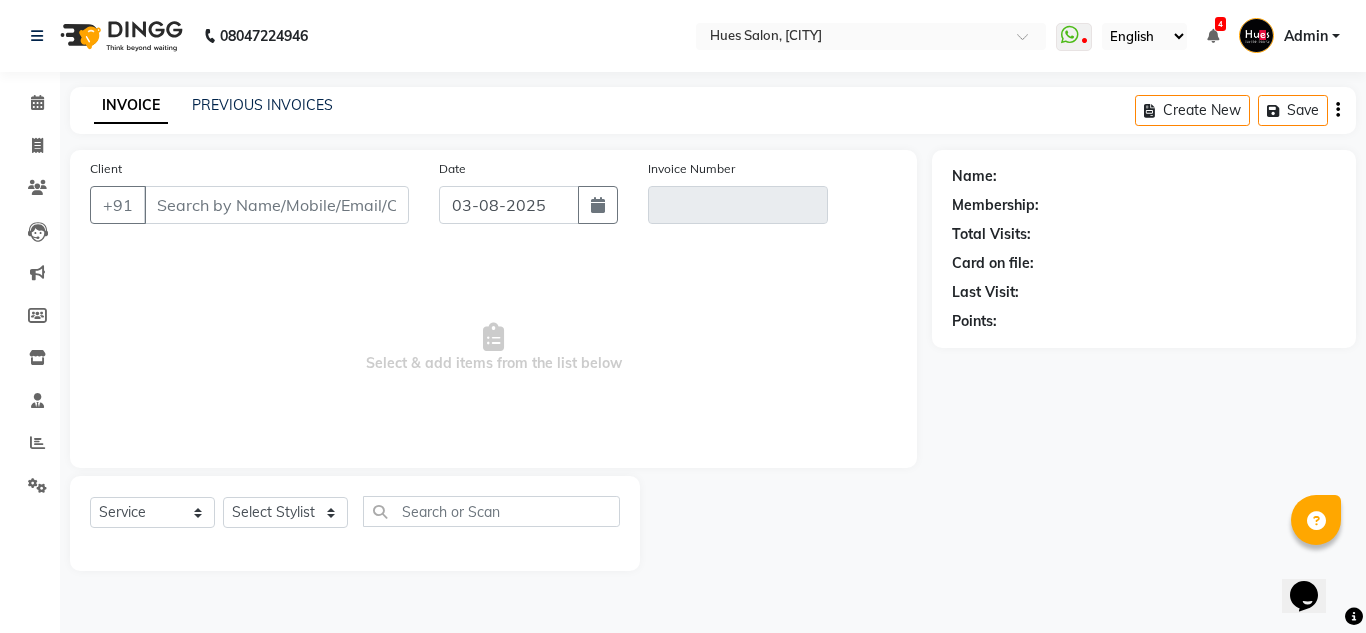 type on "[PHONE]" 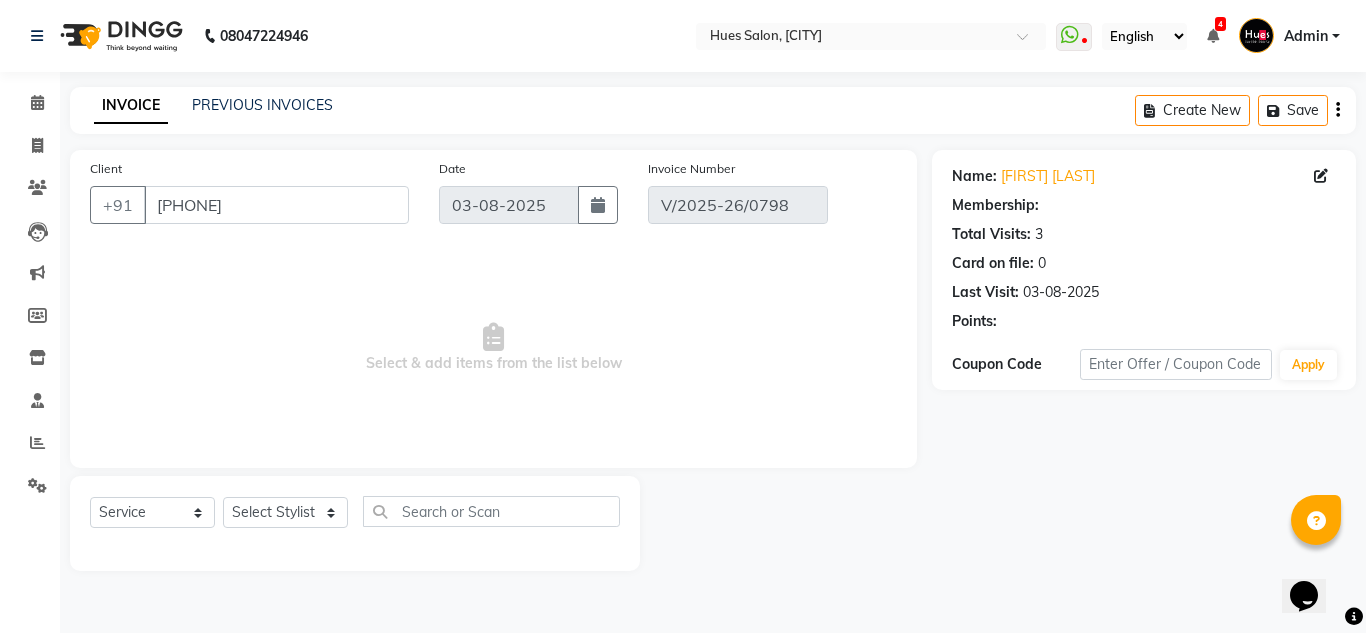 select on "1: Object" 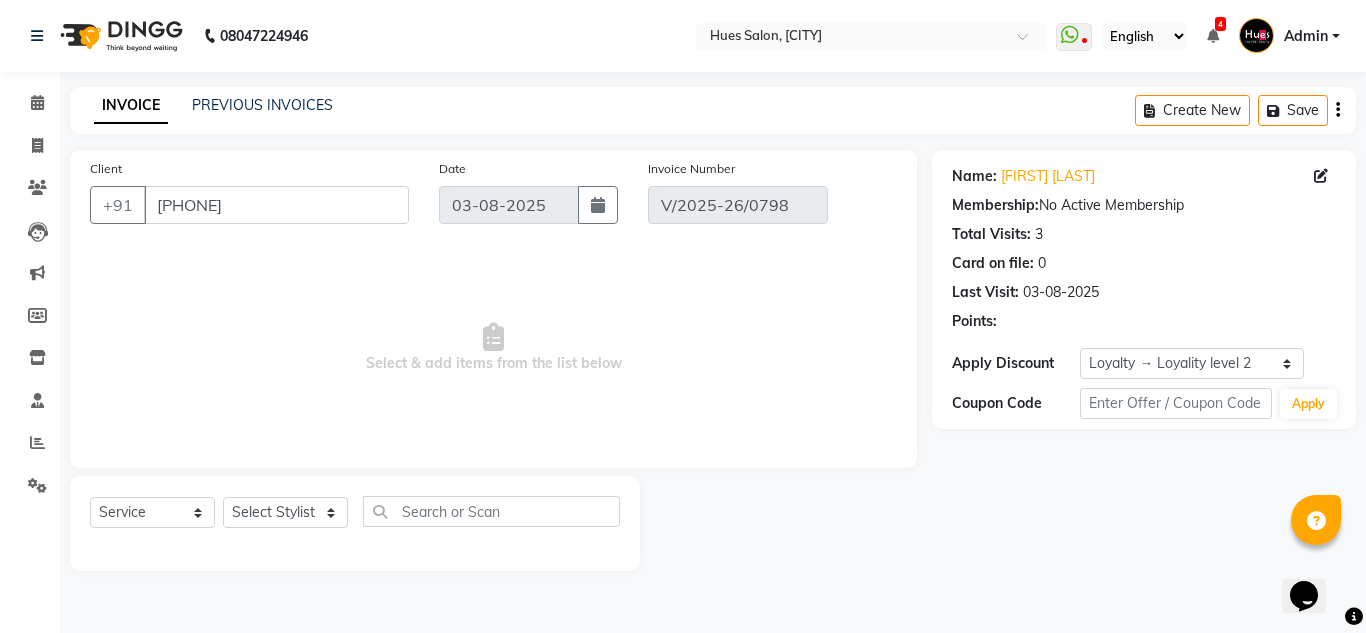 select on "select" 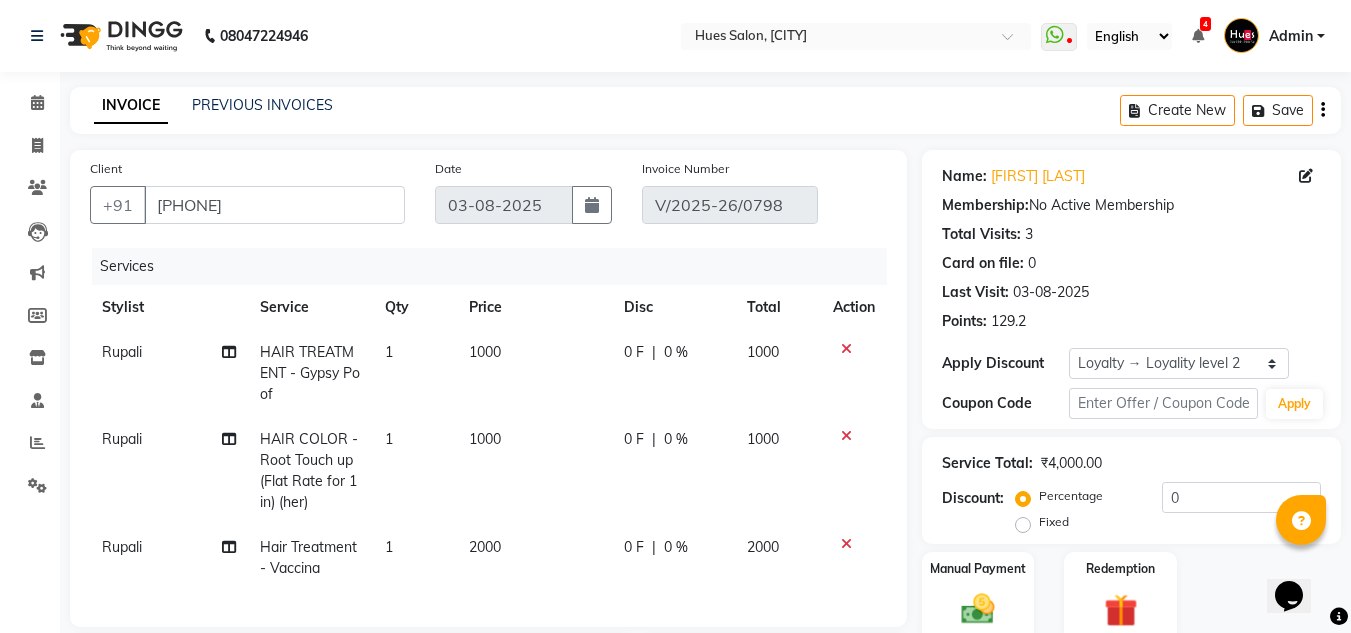 click on "0 F" 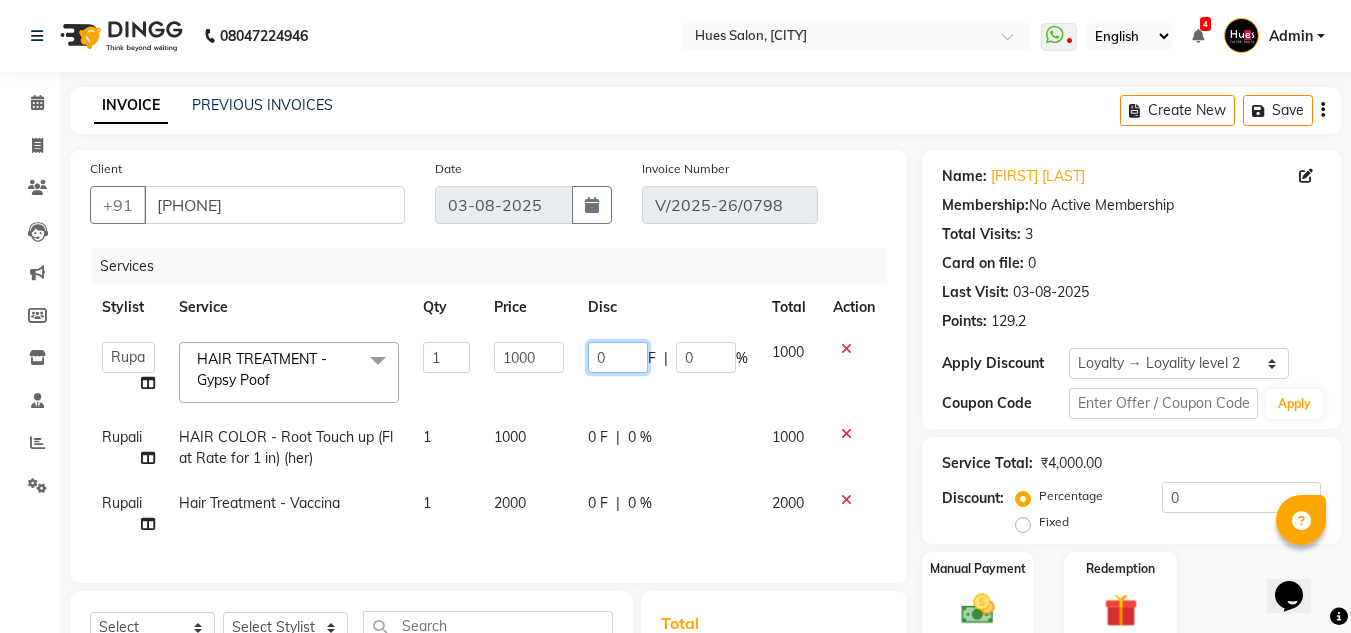 click on "0" 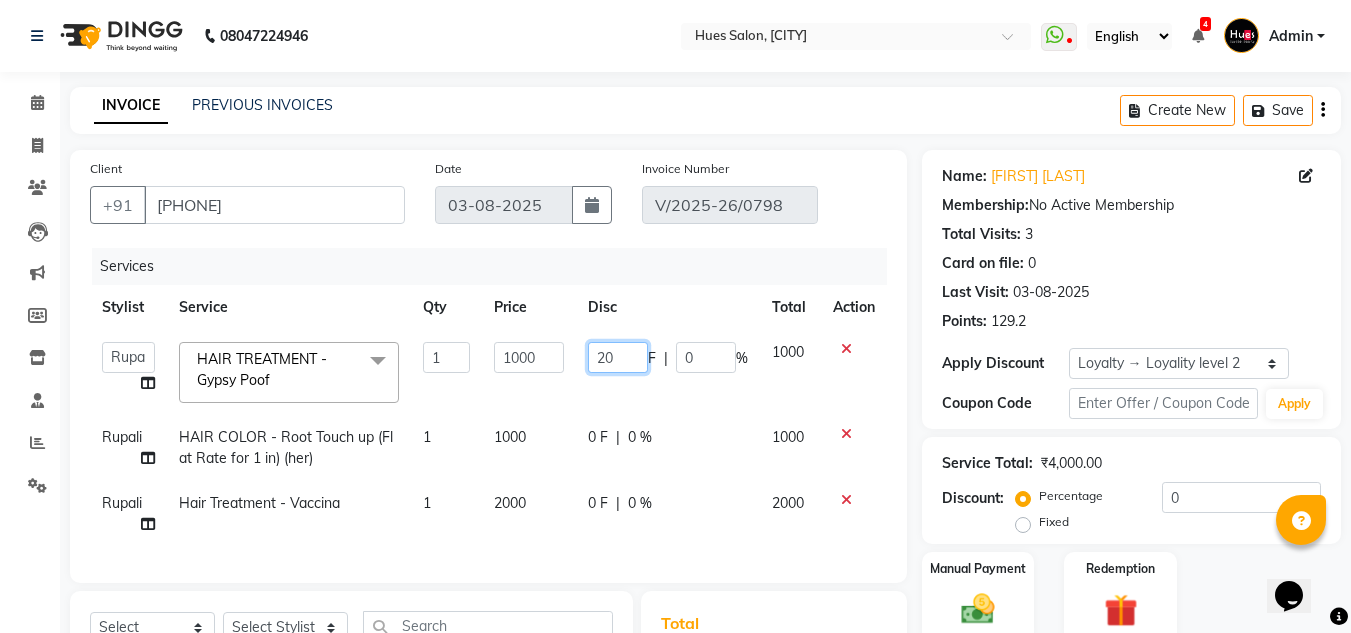 type on "200" 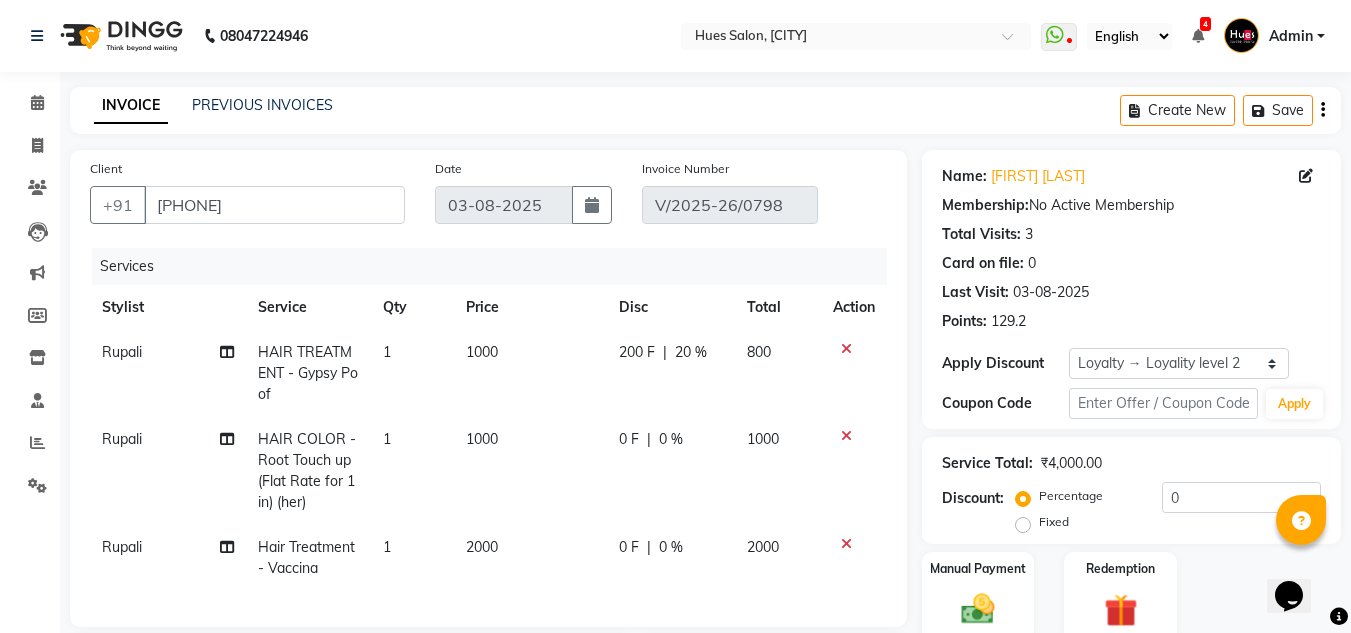 click on "Rupali  HAIR COLOR - Root Touch up (Flat Rate for 1 in) (her) 1 1000 0 F | 0 % 1000" 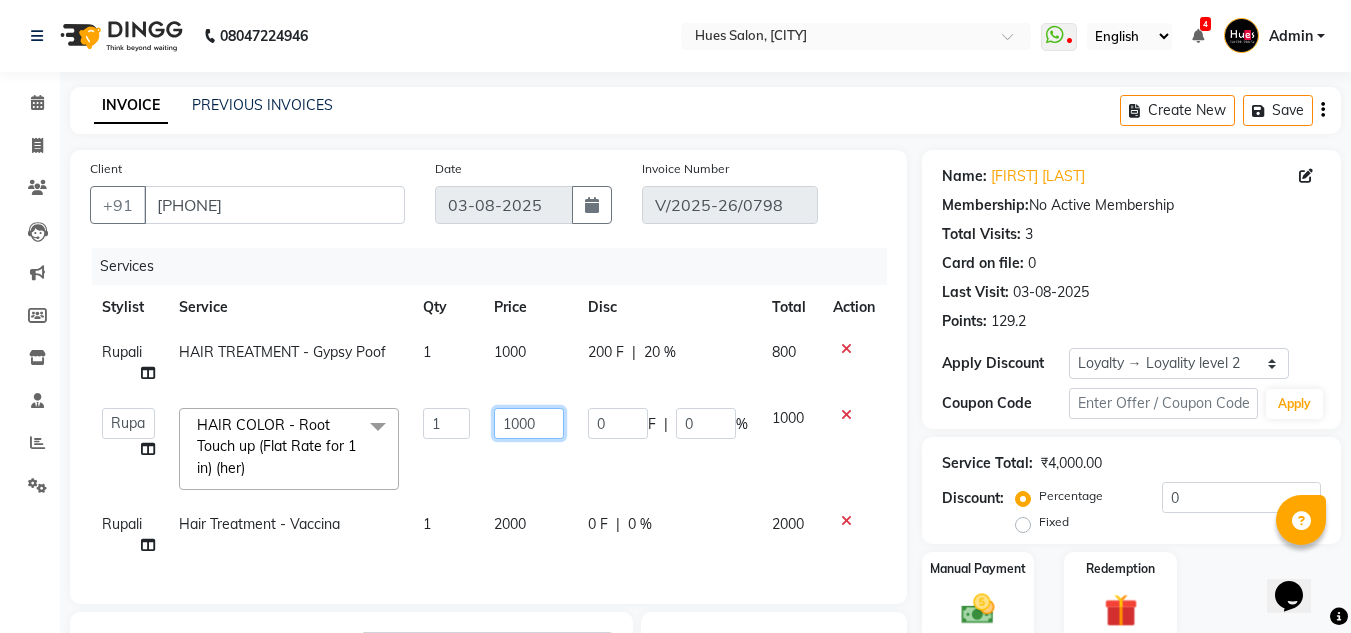 click on "1000" 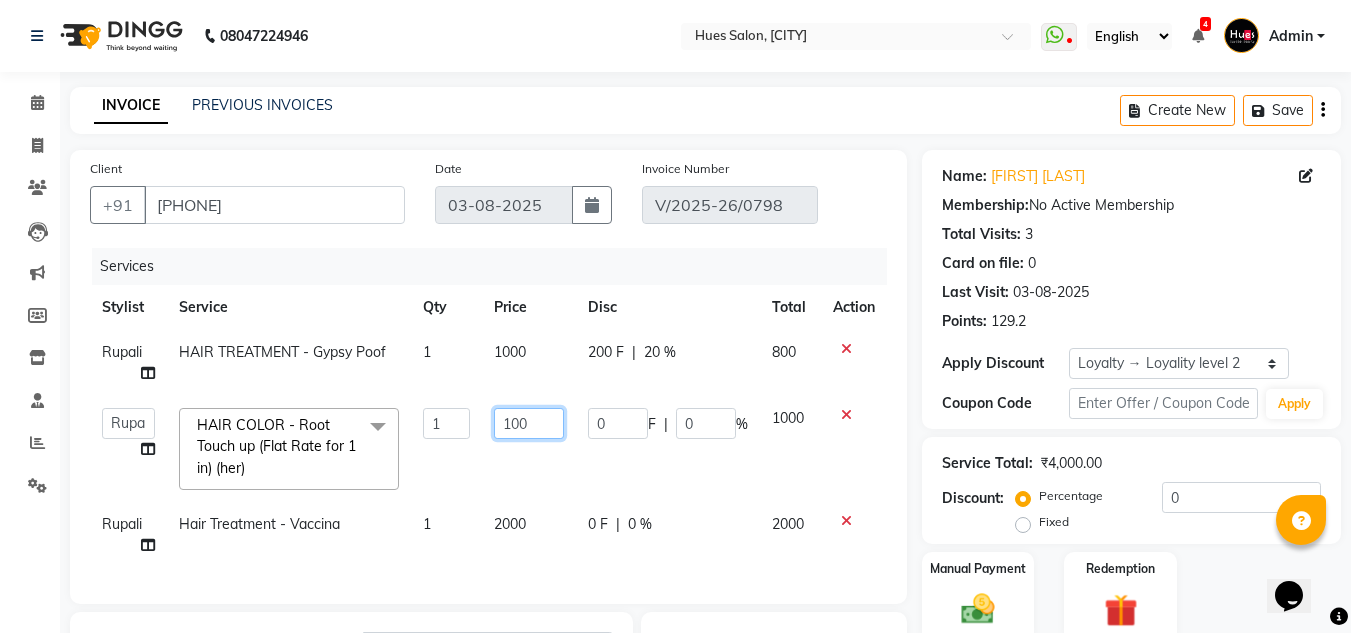 type on "1400" 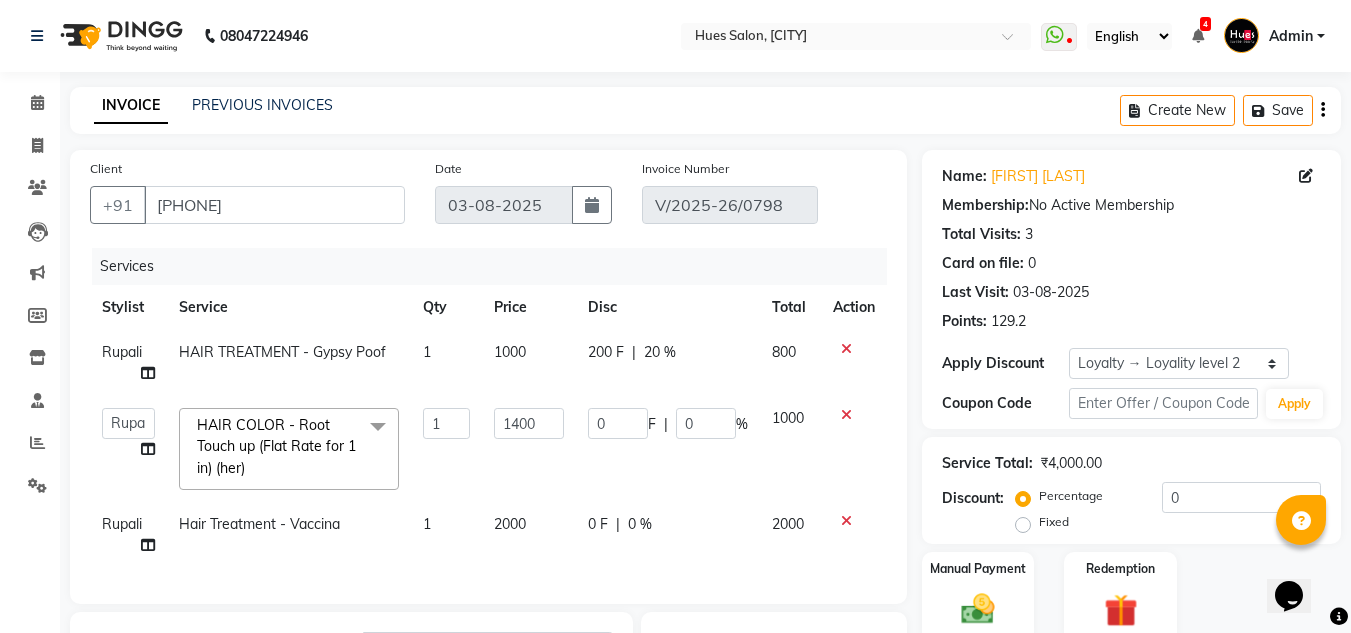 click on "2000" 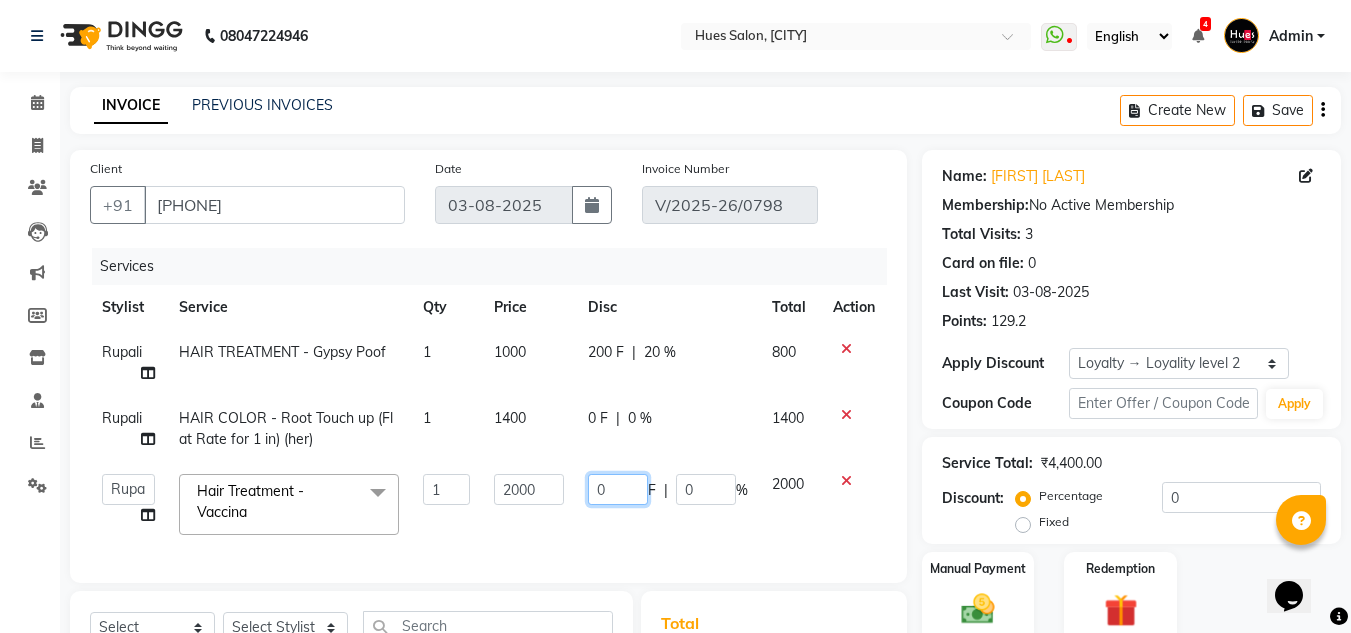 click on "0" 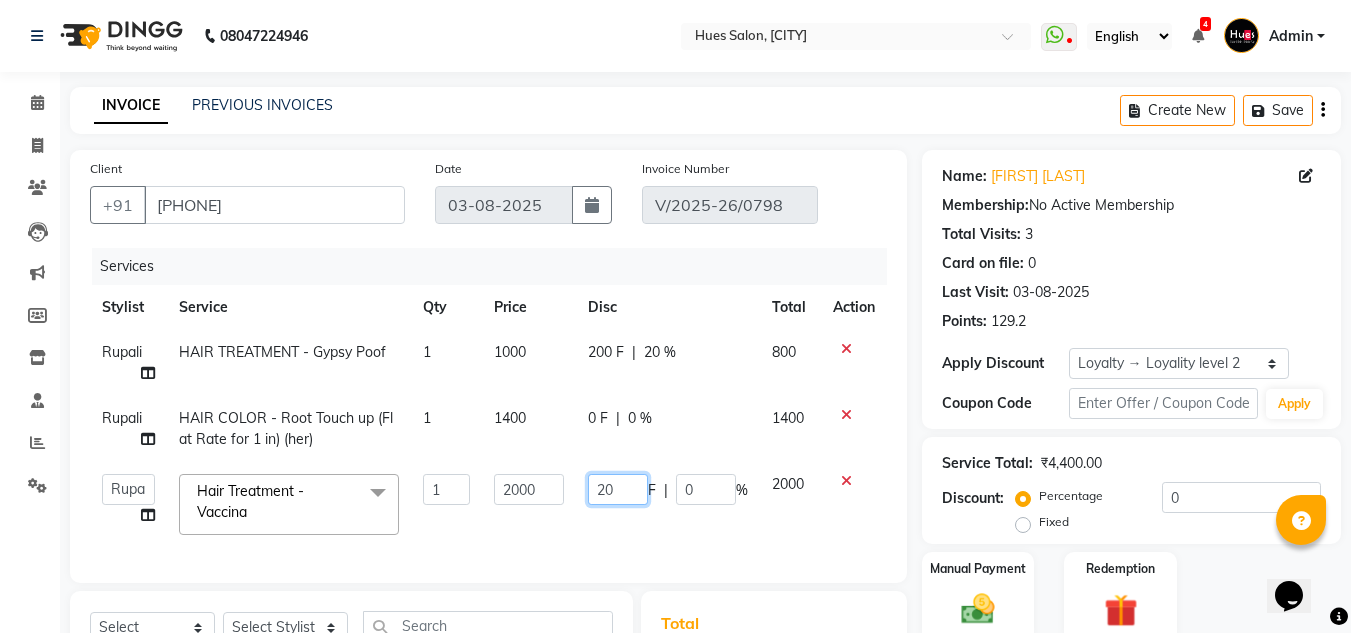type on "200" 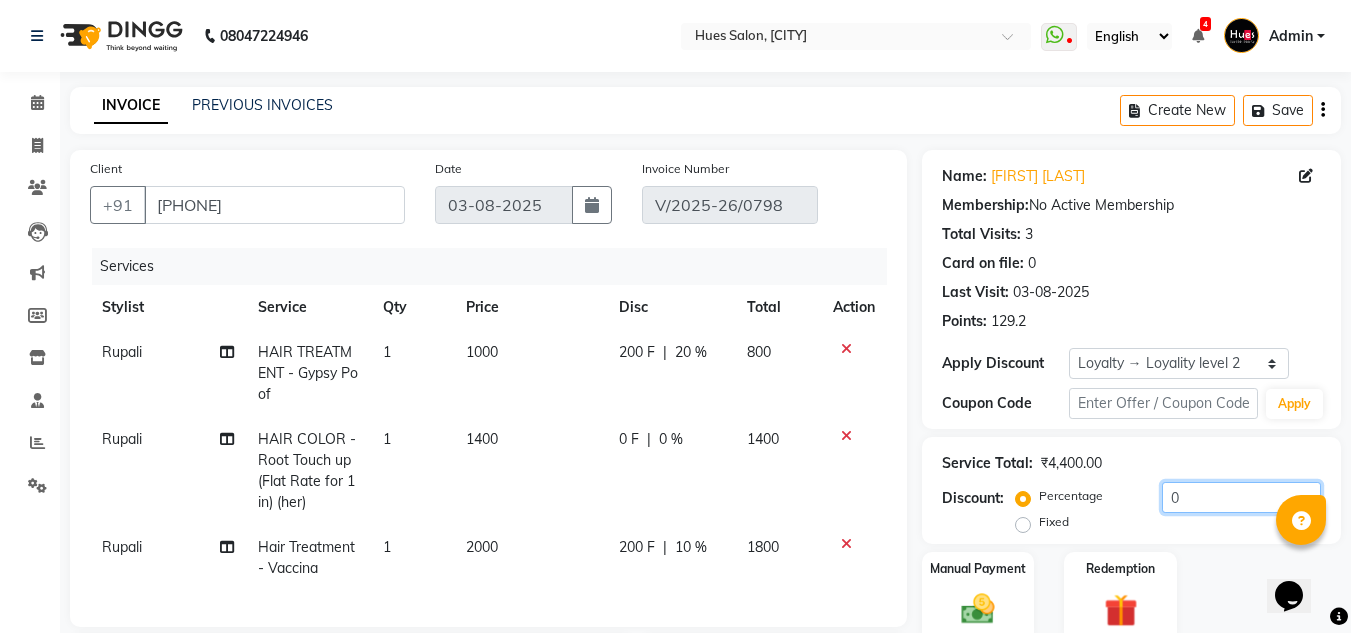 click on "0" 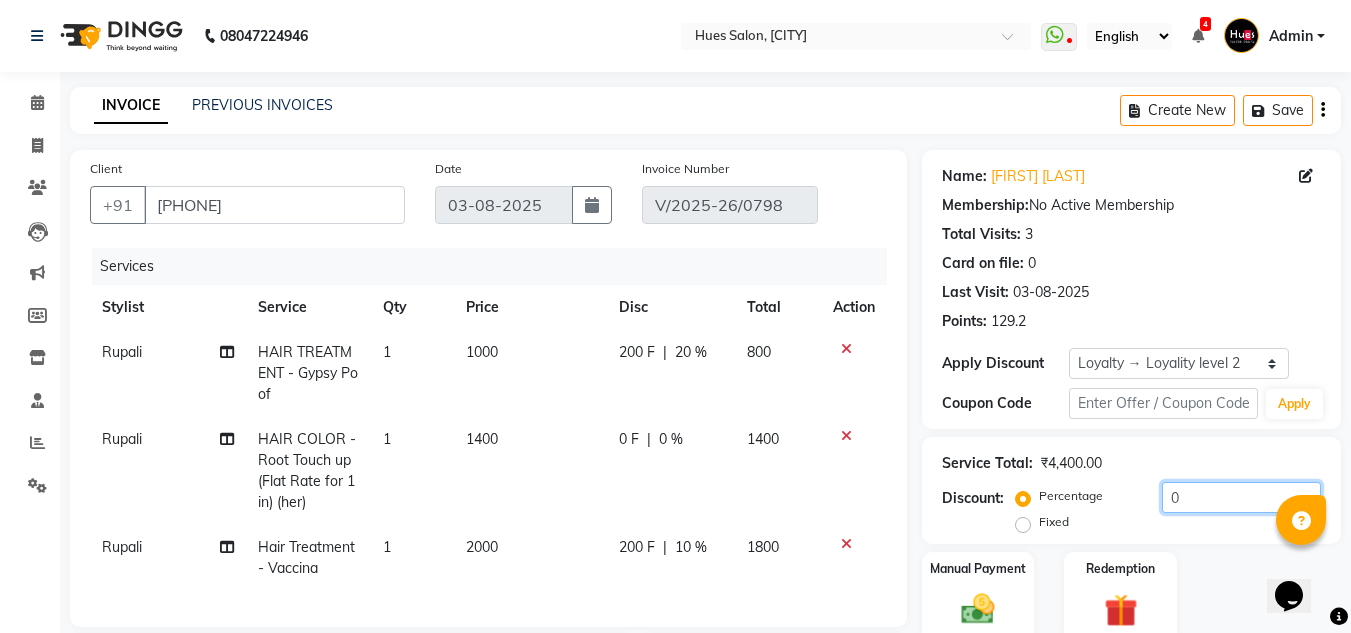 scroll, scrollTop: 440, scrollLeft: 0, axis: vertical 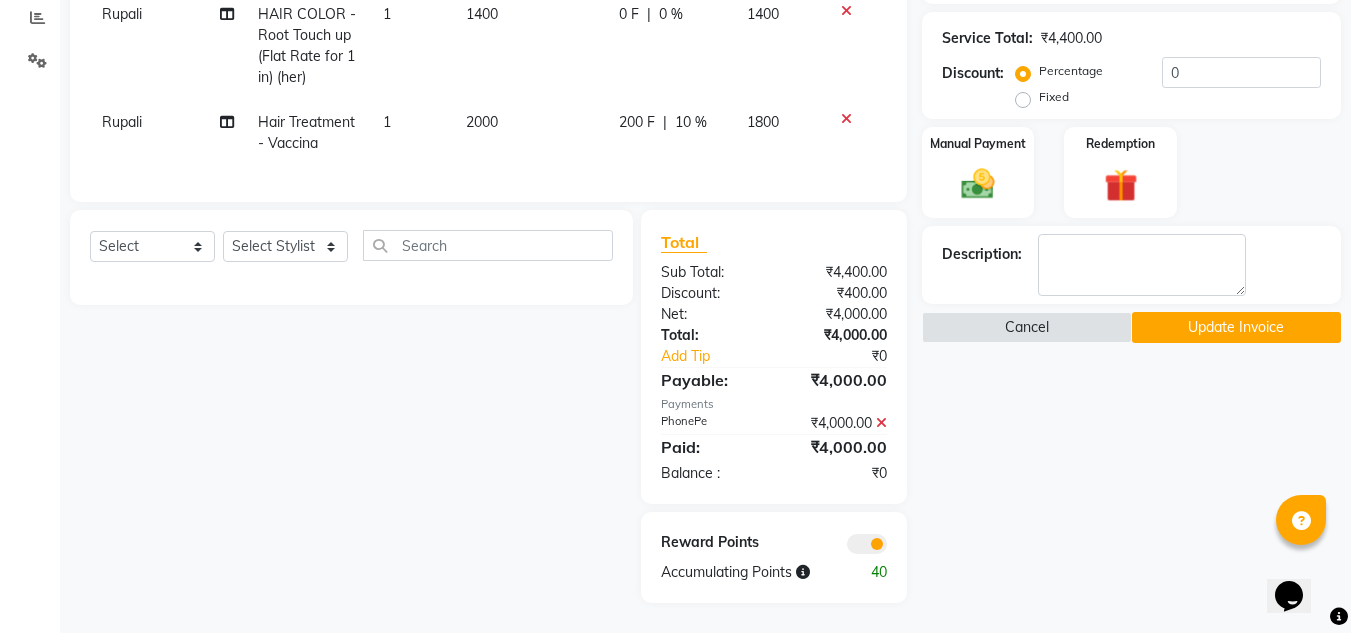 click 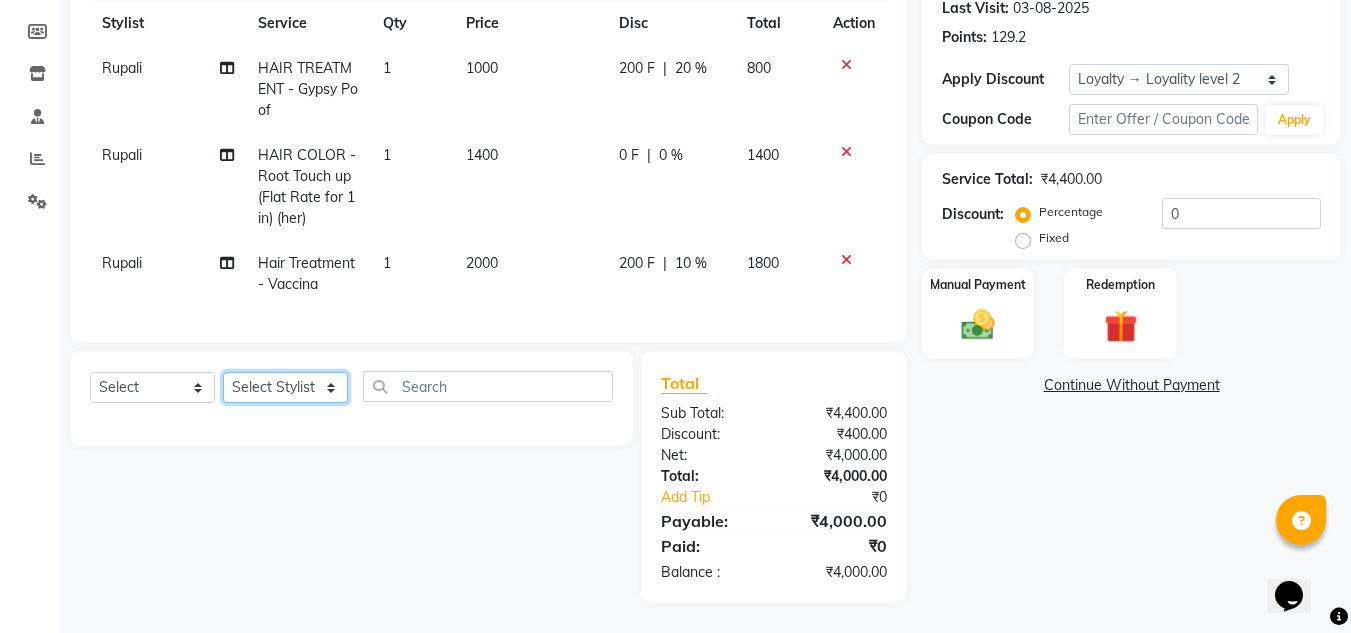 click on "Select Stylist [FIRST] [LAST] [LAST] [FIRST] [LAST] [FIRST] [LAST] [FIRST] [LAST]" 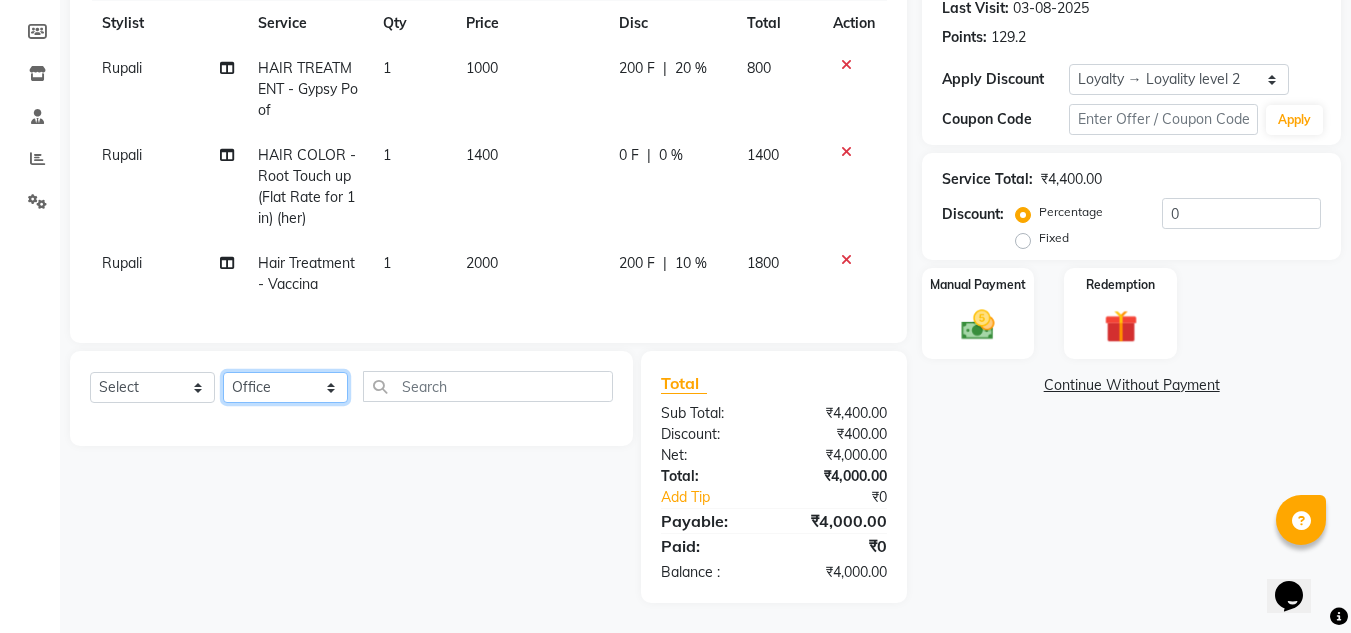 click on "Select Stylist [FIRST] [LAST] [LAST] [FIRST] [LAST] [FIRST] [LAST] [FIRST] [LAST]" 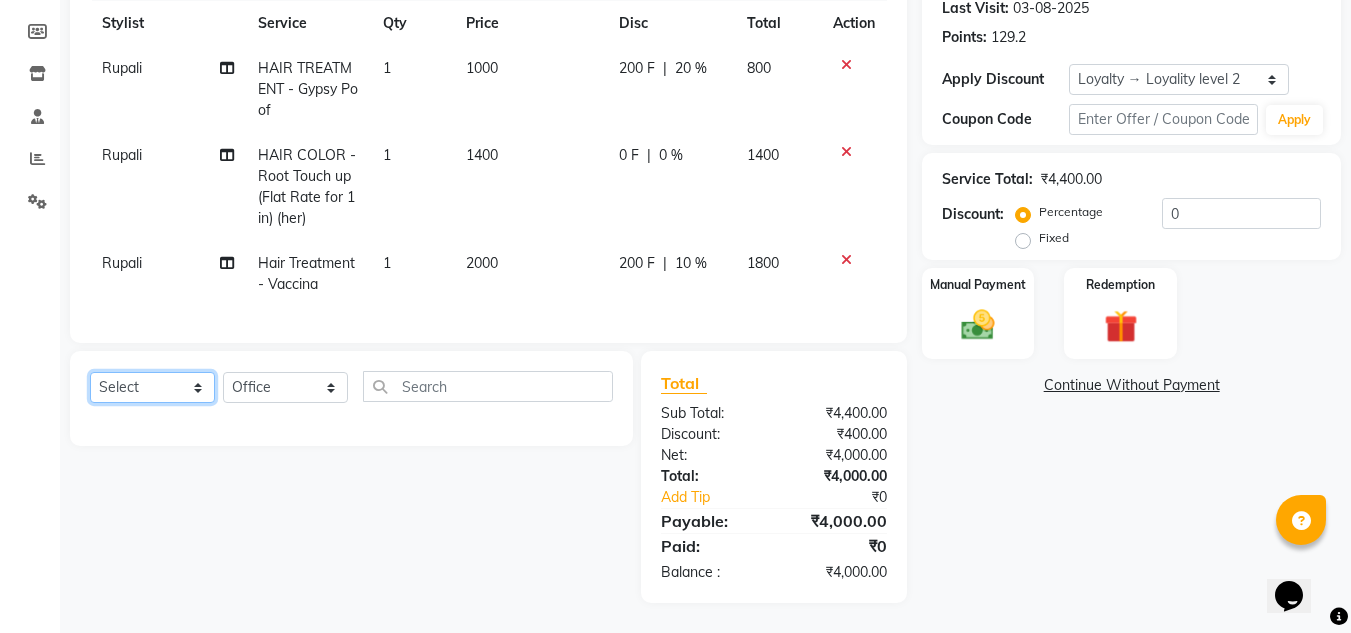 click on "Select  Service  Product  Membership  Package Voucher Prepaid Gift Card" 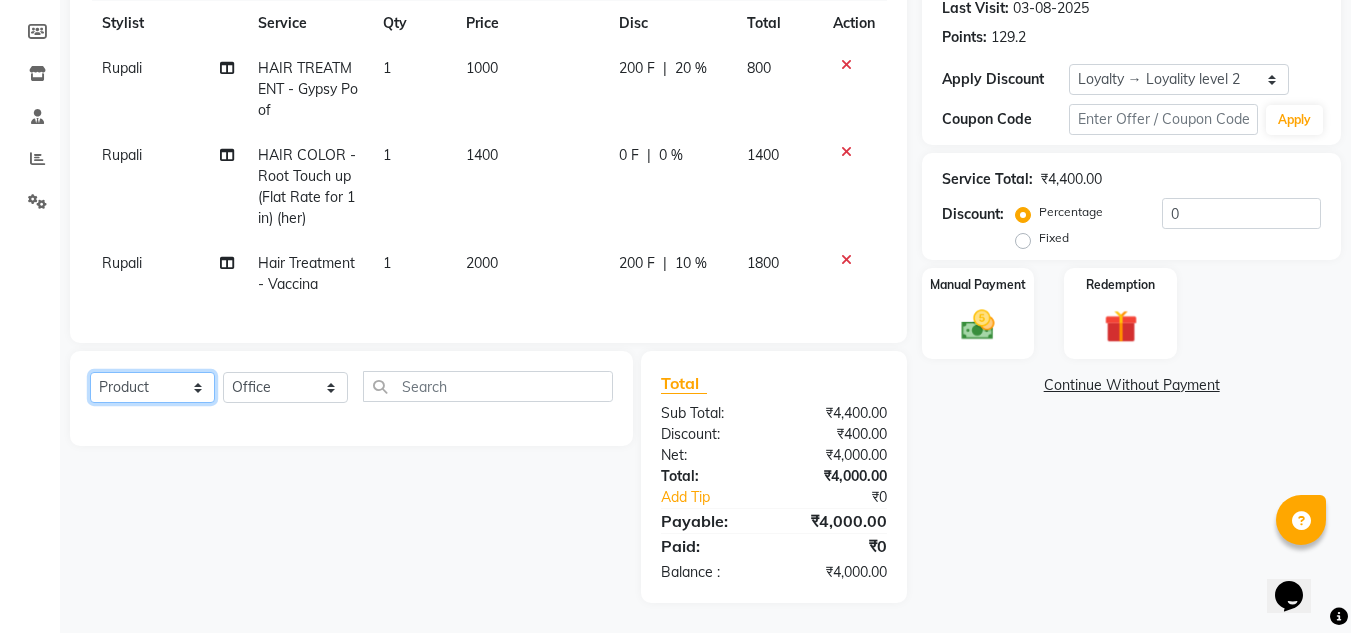 click on "Select  Service  Product  Membership  Package Voucher Prepaid Gift Card" 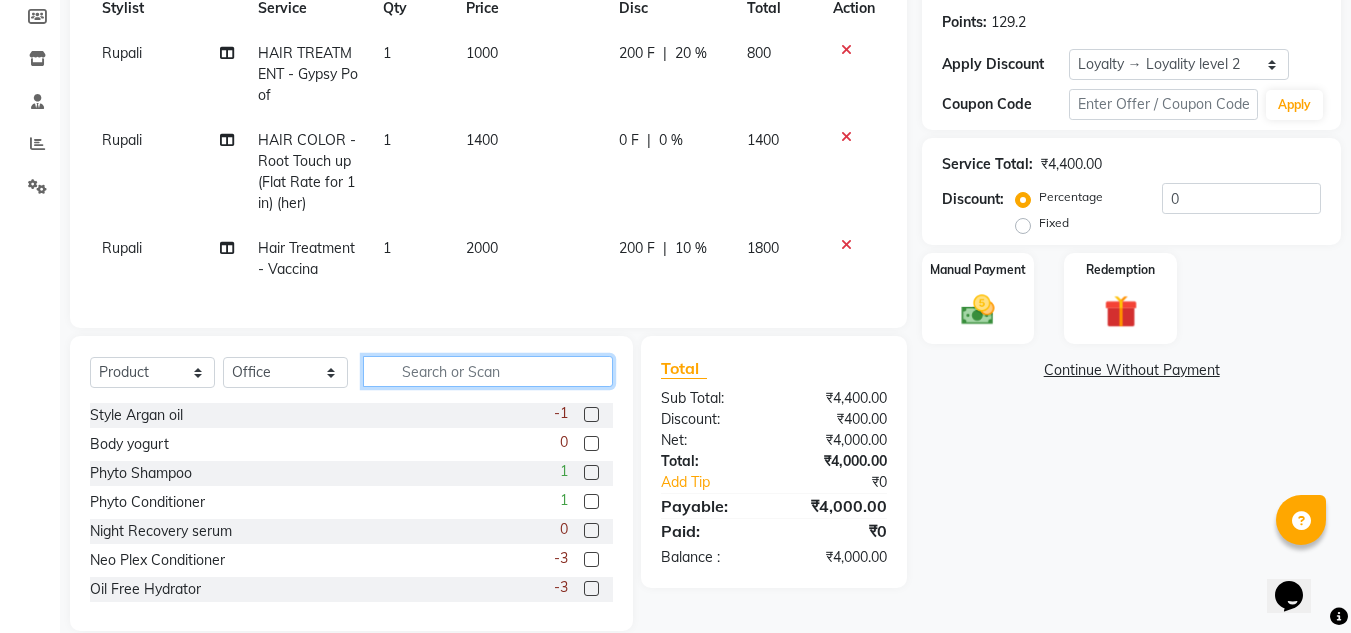 click 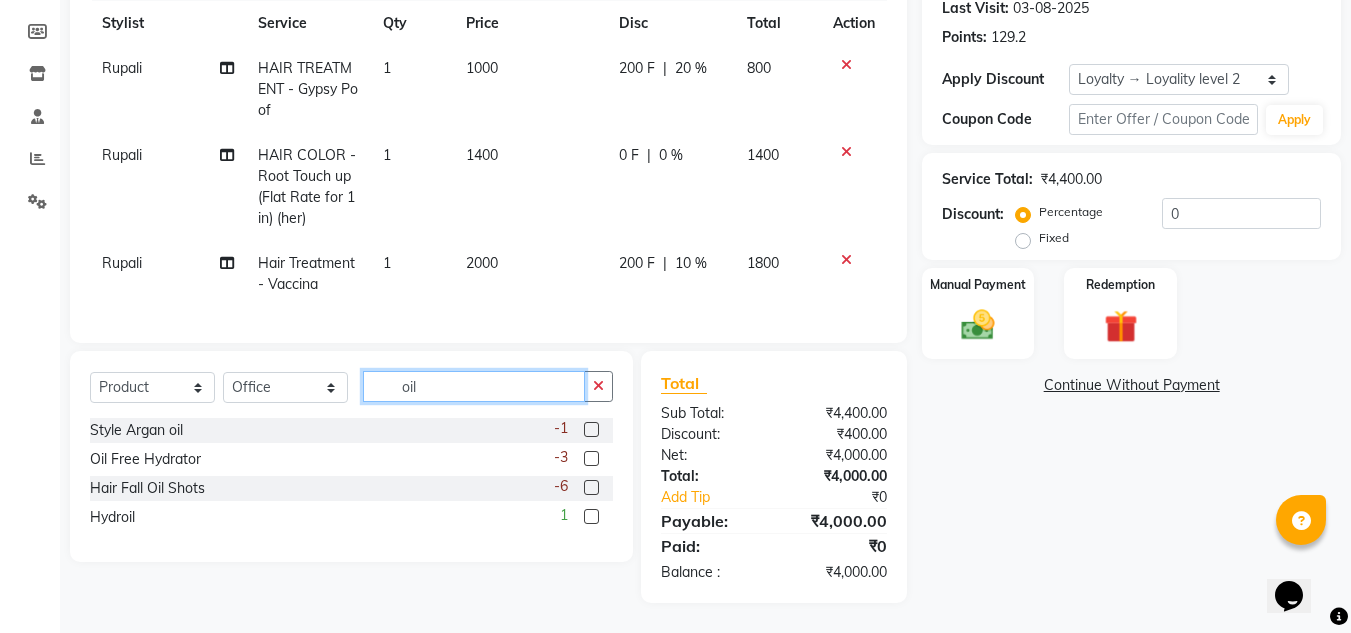 type on "oil" 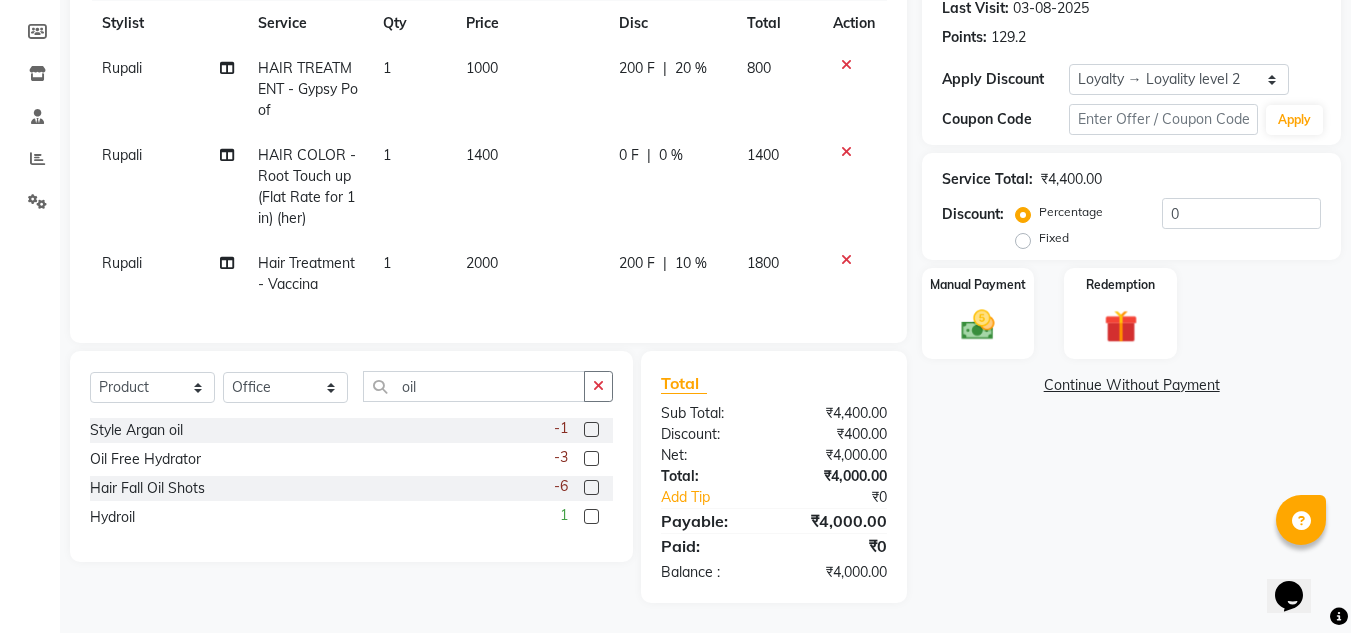 click 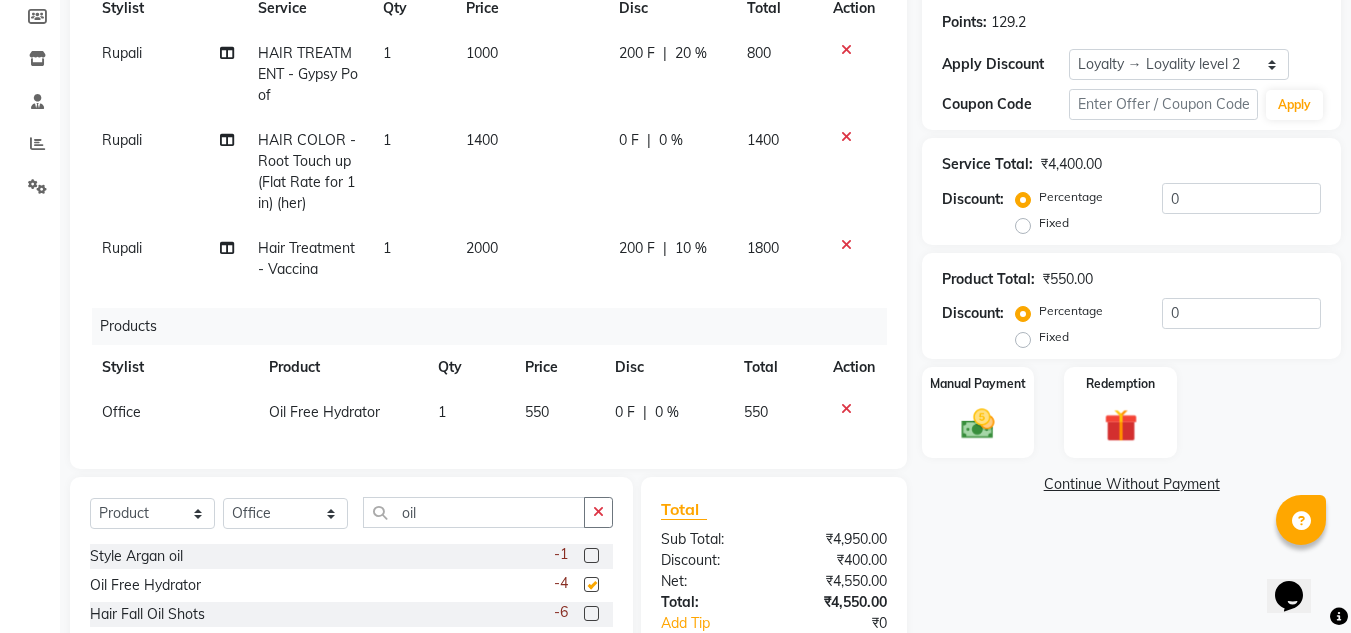 checkbox on "false" 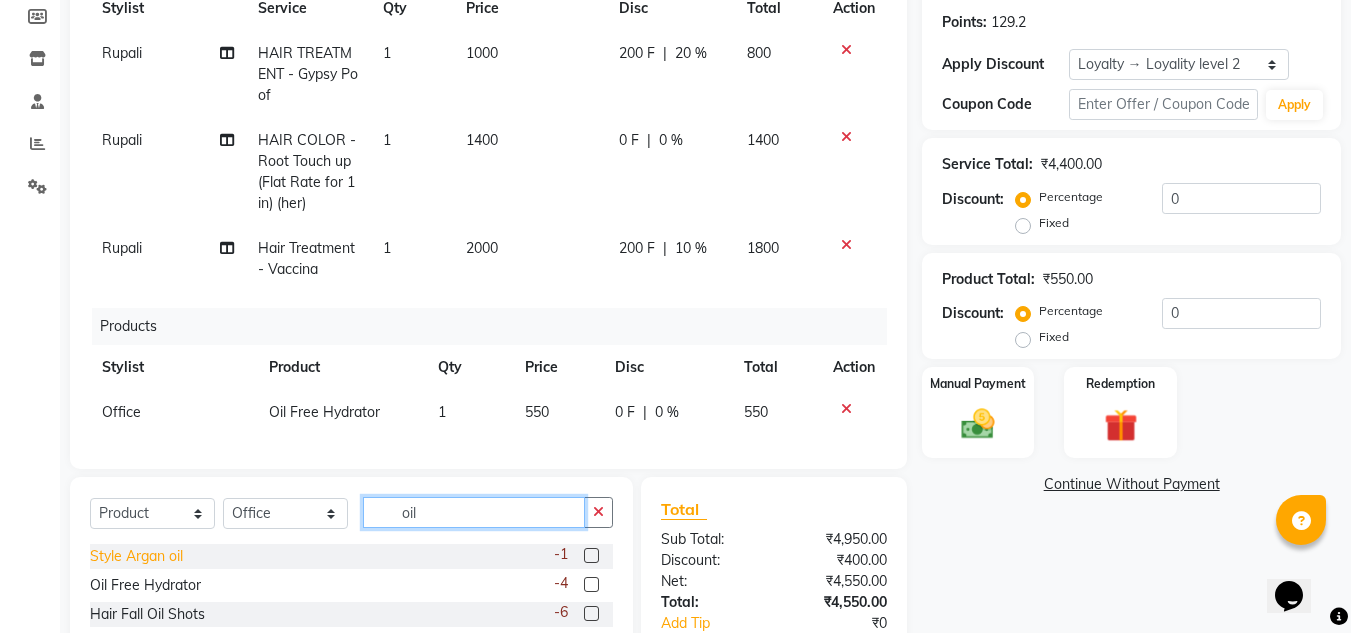 drag, startPoint x: 440, startPoint y: 512, endPoint x: 92, endPoint y: 549, distance: 349.96143 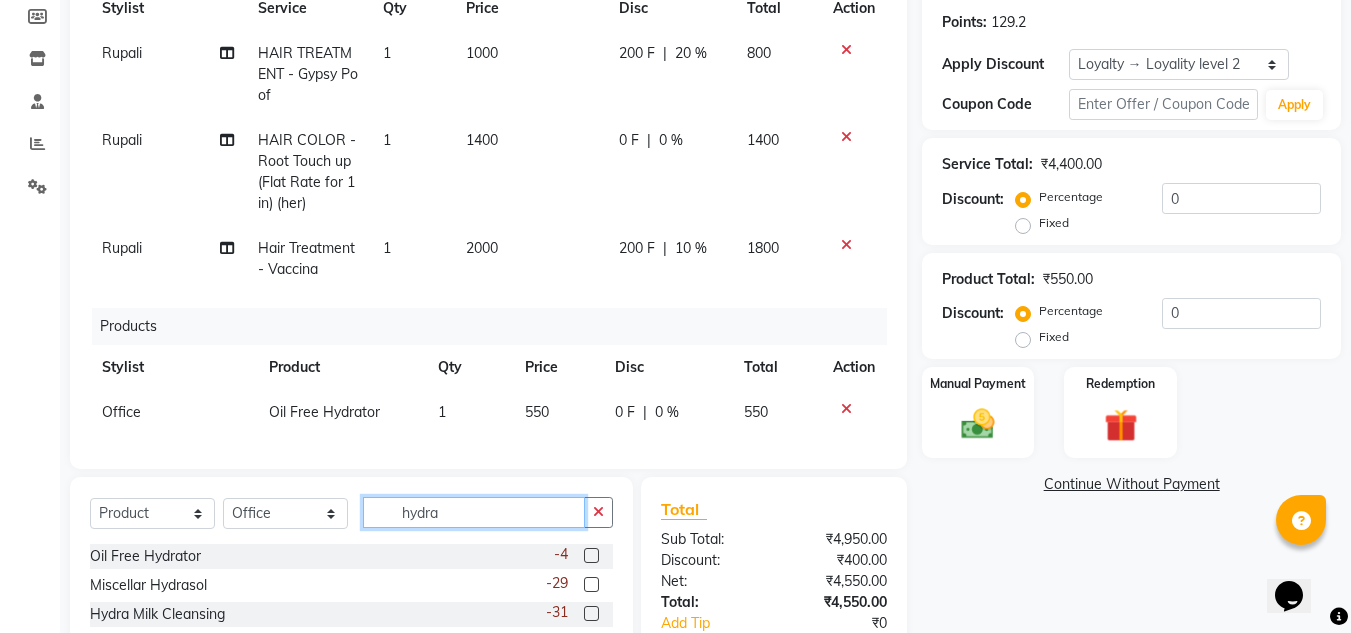 type on "hydra" 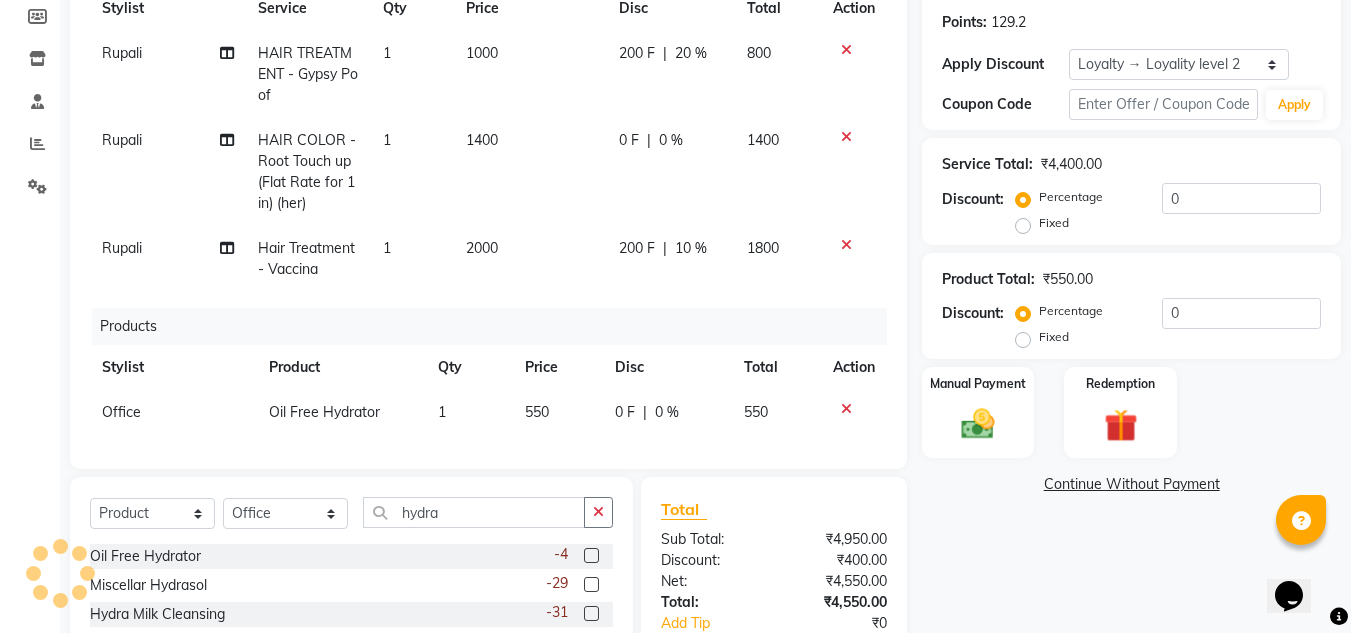 click 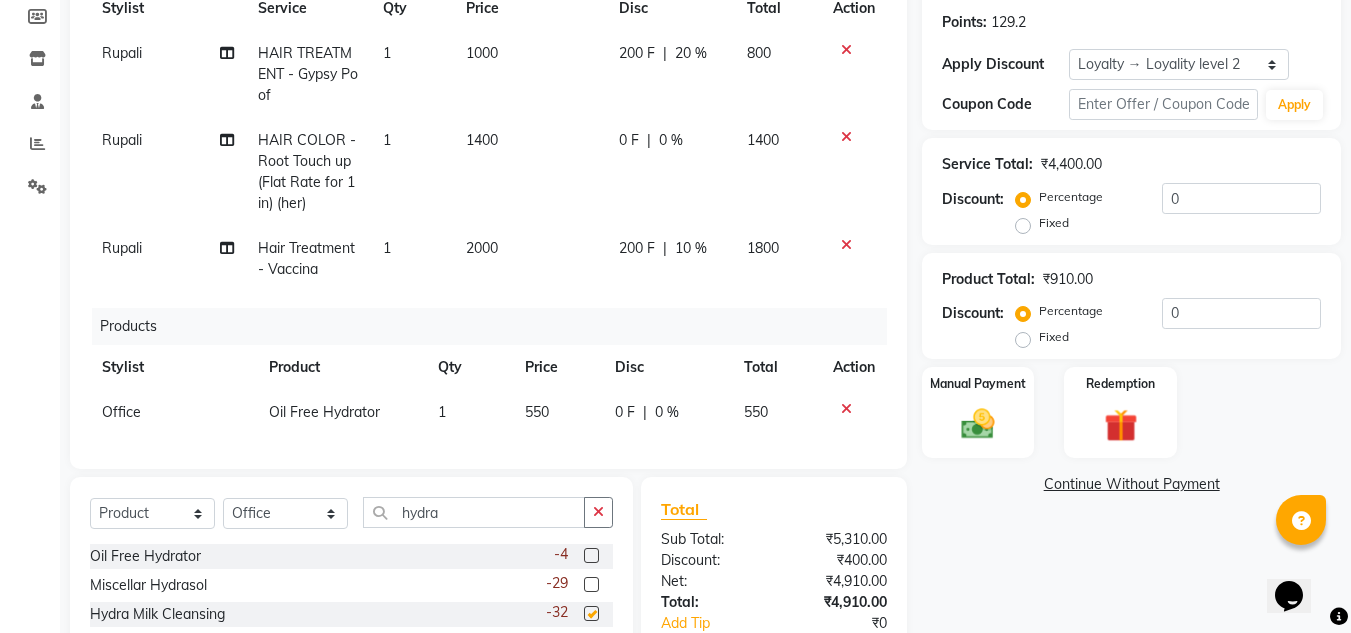 checkbox on "false" 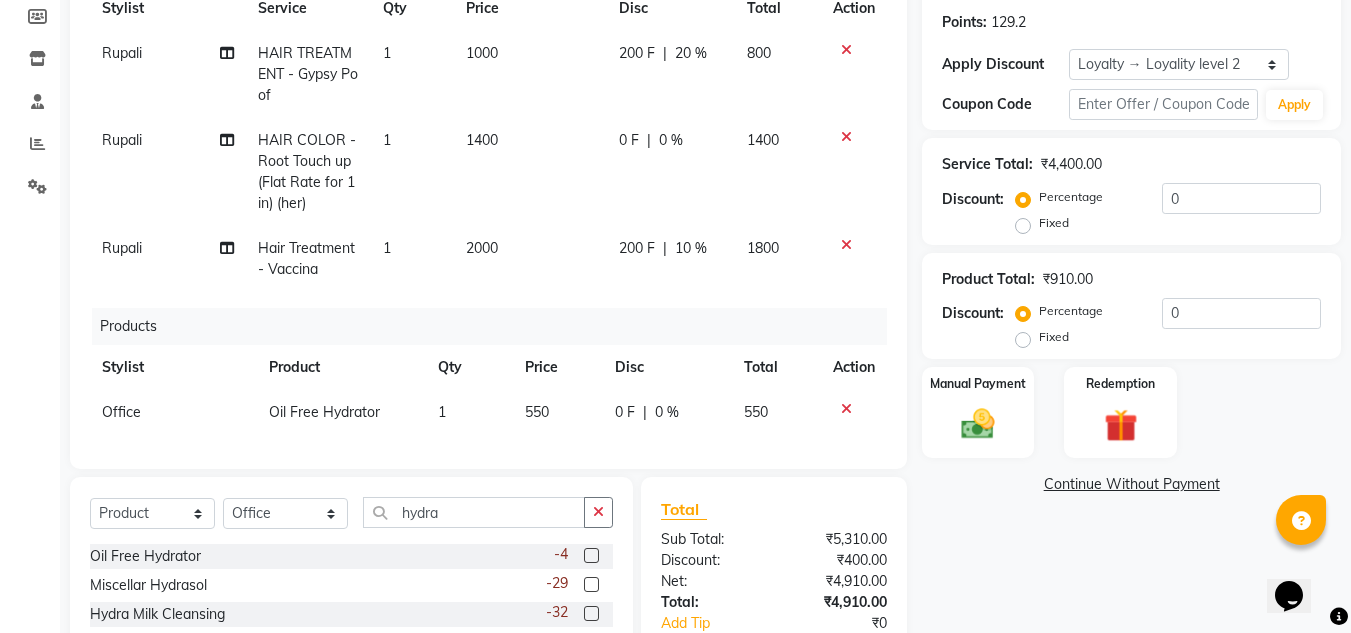 scroll, scrollTop: 62, scrollLeft: 0, axis: vertical 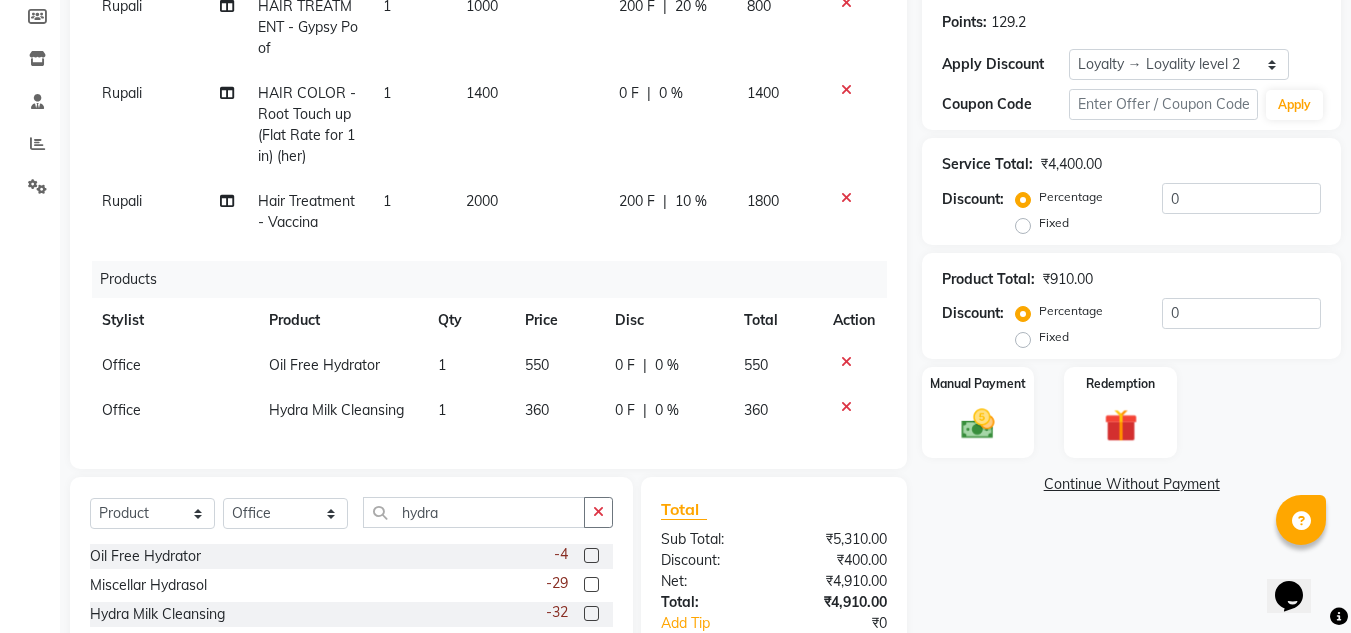 click on "550" 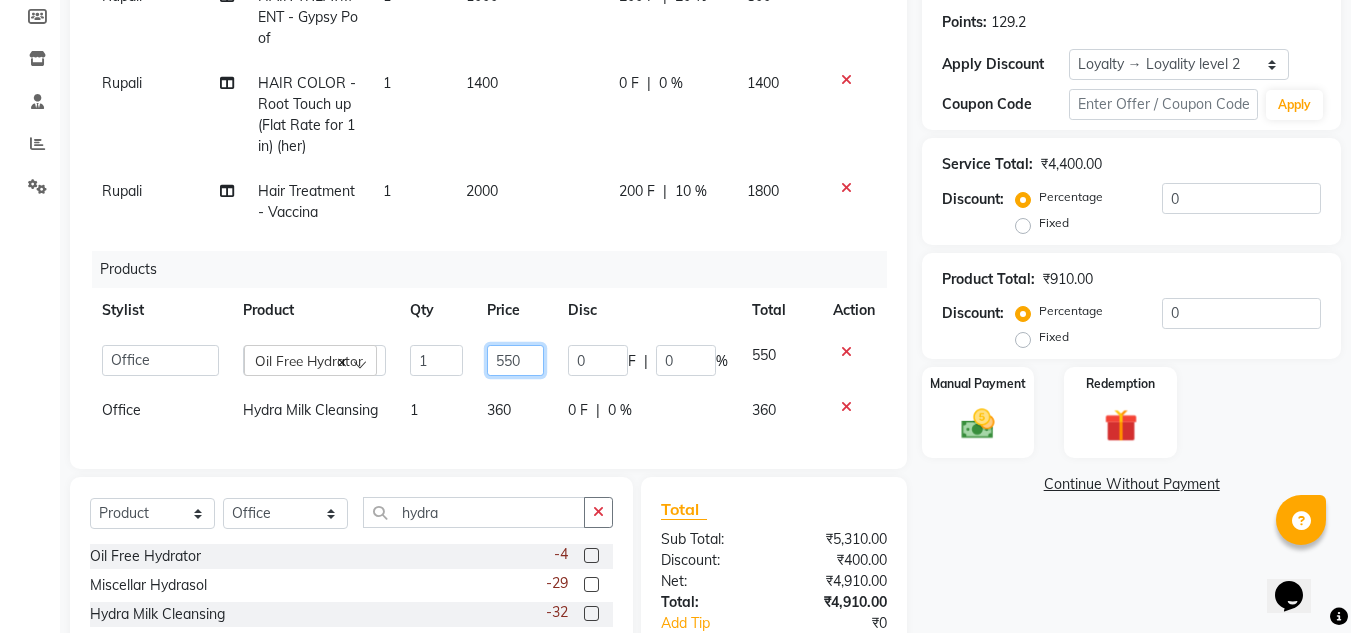 click on "550" 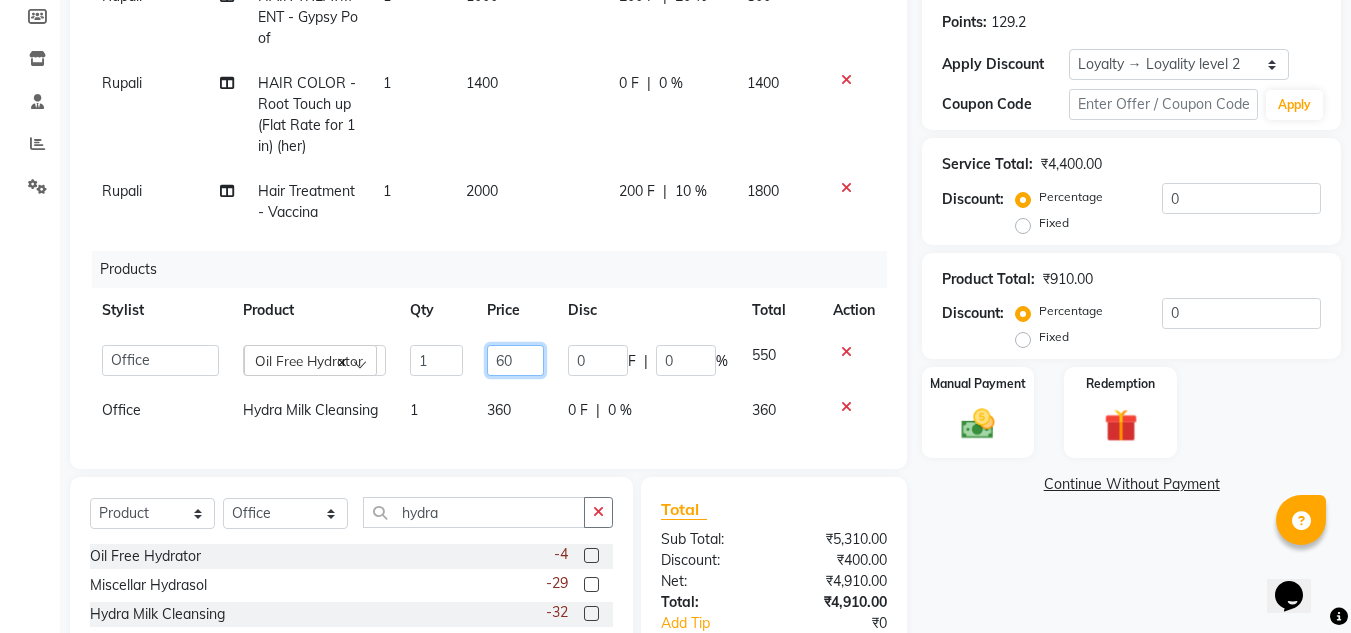 type on "600" 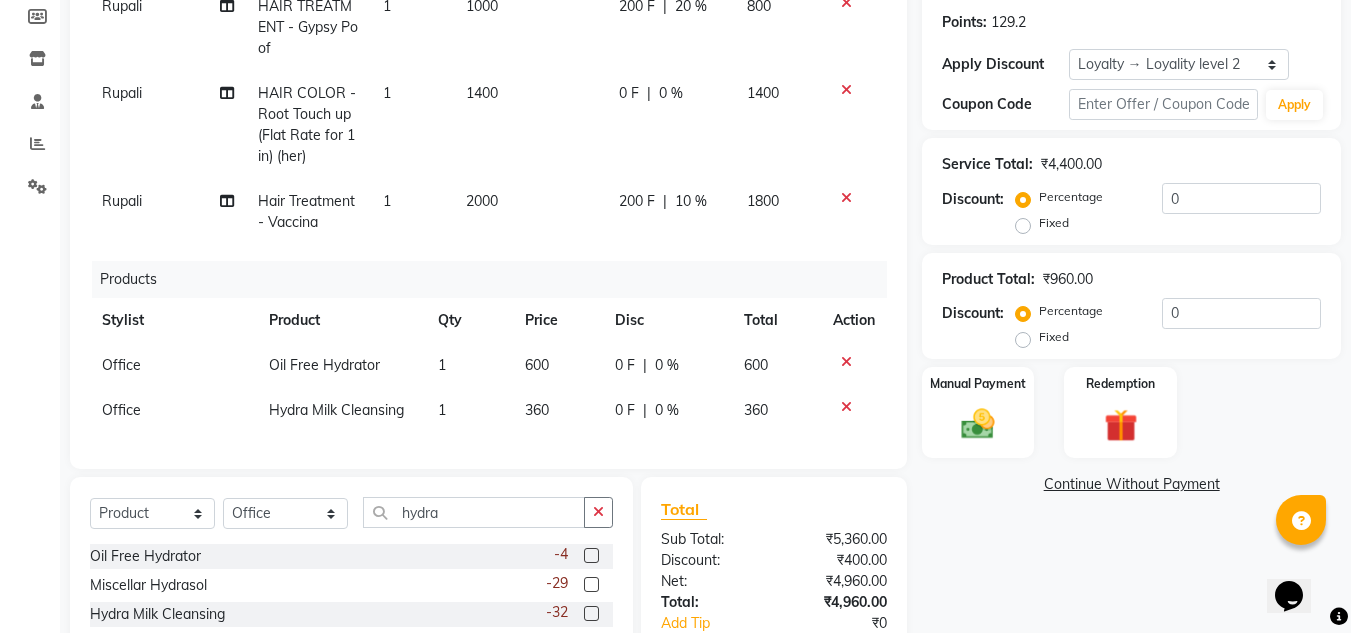 click on "Office Hydra Milk Cleansing 1 360 0 F | 0 % 360" 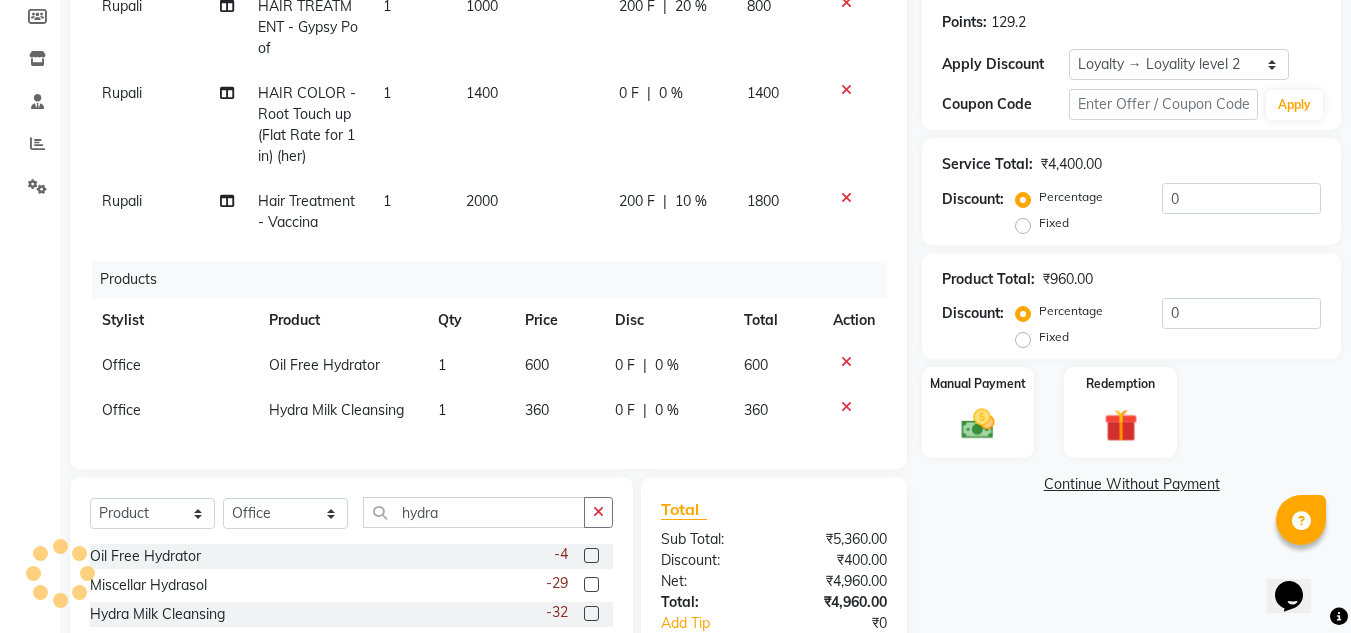 click on "360" 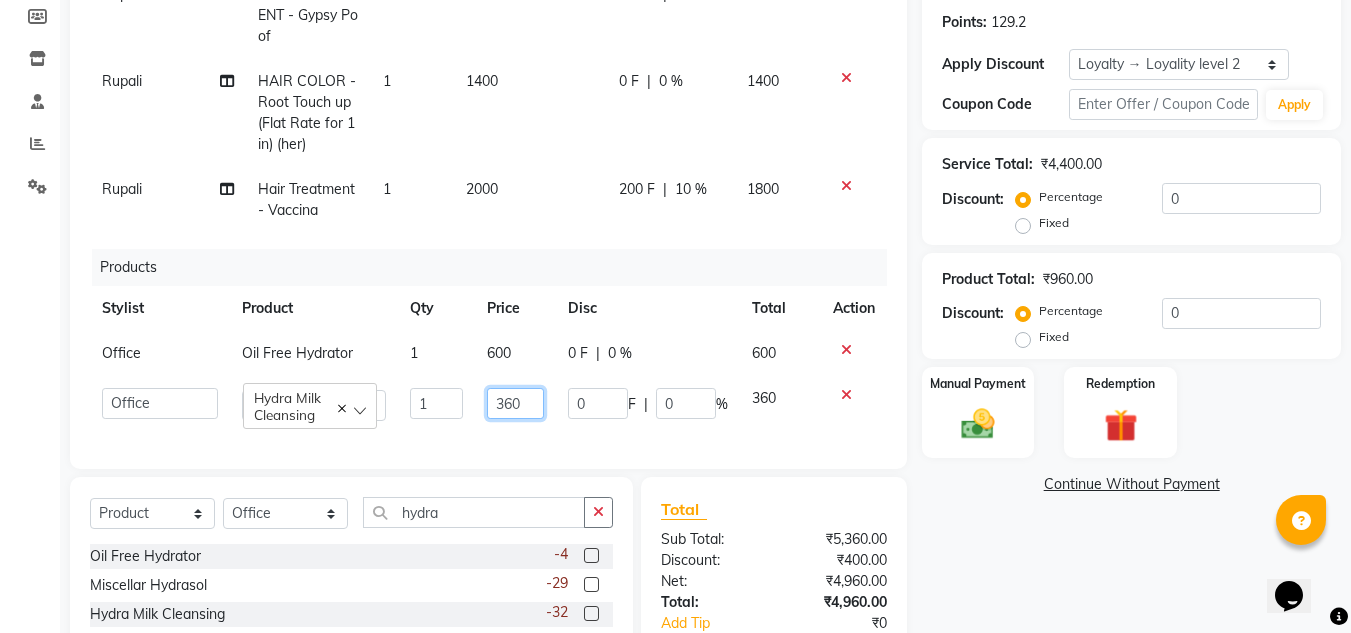 click on "360" 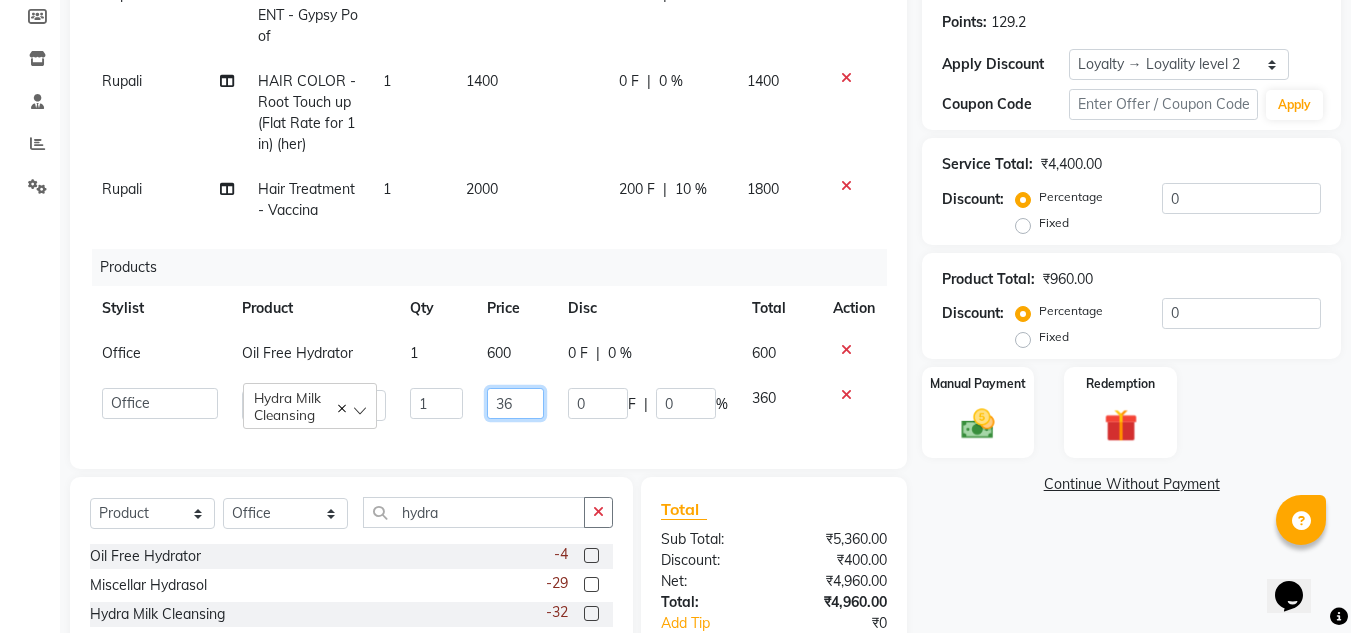 type on "3" 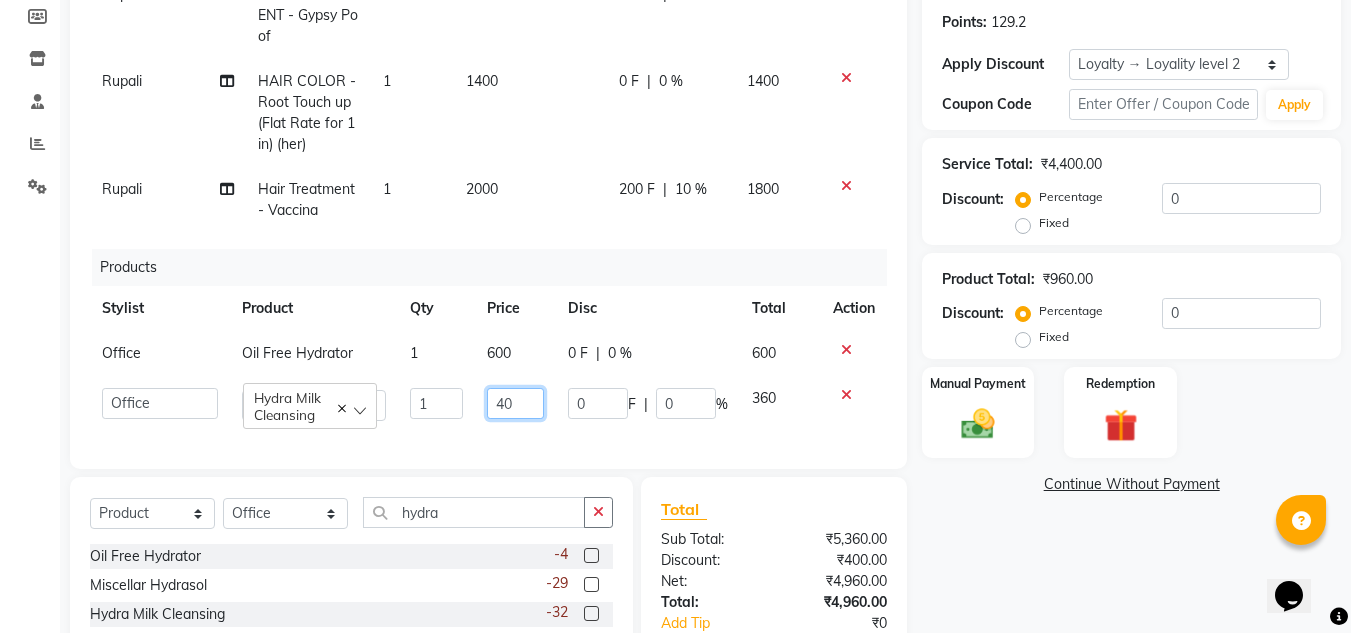 type on "400" 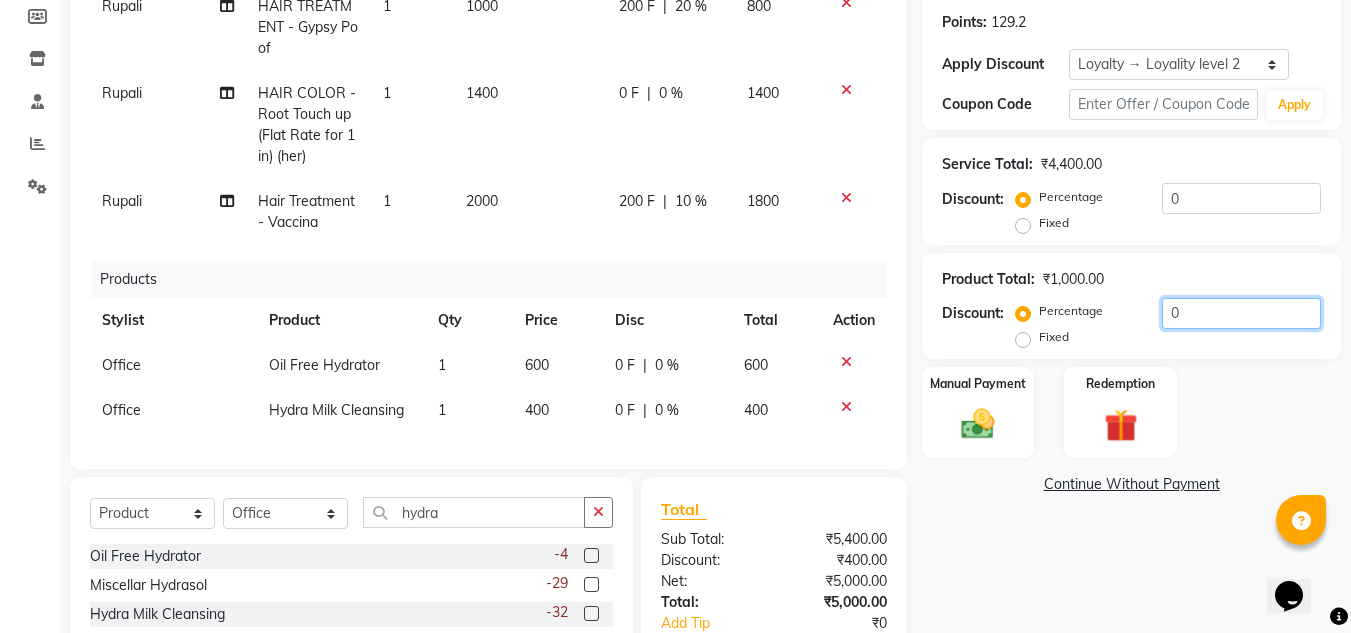 click on "0" 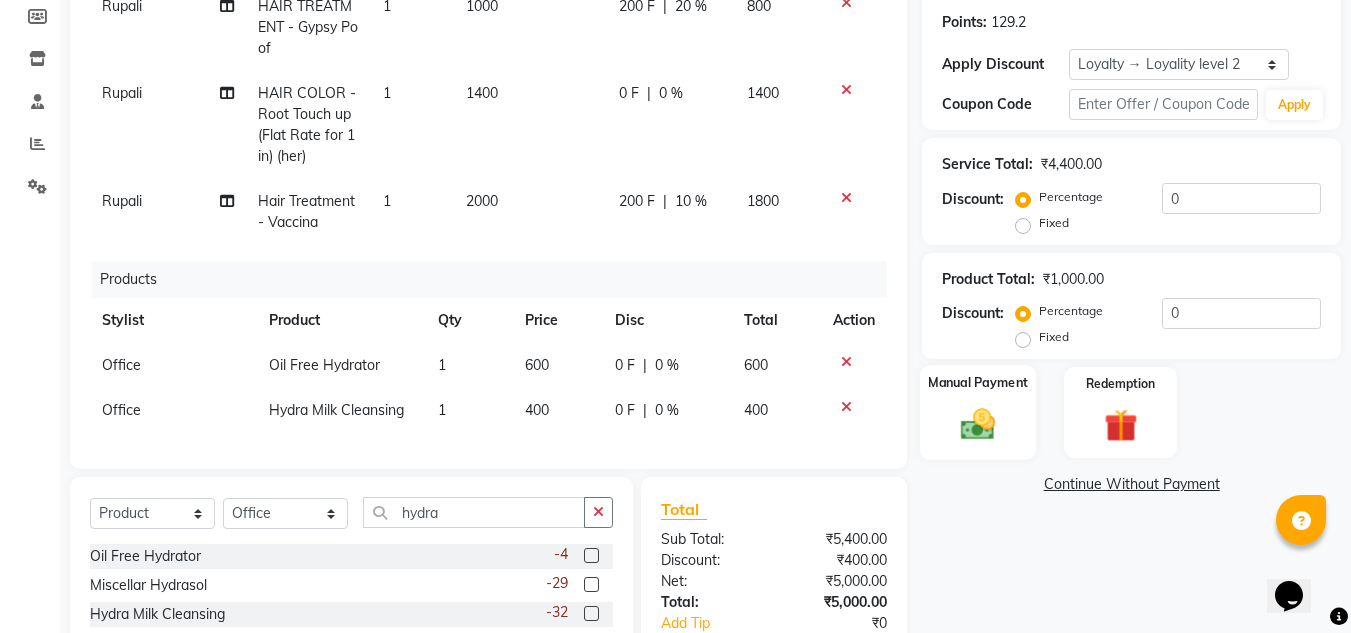 click 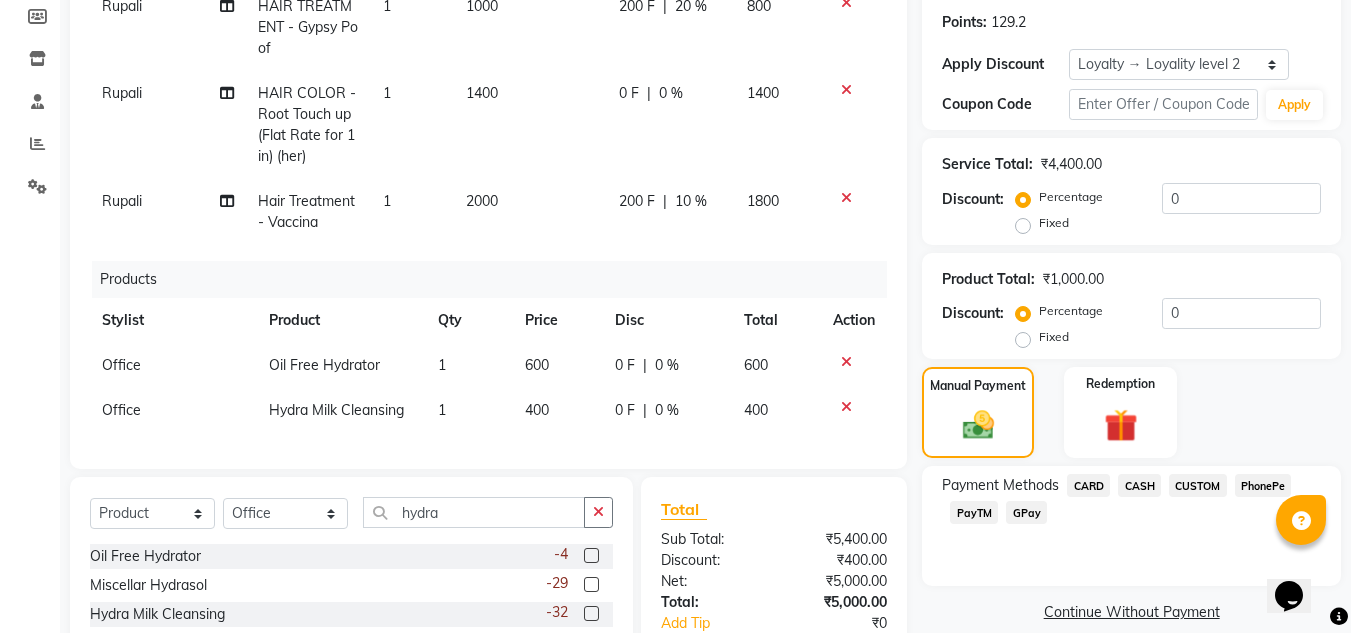 click on "PhonePe" 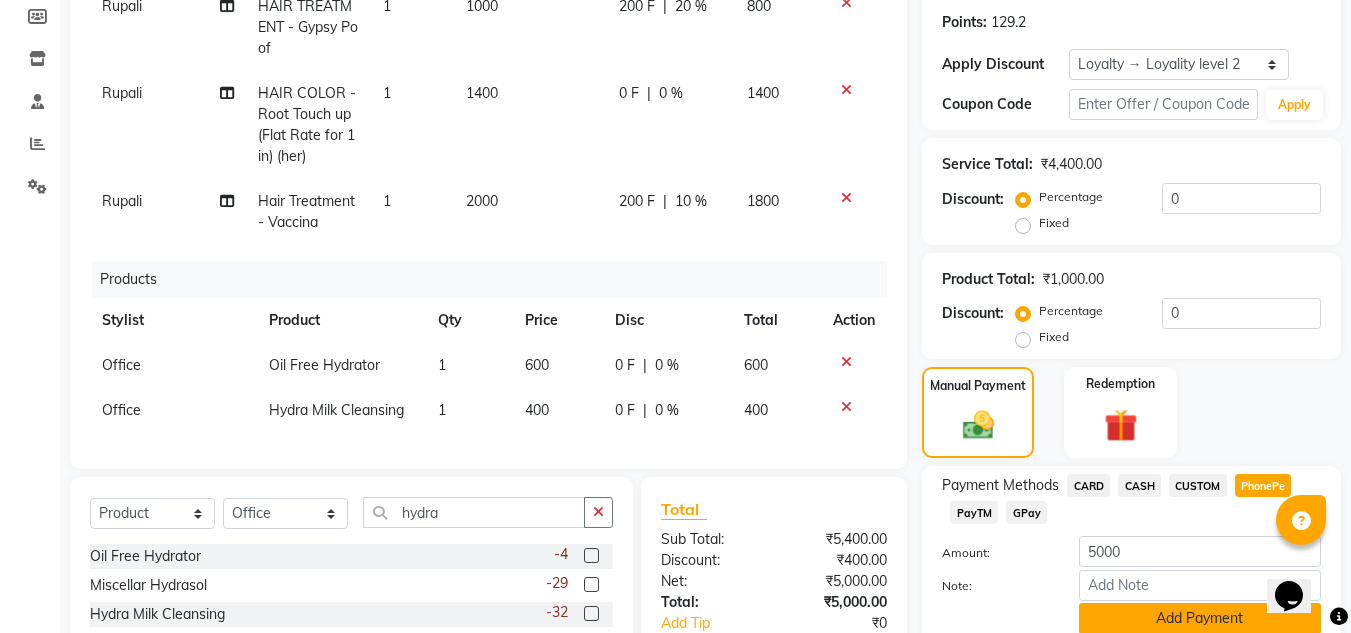 click on "Add Payment" 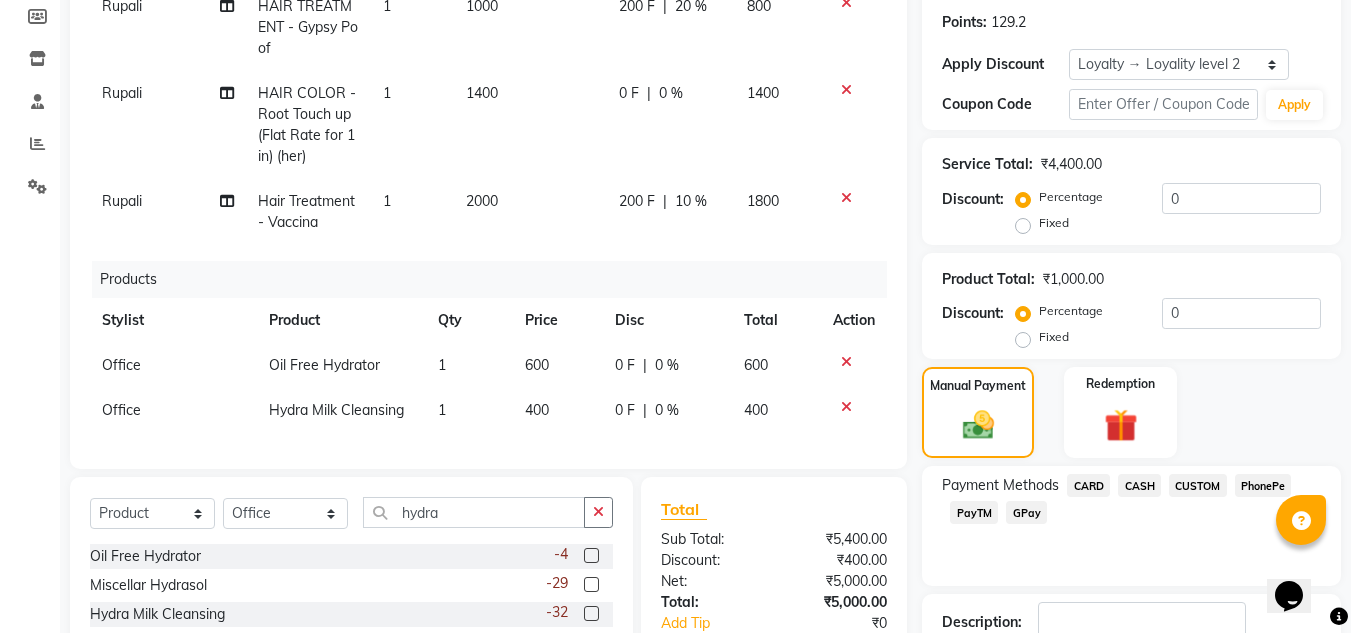 scroll, scrollTop: 566, scrollLeft: 0, axis: vertical 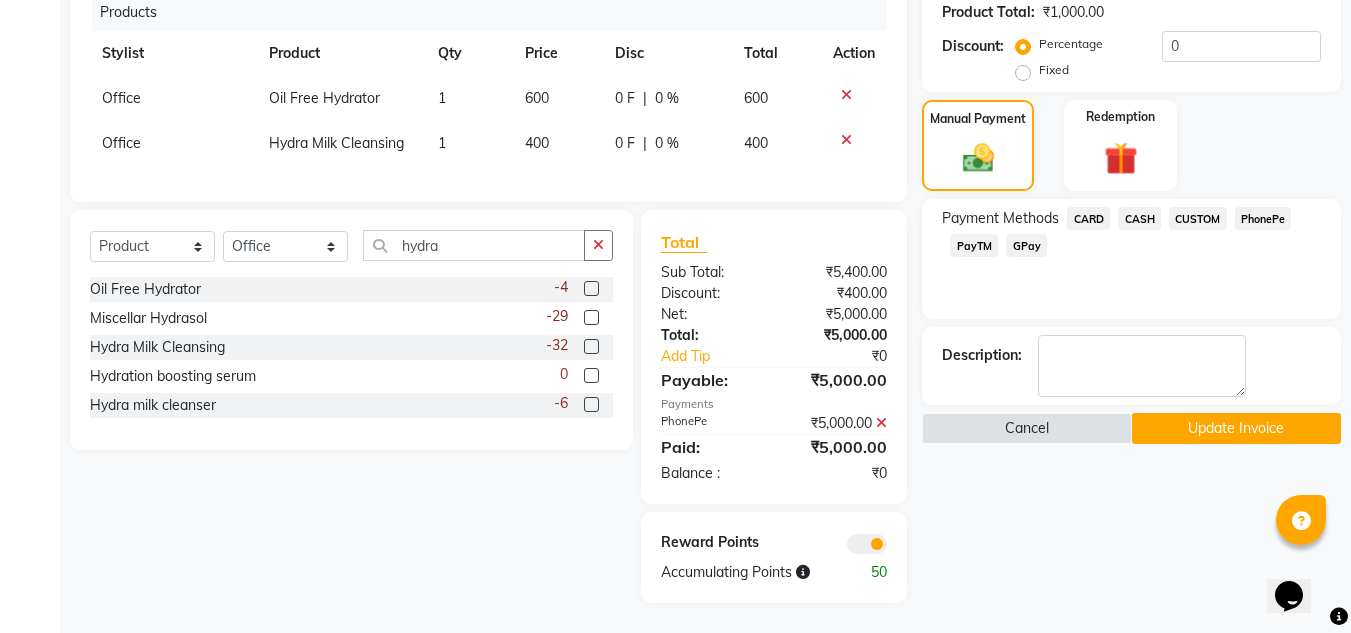 click on "Update Invoice" 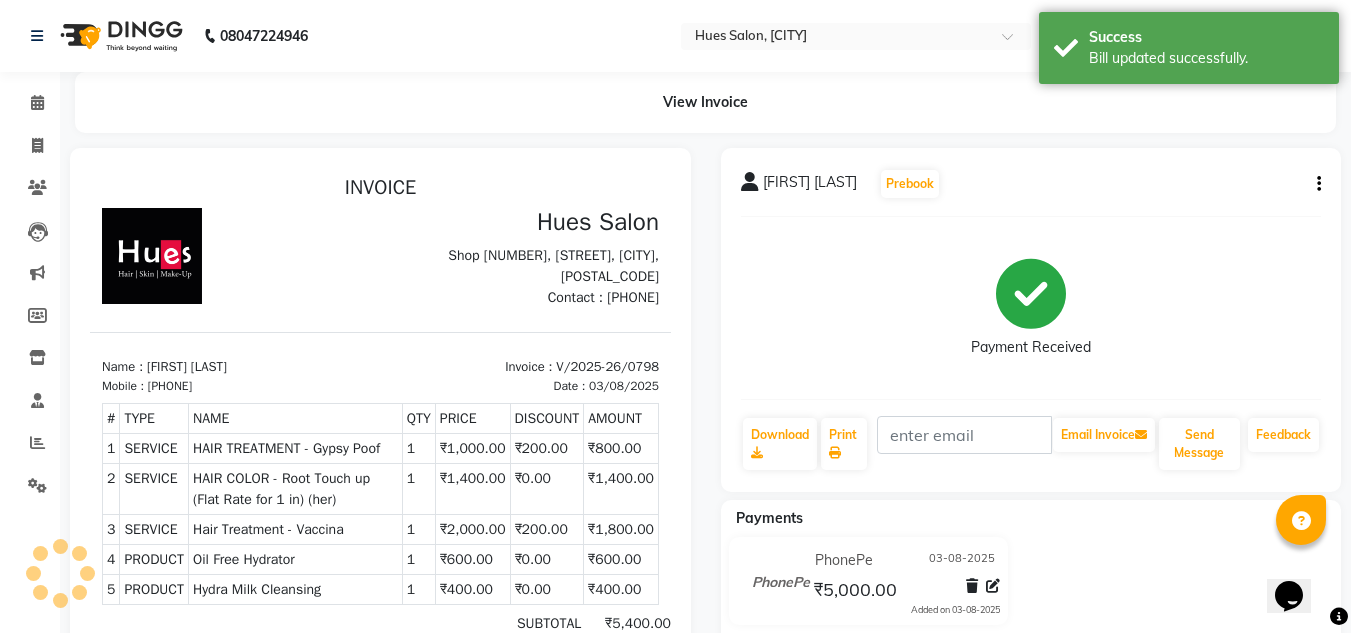 scroll, scrollTop: 0, scrollLeft: 0, axis: both 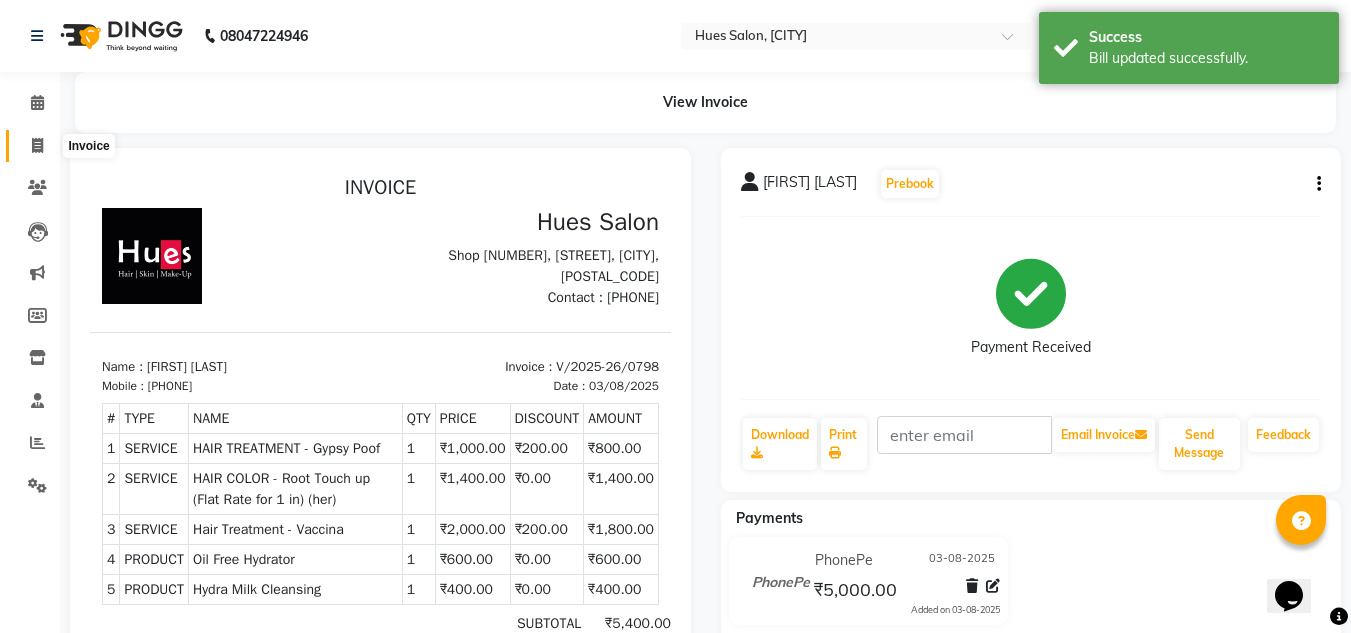 click 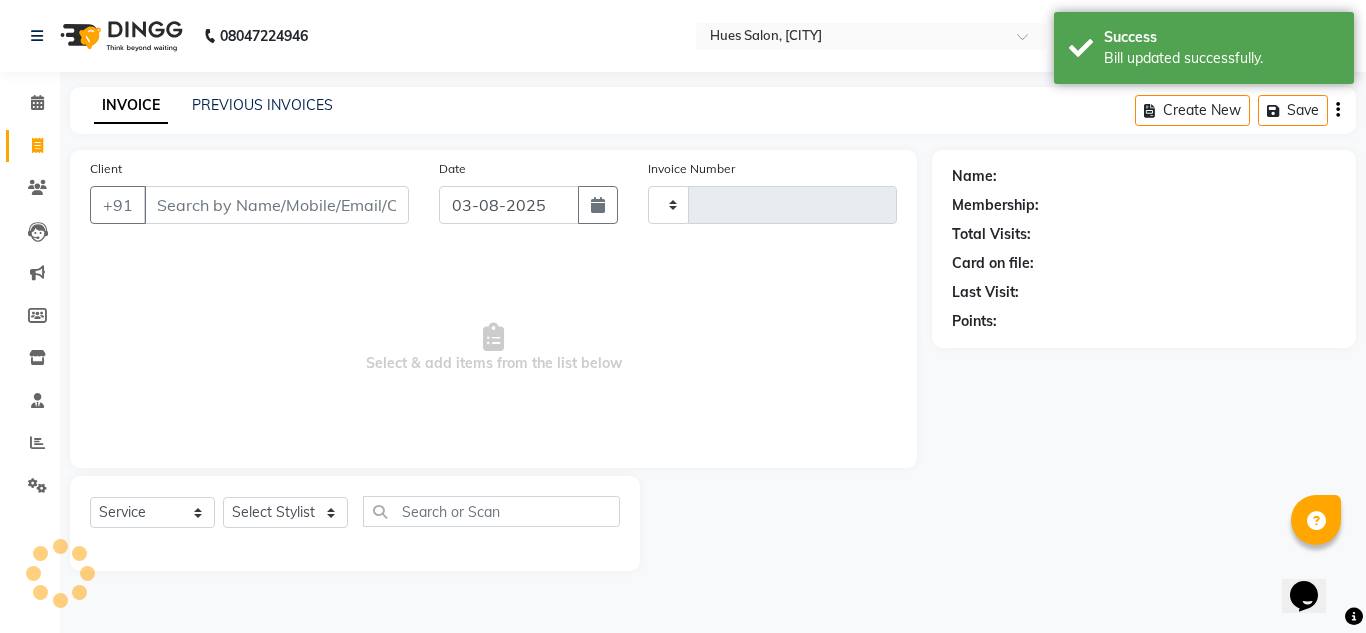 type on "0805" 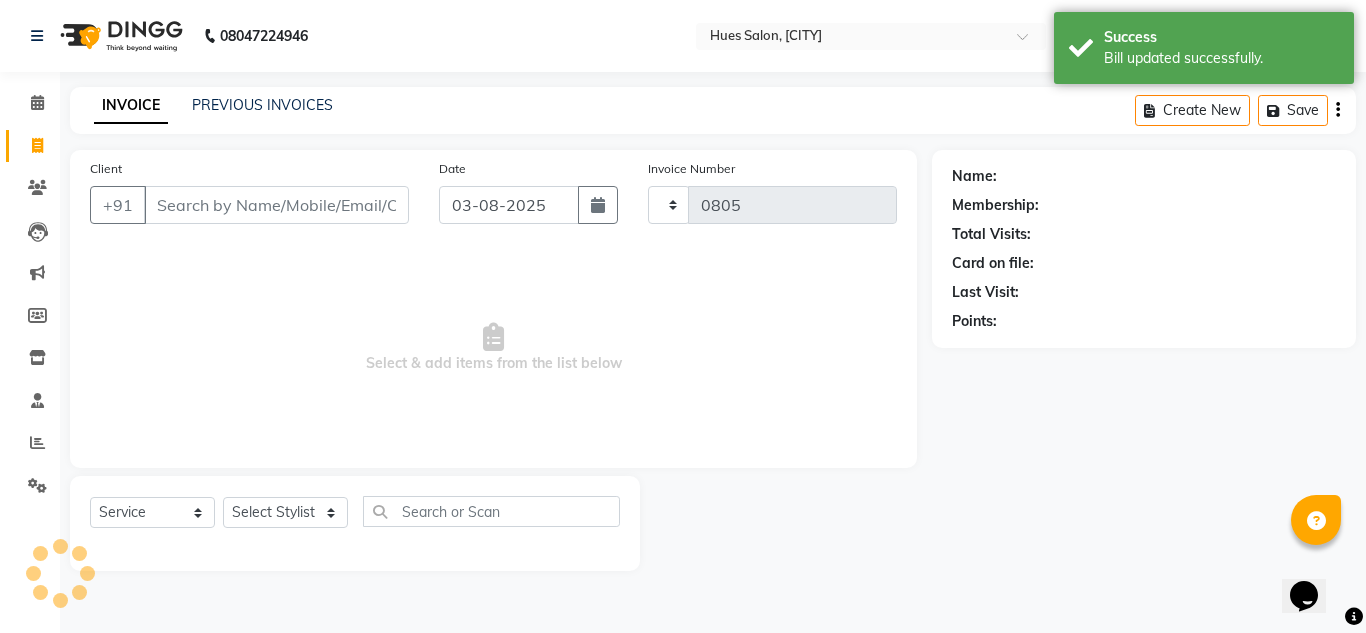 select on "3460" 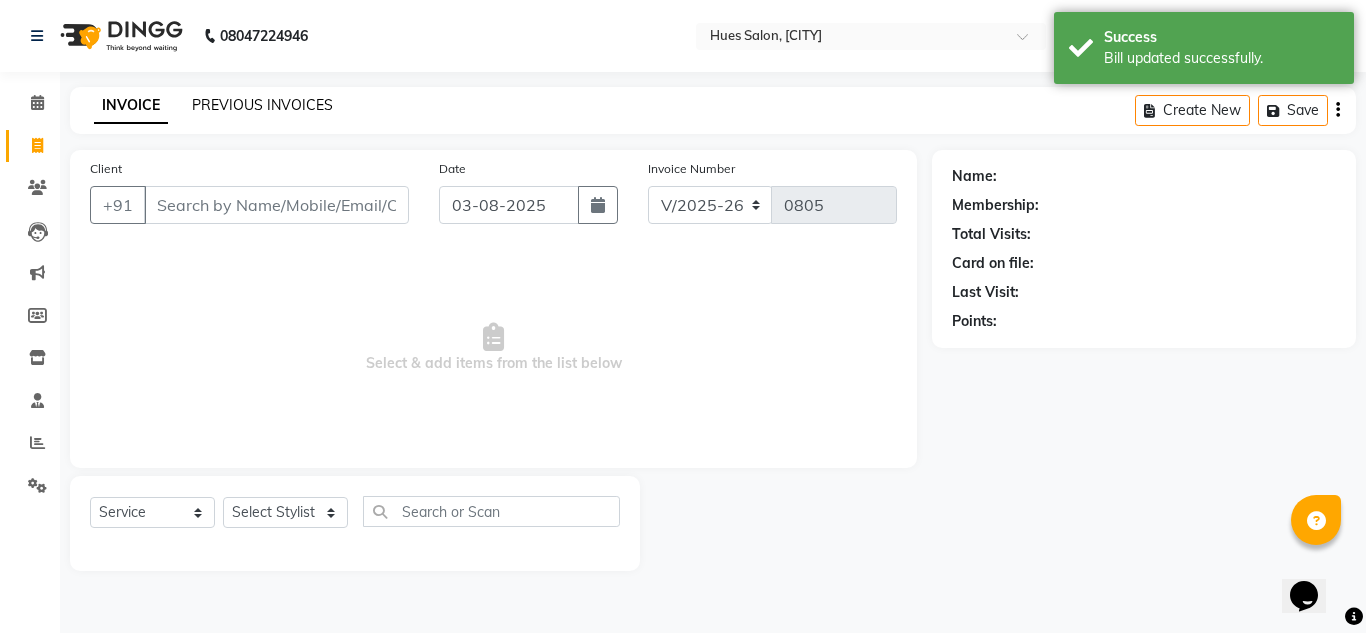 click on "PREVIOUS INVOICES" 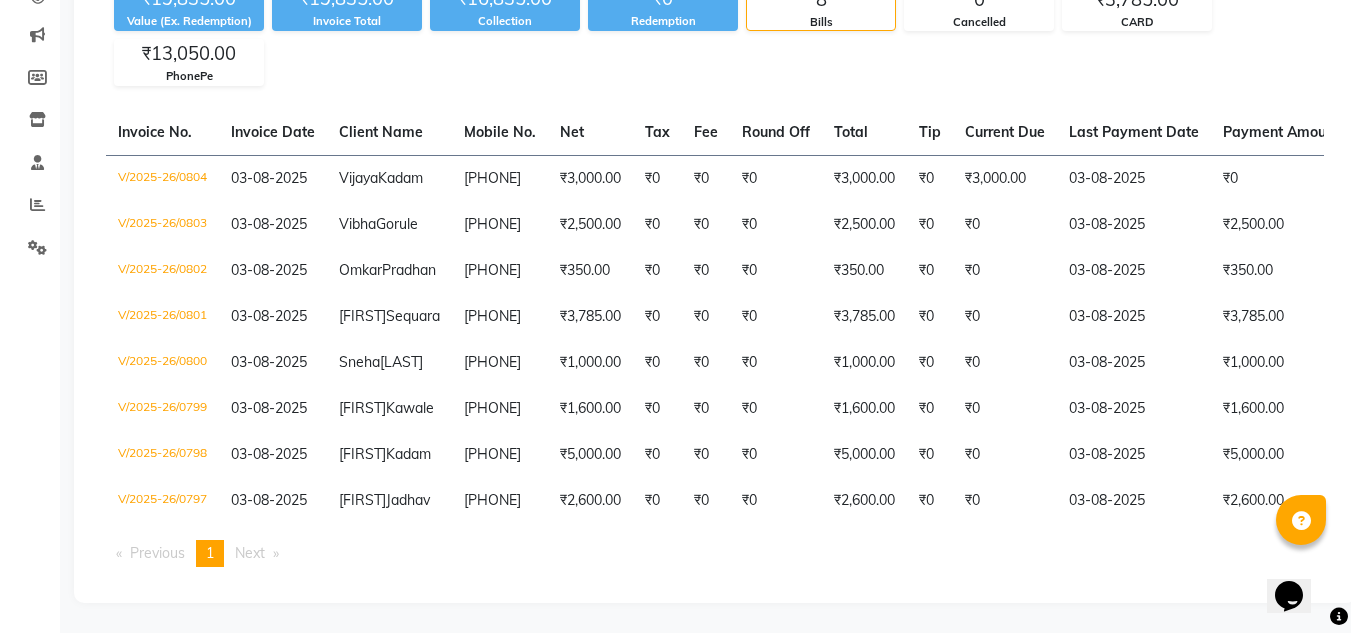 scroll, scrollTop: 410, scrollLeft: 0, axis: vertical 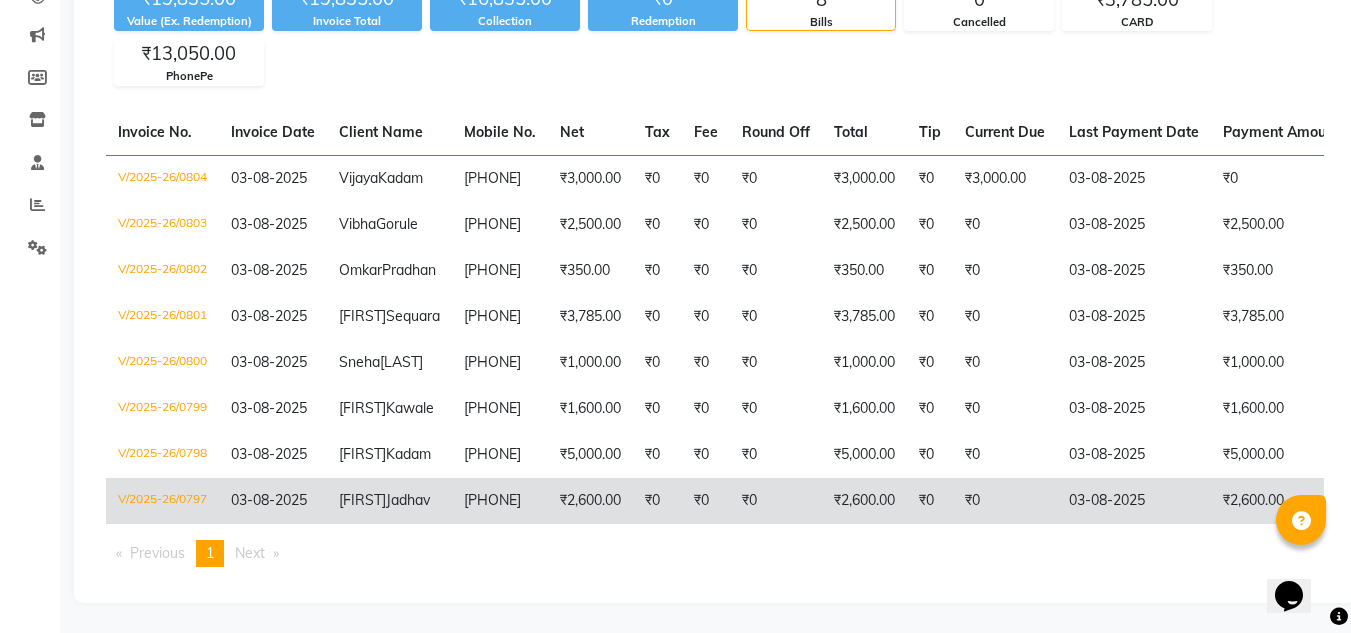 click on "₹2,600.00" 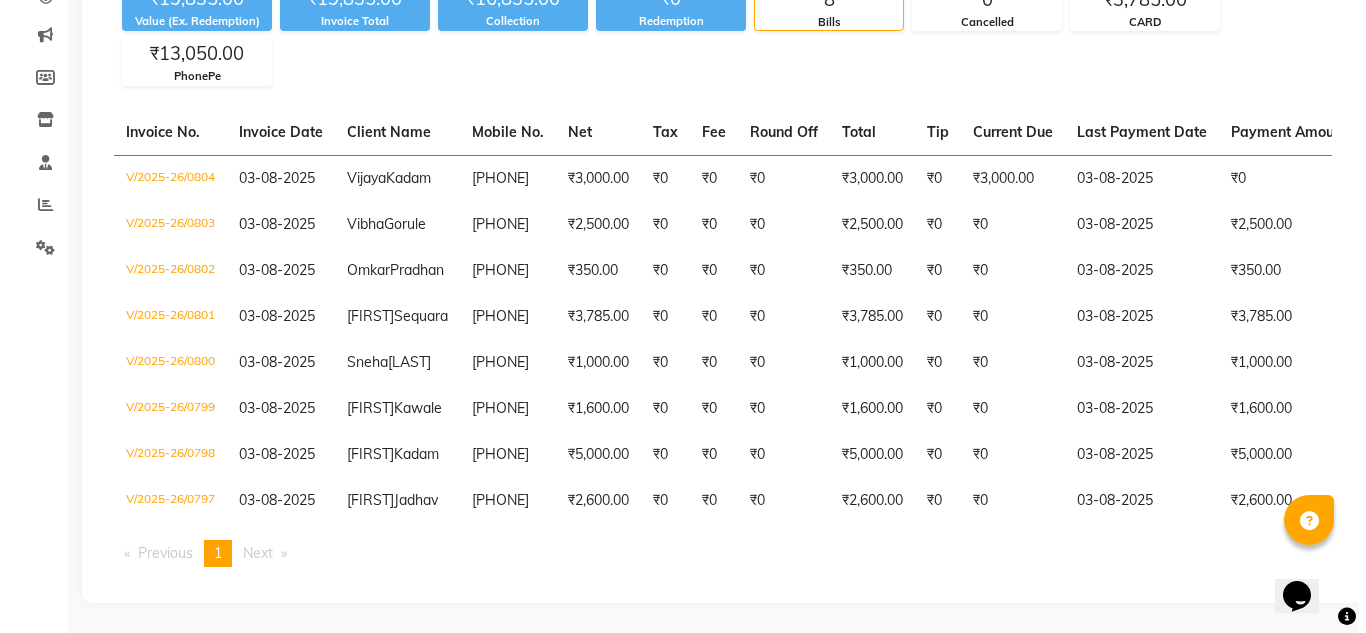 scroll, scrollTop: 0, scrollLeft: 0, axis: both 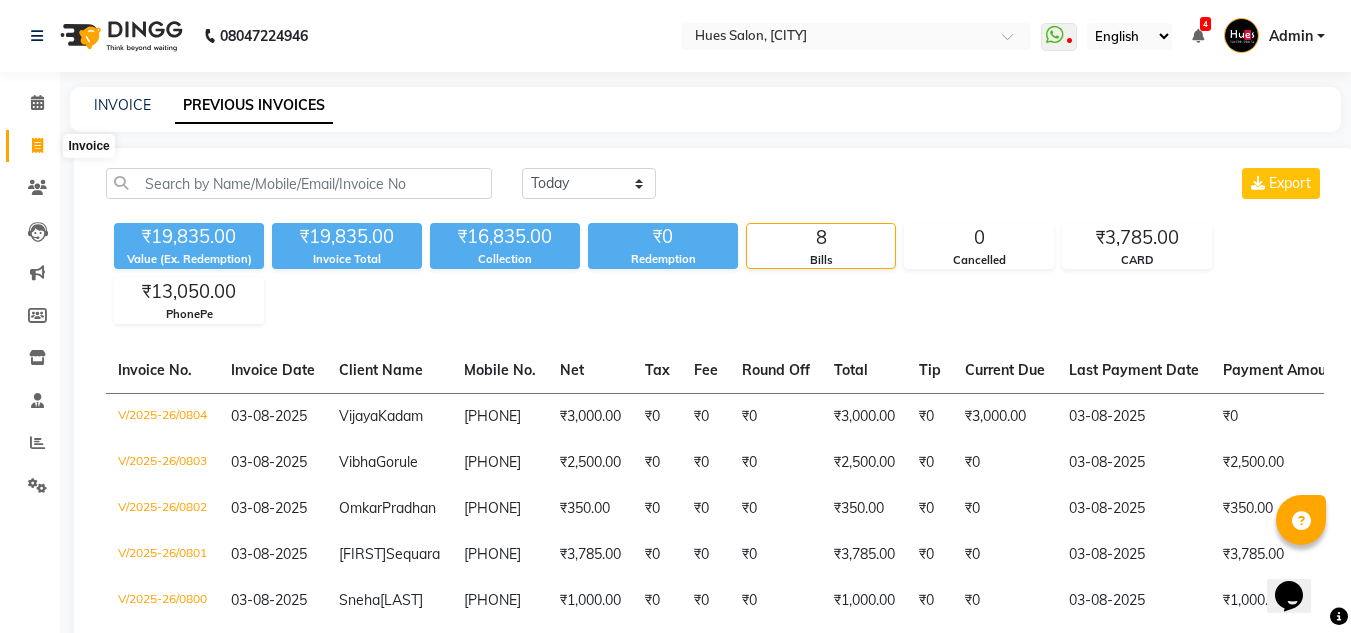 click 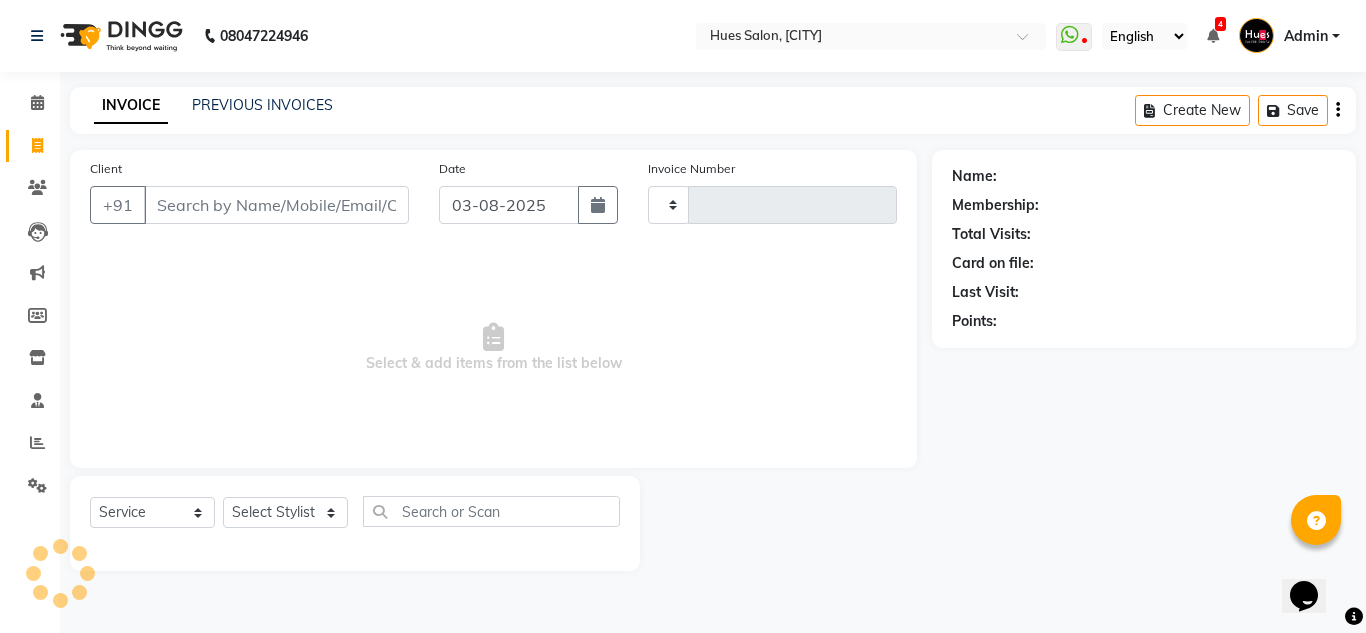 type on "0805" 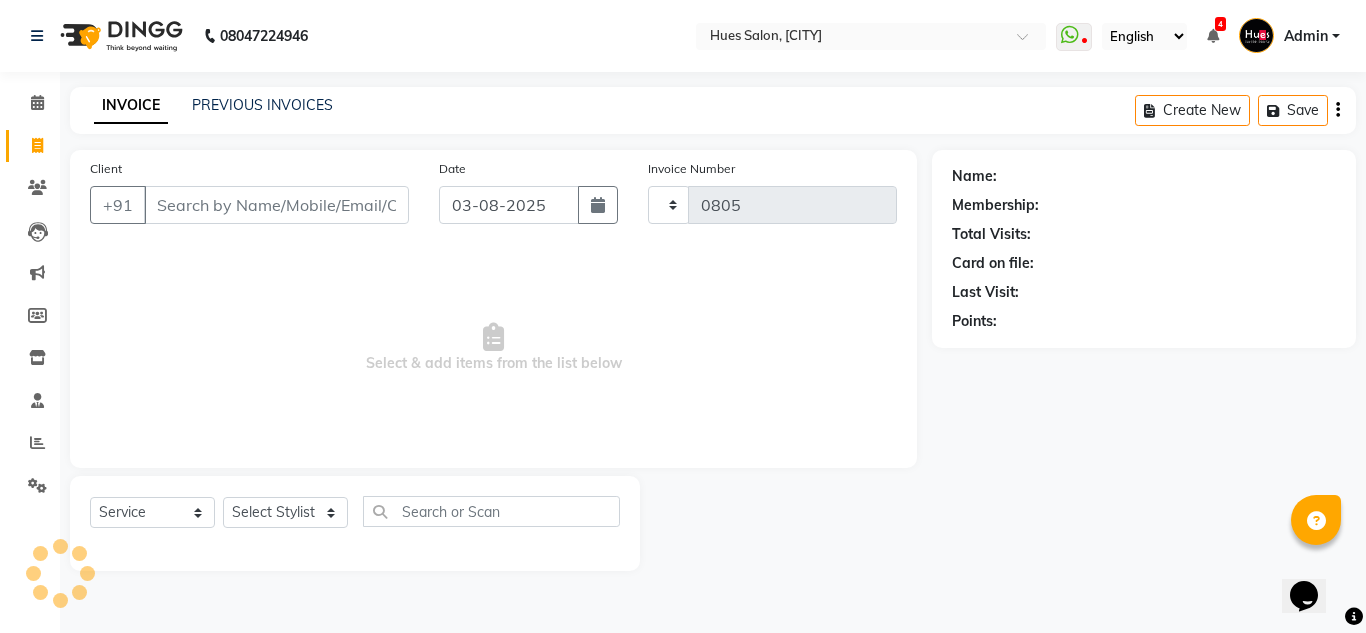 select on "3460" 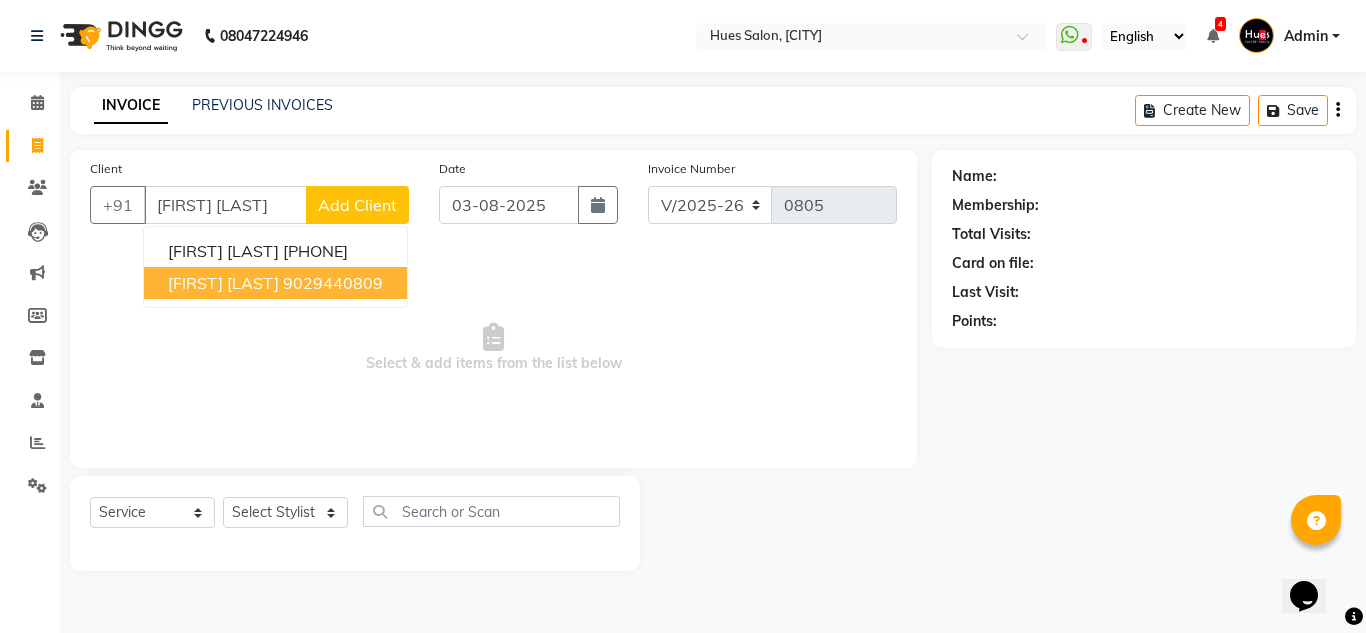 click on "Anuja Rasal" at bounding box center (223, 283) 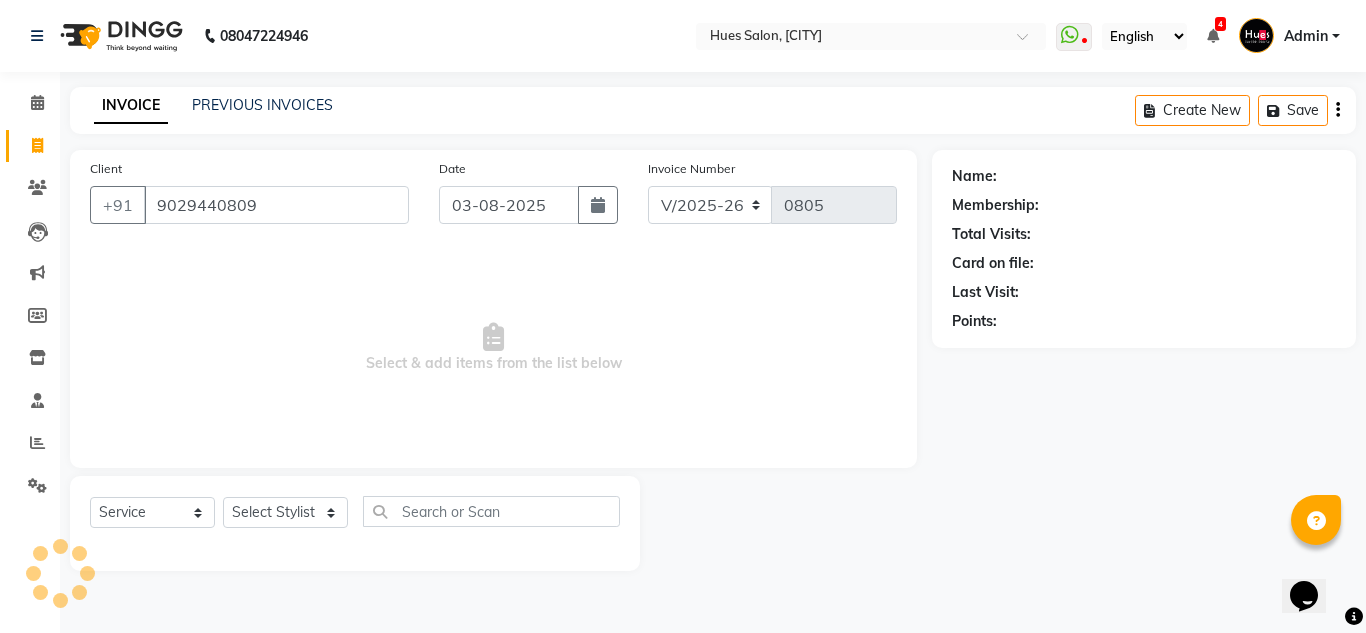 type on "9029440809" 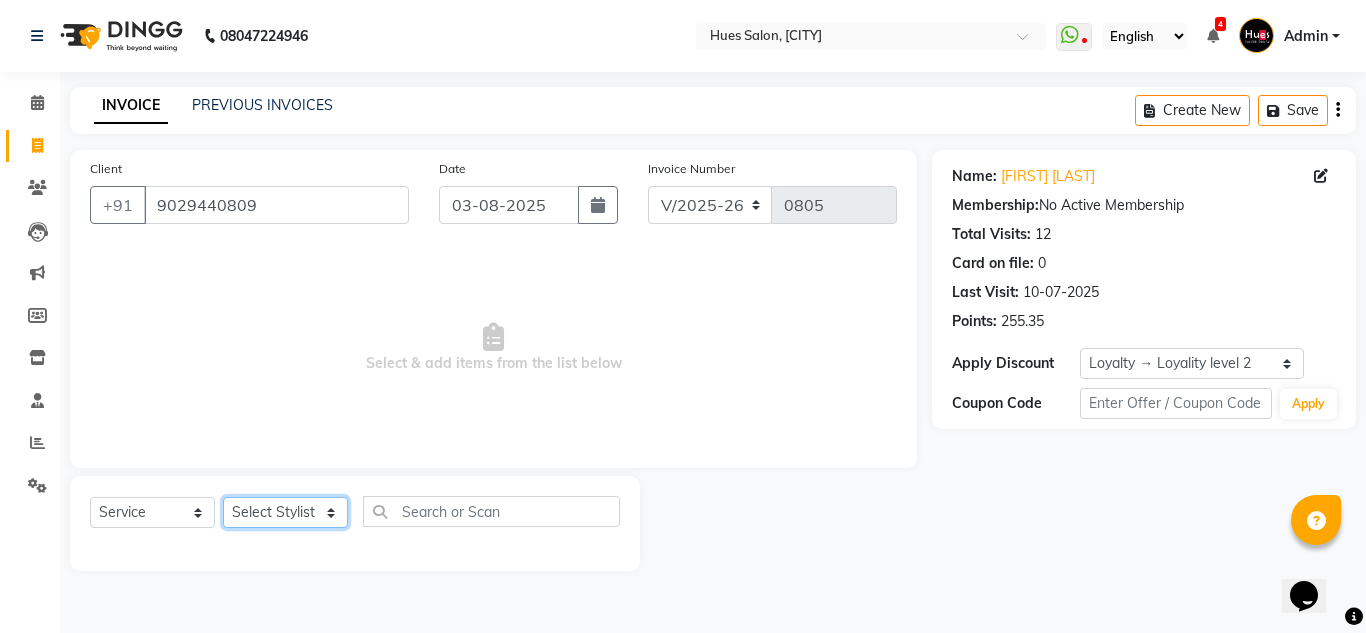 click on "Select Stylist [FIRST] [LAST] [LAST] [FIRST] [LAST] [FIRST] [LAST] [FIRST] [LAST]" 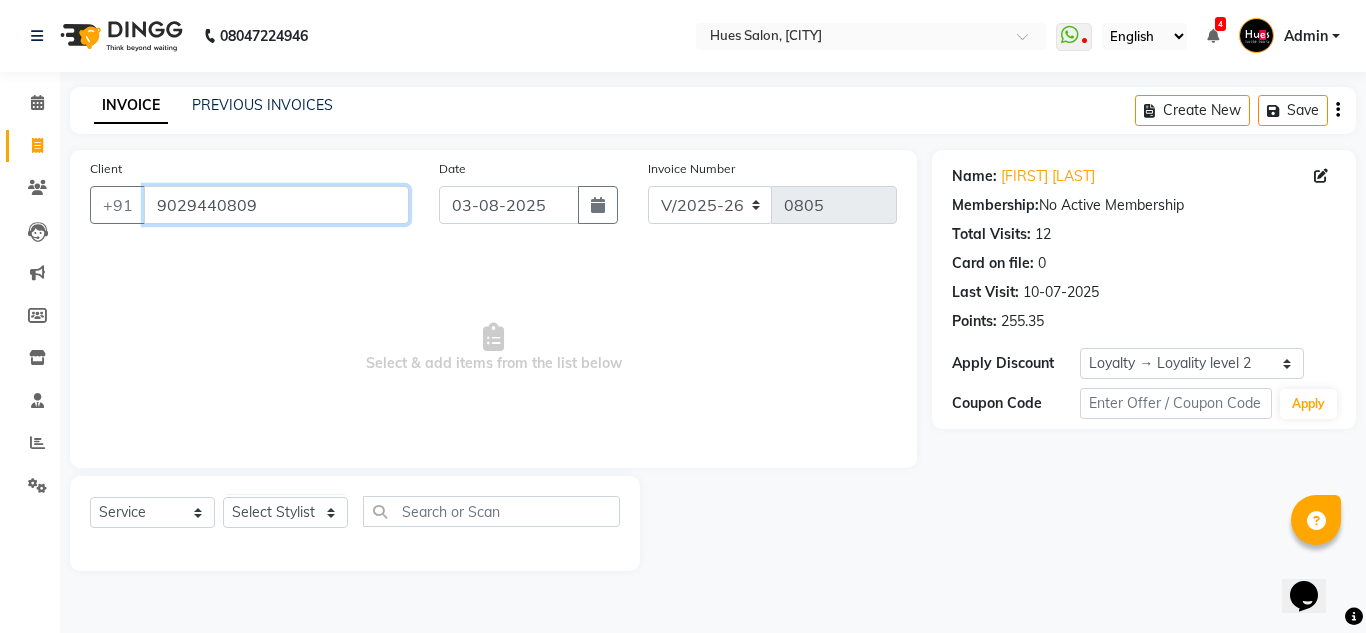 click on "9029440809" at bounding box center (276, 205) 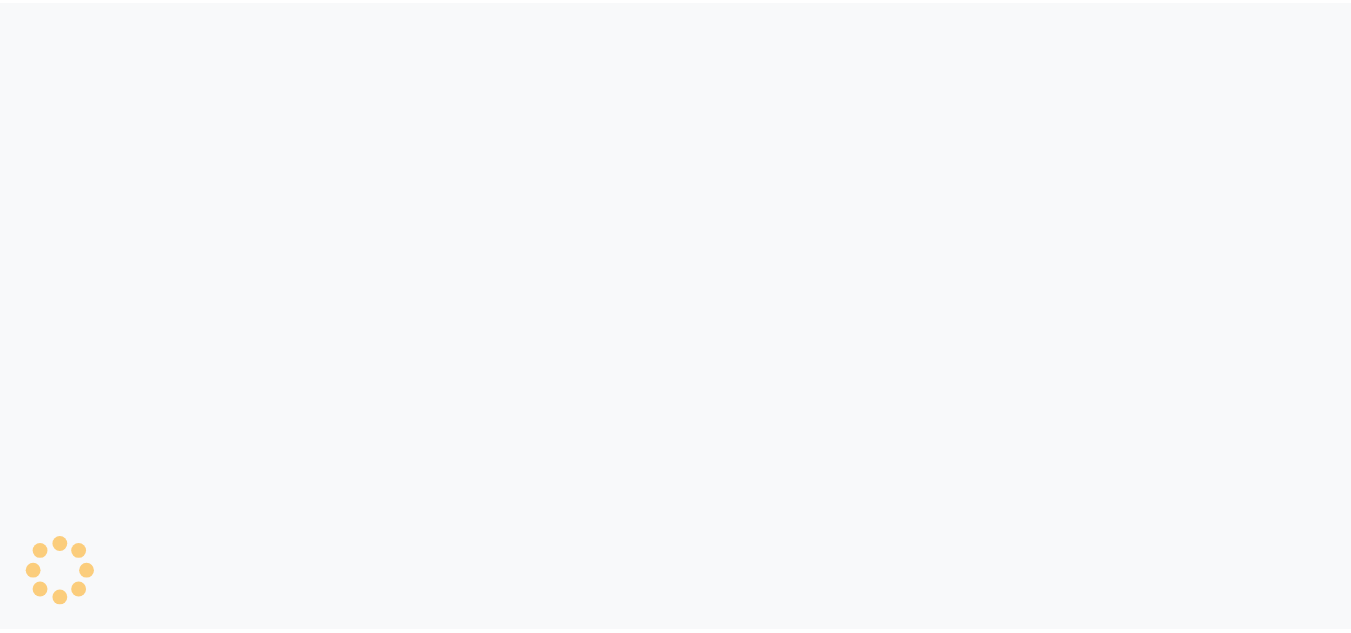 scroll, scrollTop: 0, scrollLeft: 0, axis: both 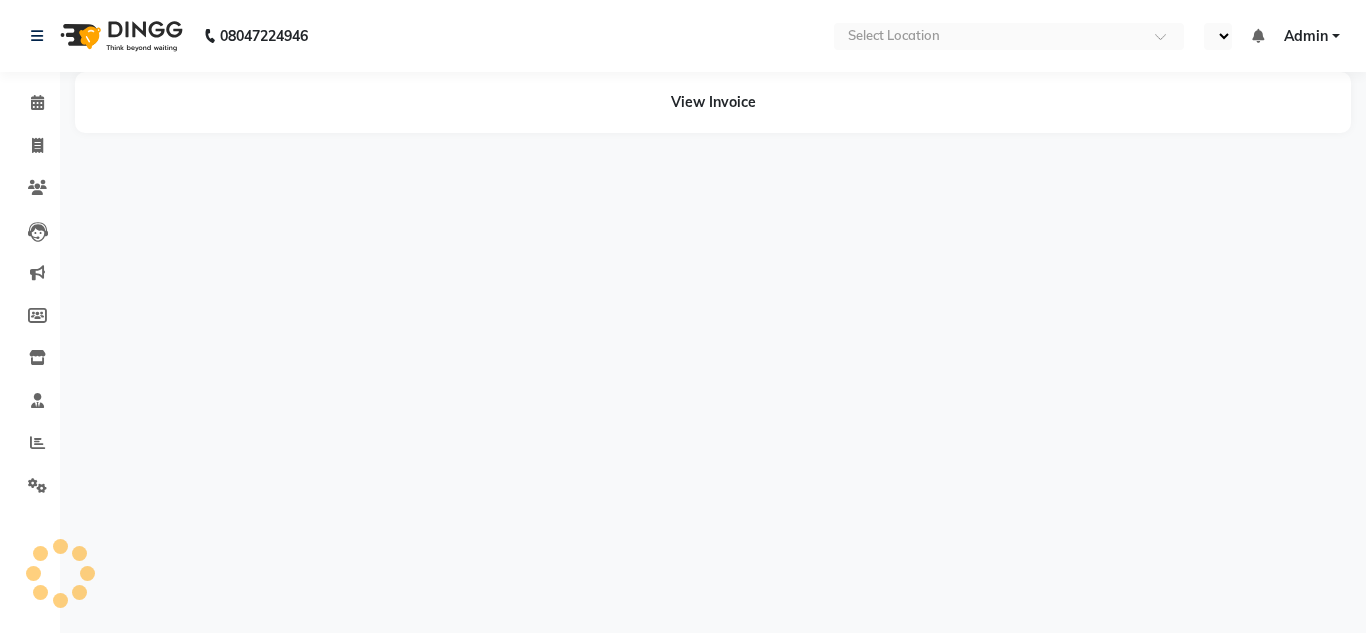 select on "en" 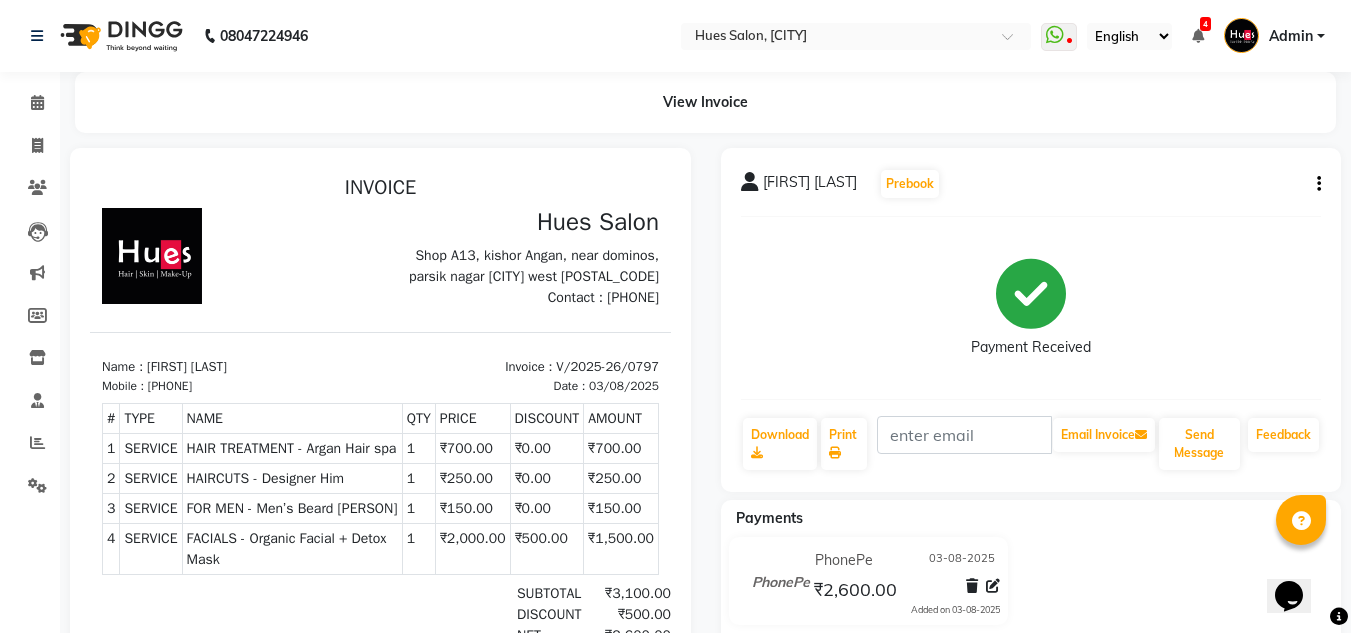 scroll, scrollTop: 0, scrollLeft: 0, axis: both 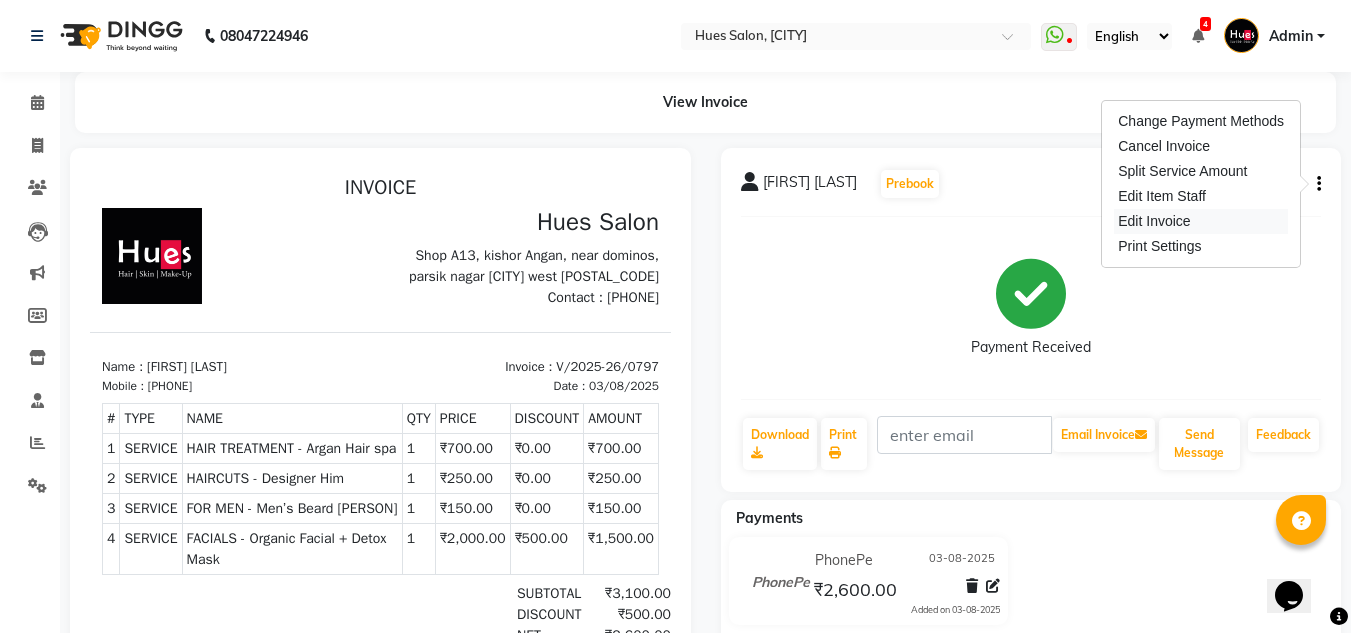 click on "Edit Invoice" at bounding box center (1201, 221) 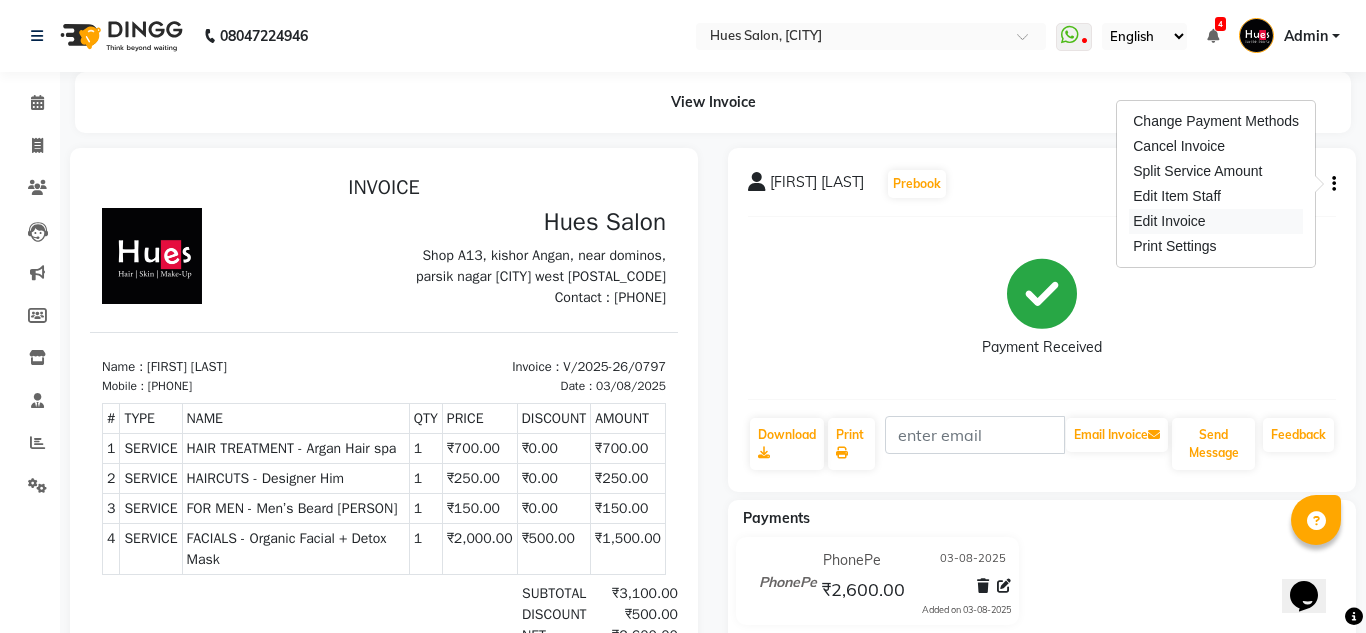 select on "service" 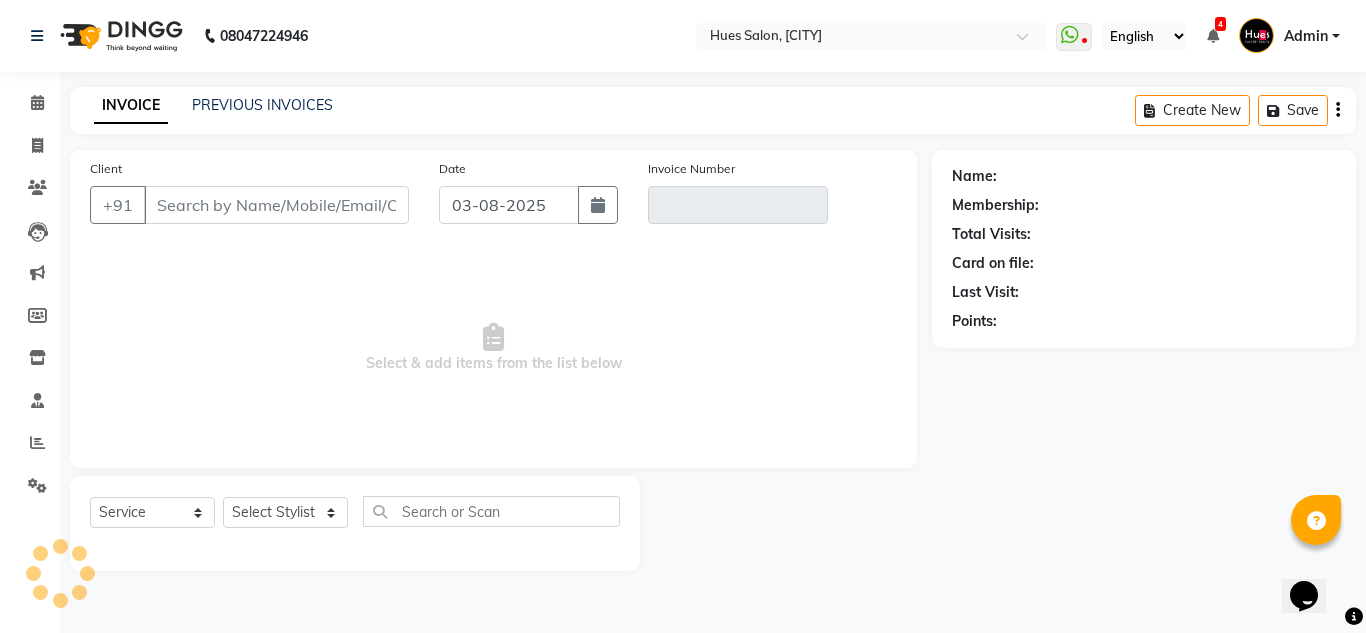 type on "[PHONE]" 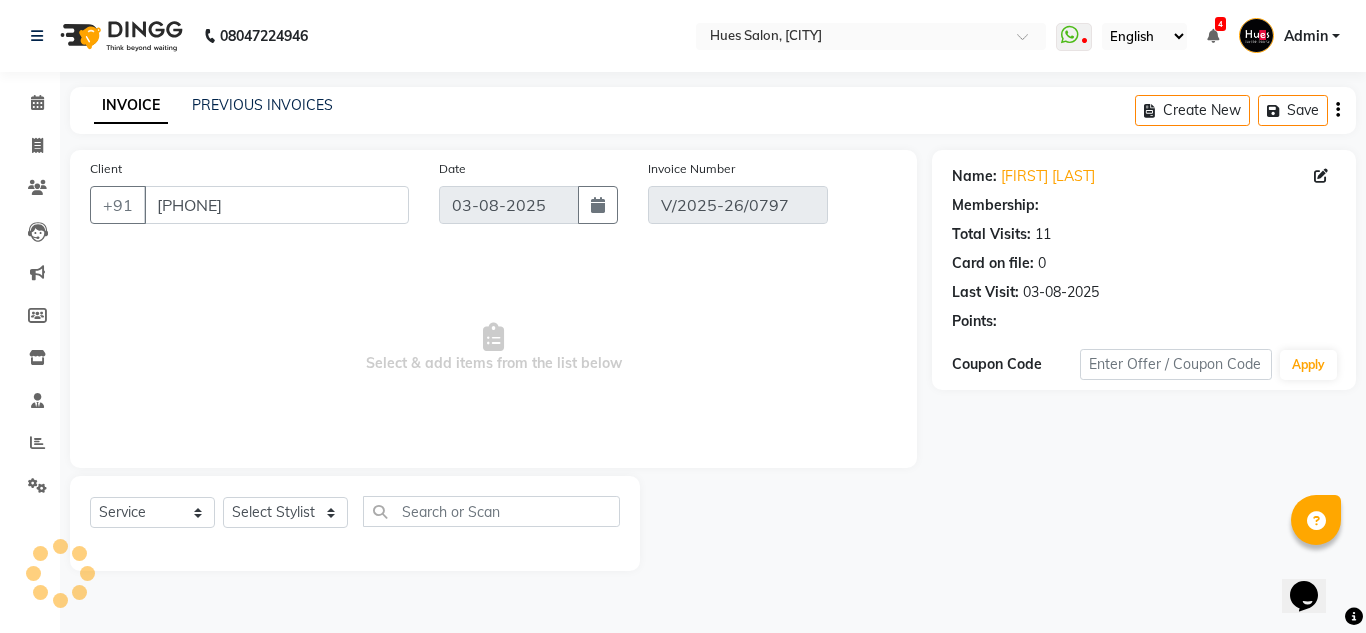 select on "select" 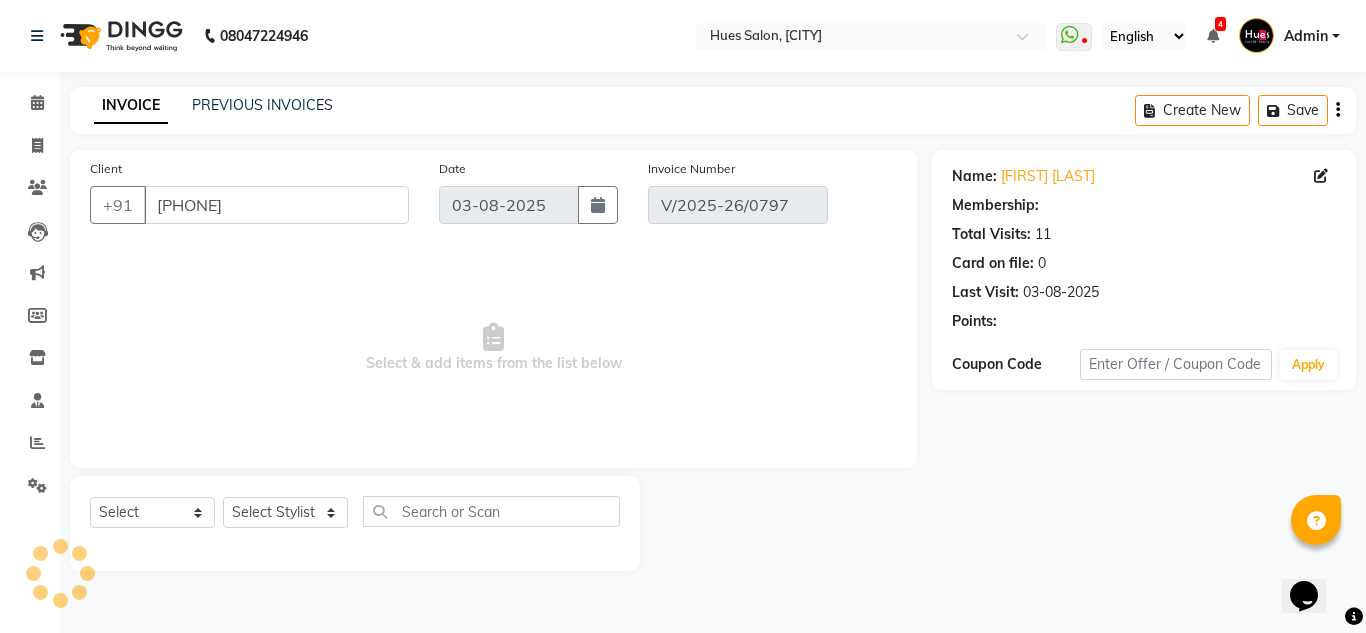 select on "1: Object" 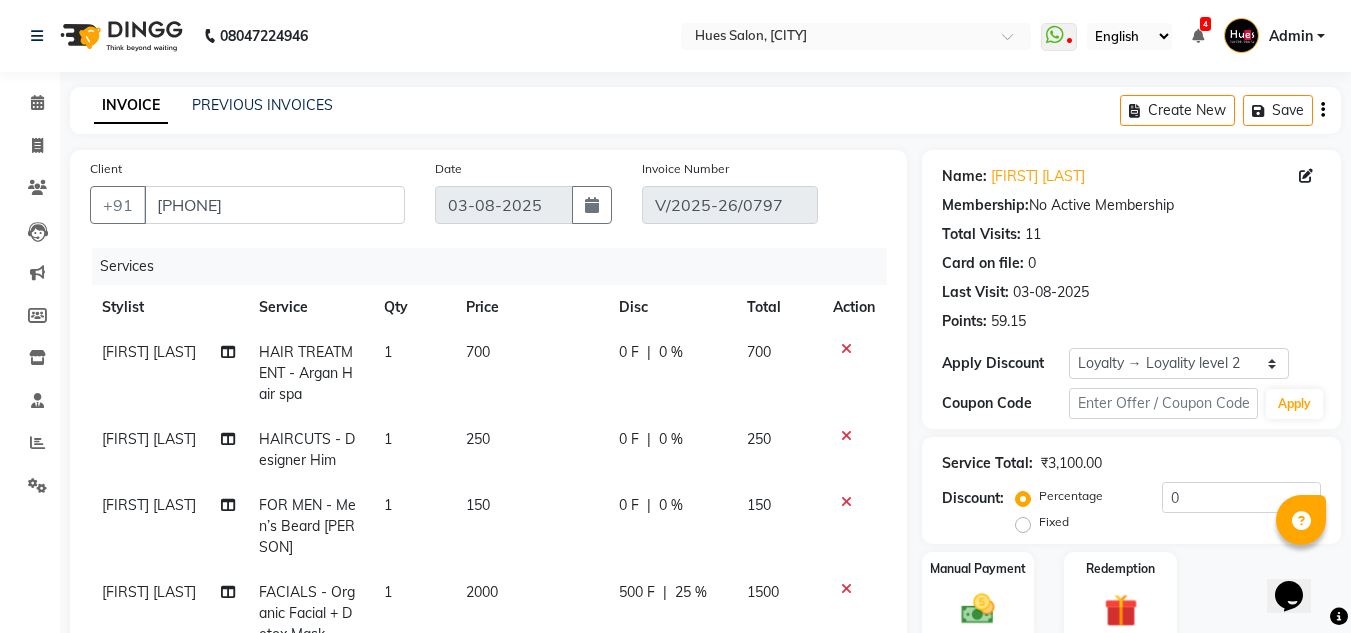 scroll, scrollTop: 485, scrollLeft: 0, axis: vertical 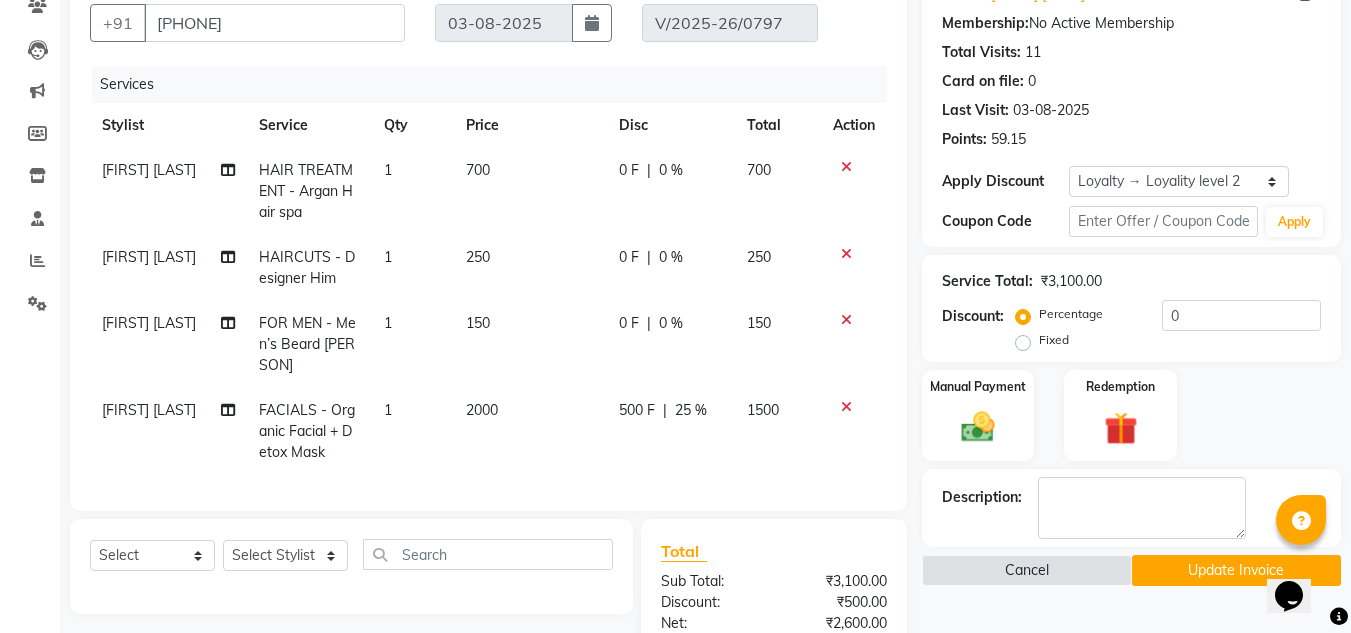 click 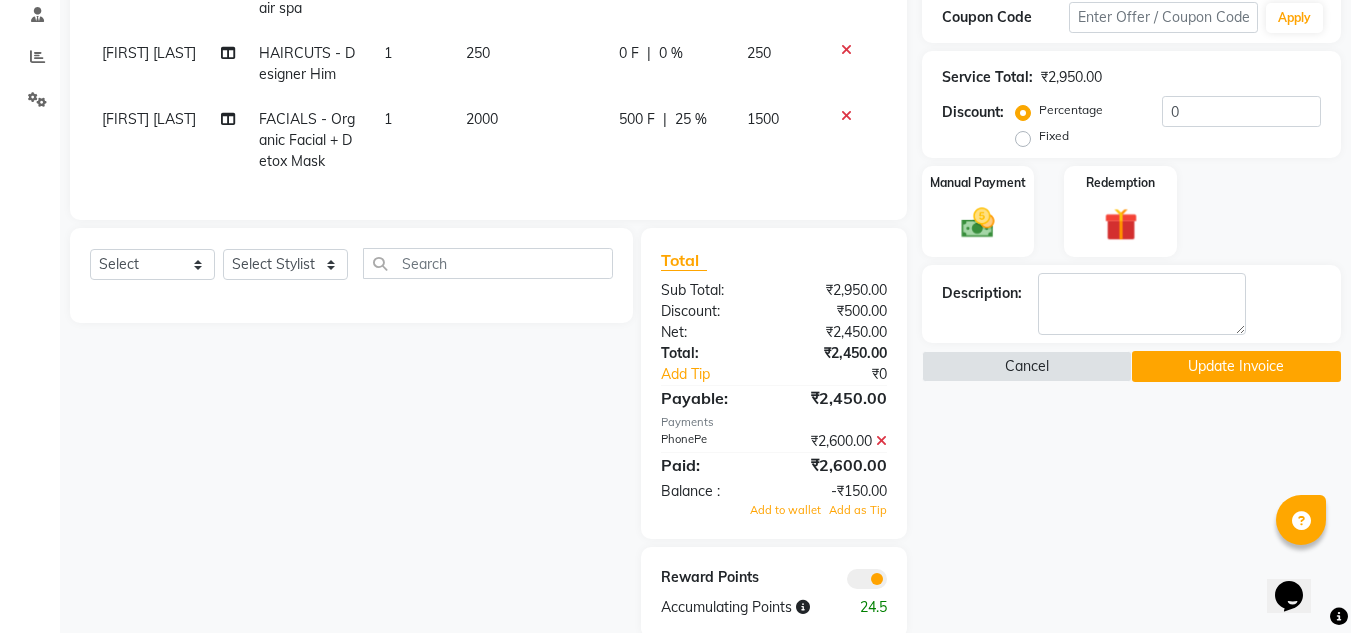scroll, scrollTop: 399, scrollLeft: 0, axis: vertical 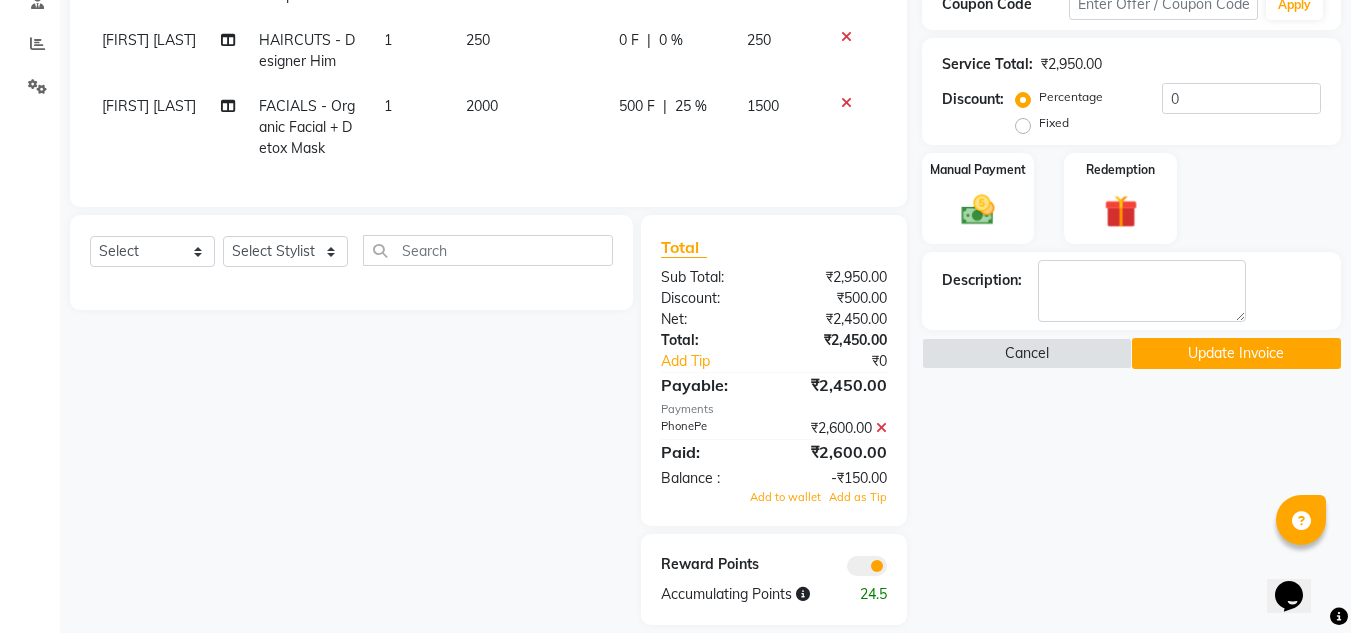 click 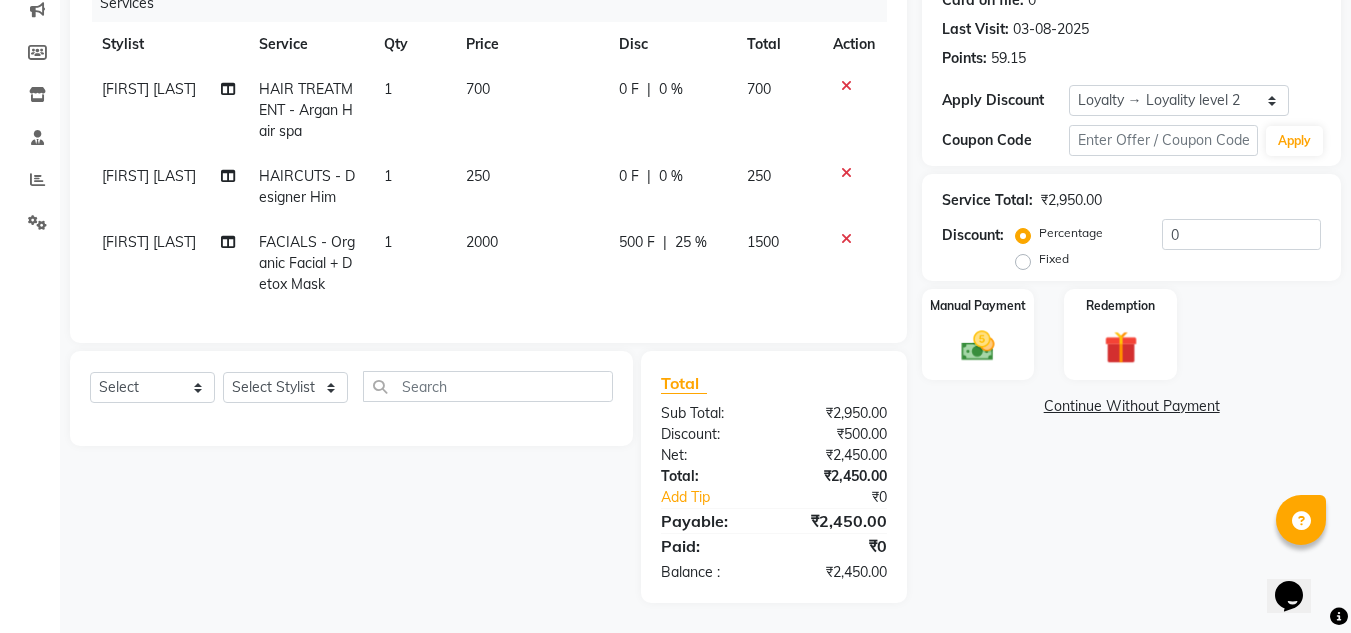 click on "250" 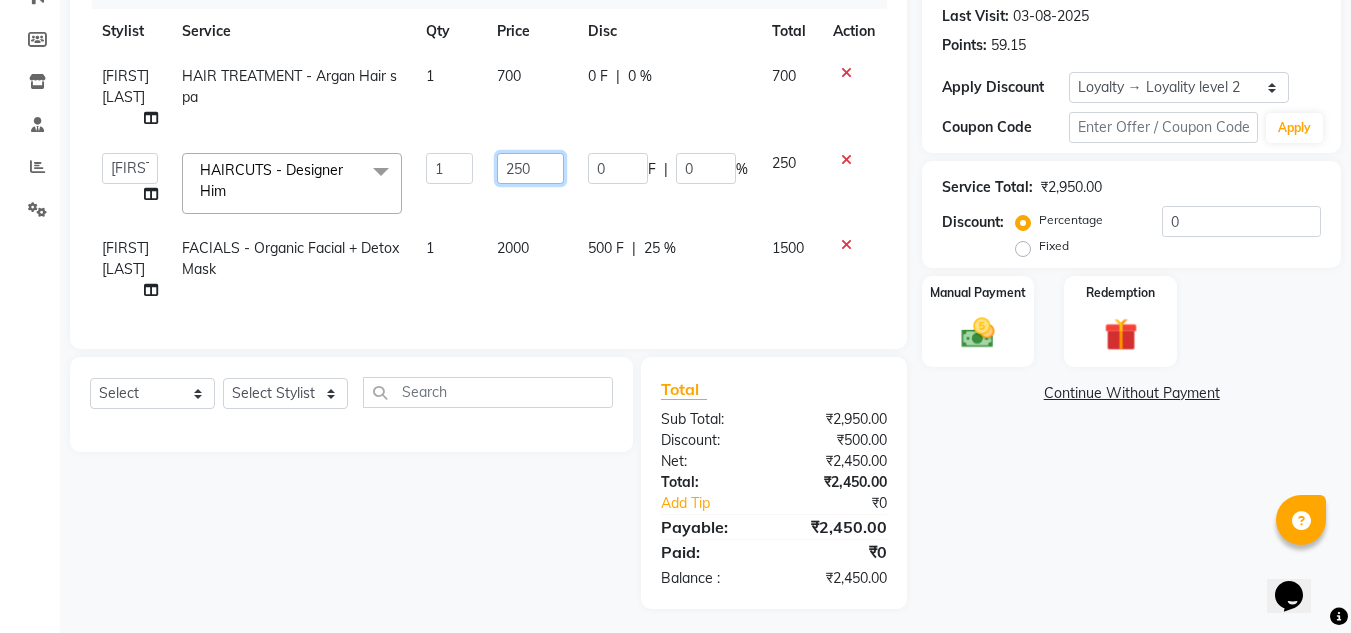 click on "250" 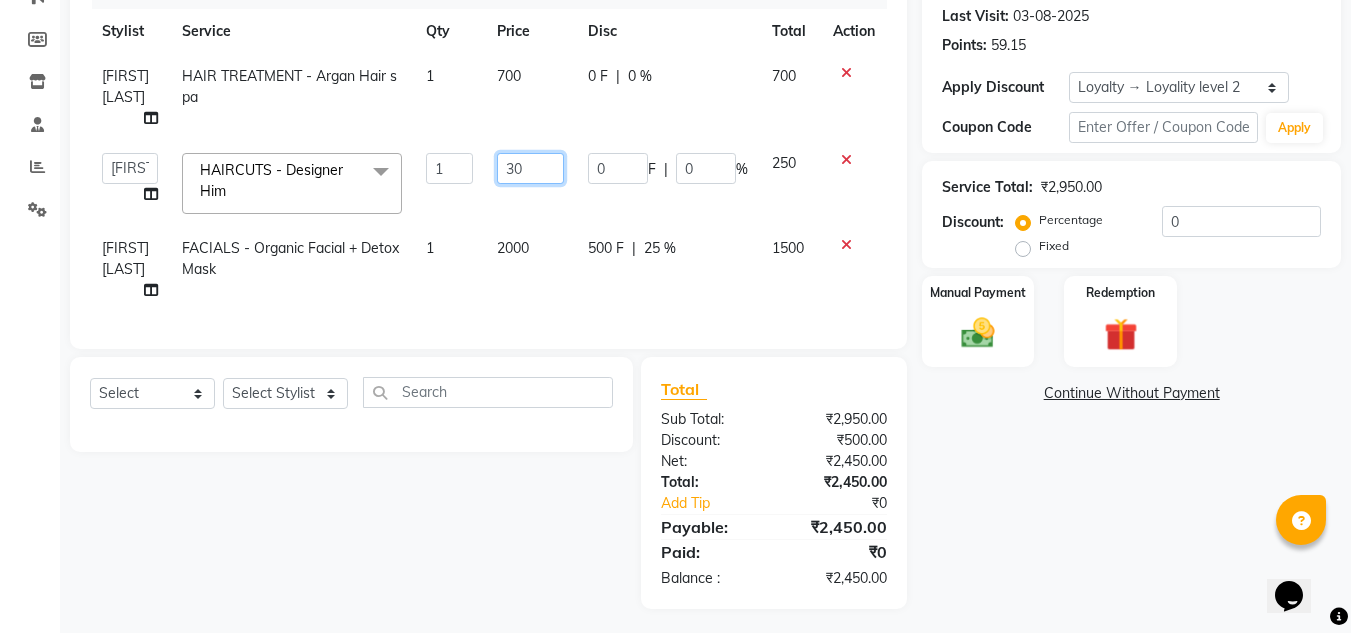 type on "300" 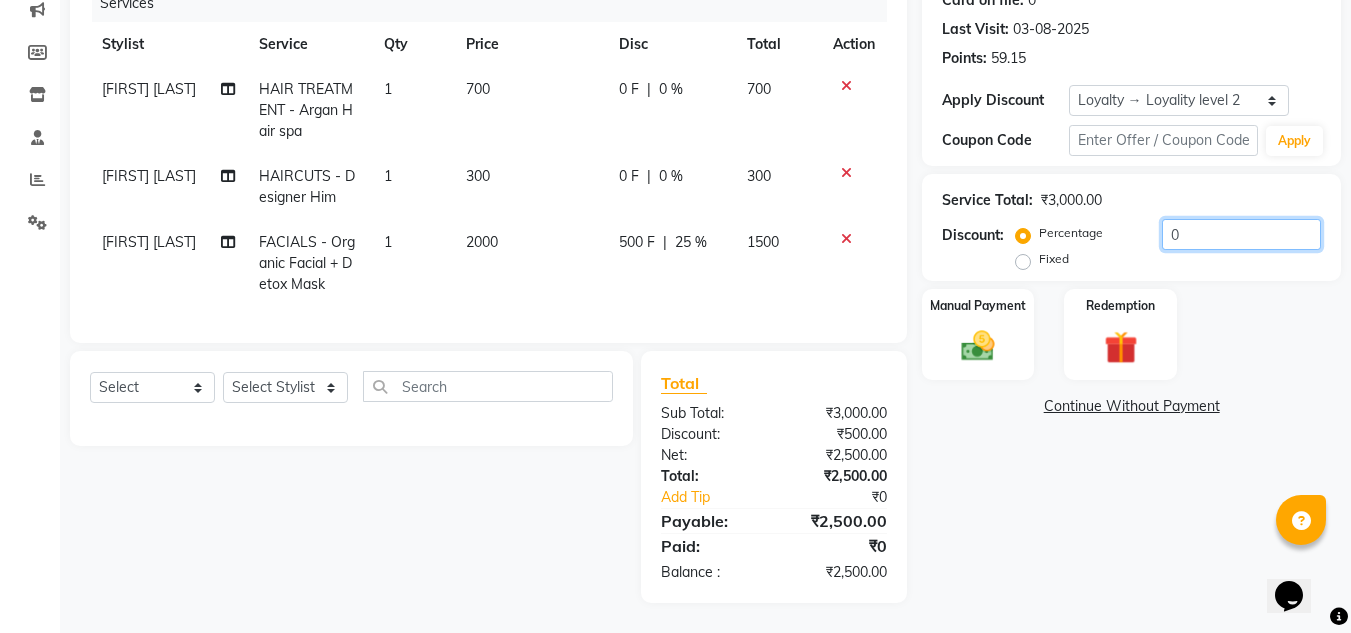 click on "0" 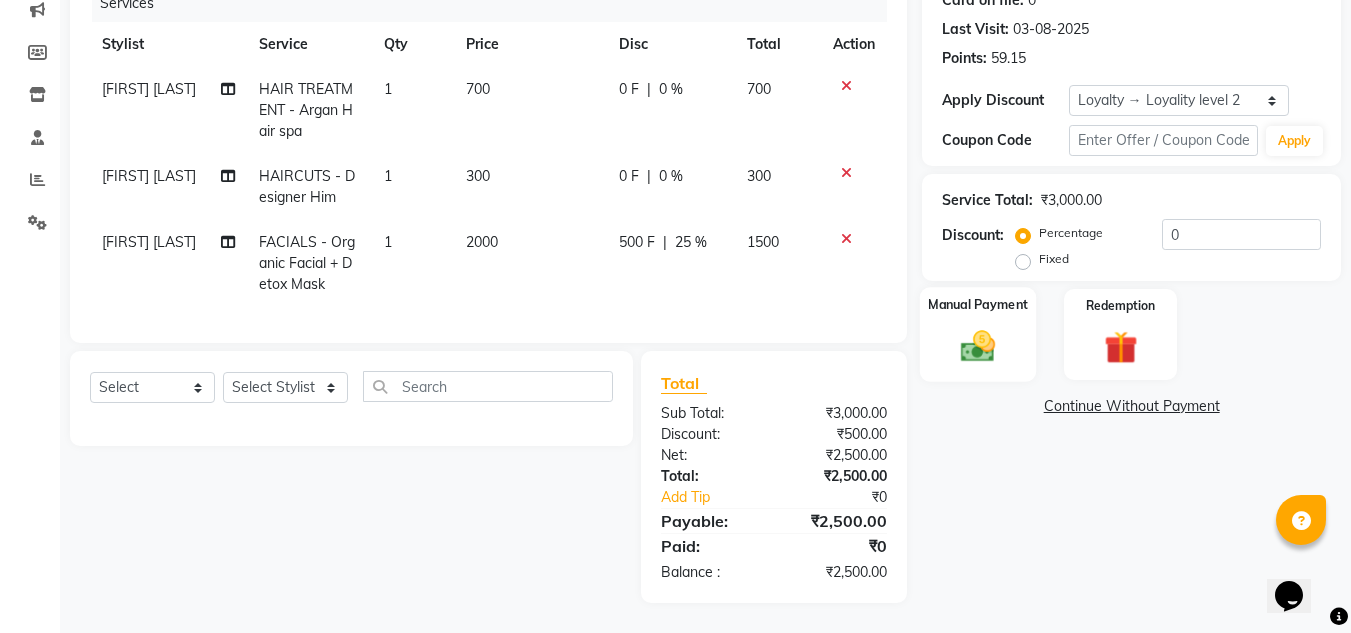 click 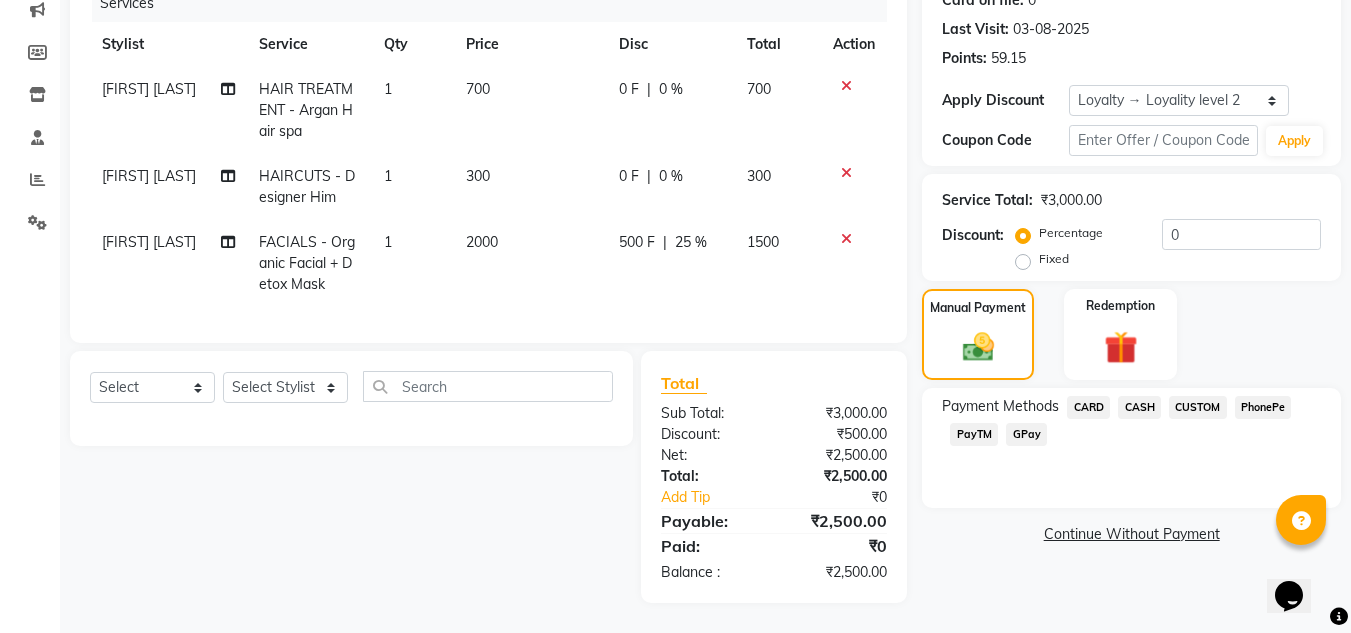 click on "PhonePe" 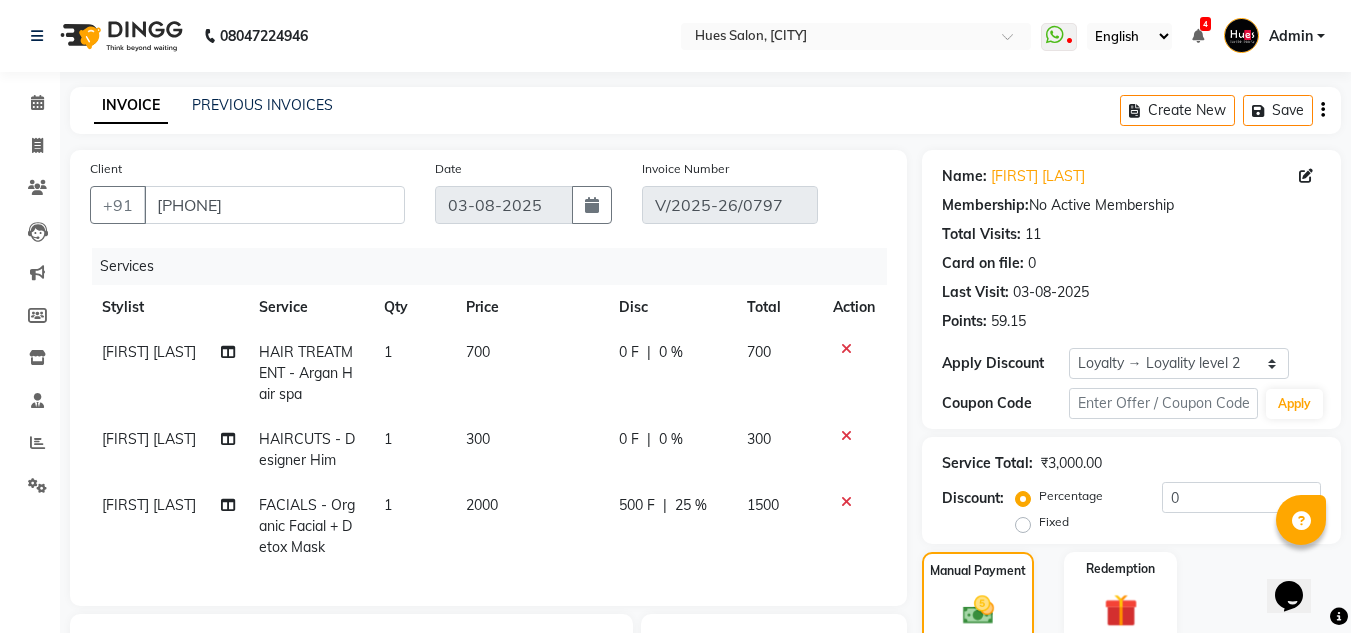 scroll, scrollTop: 278, scrollLeft: 0, axis: vertical 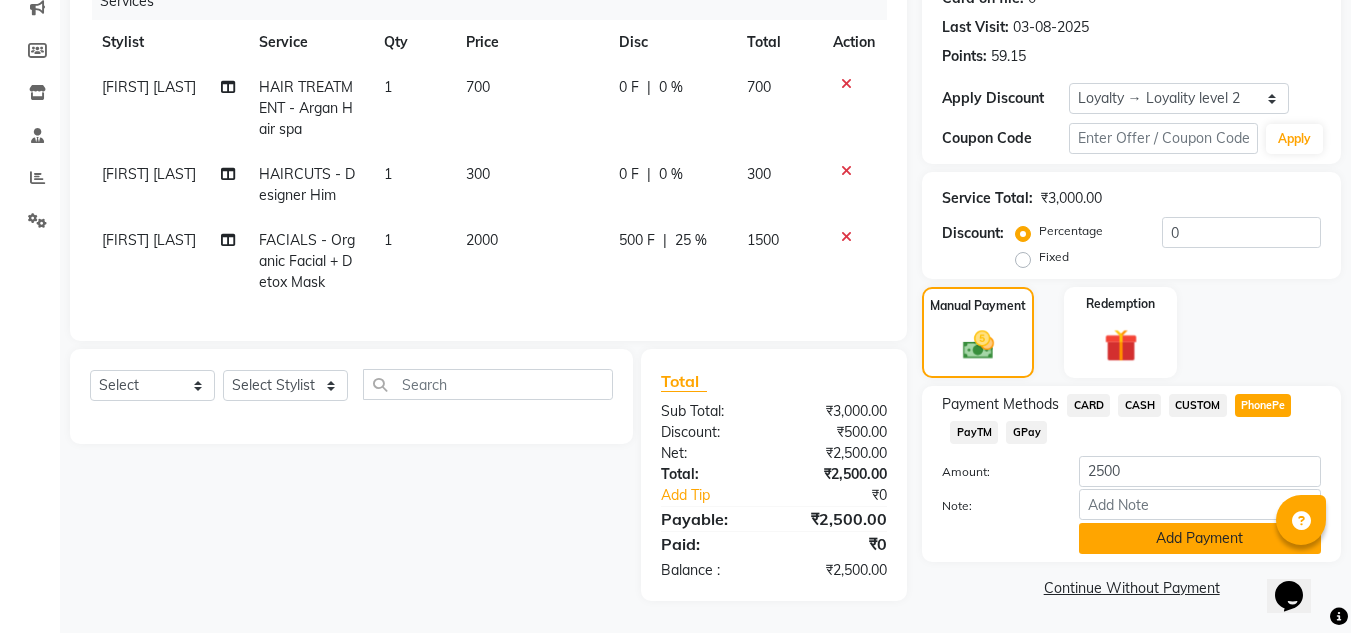click on "Add Payment" 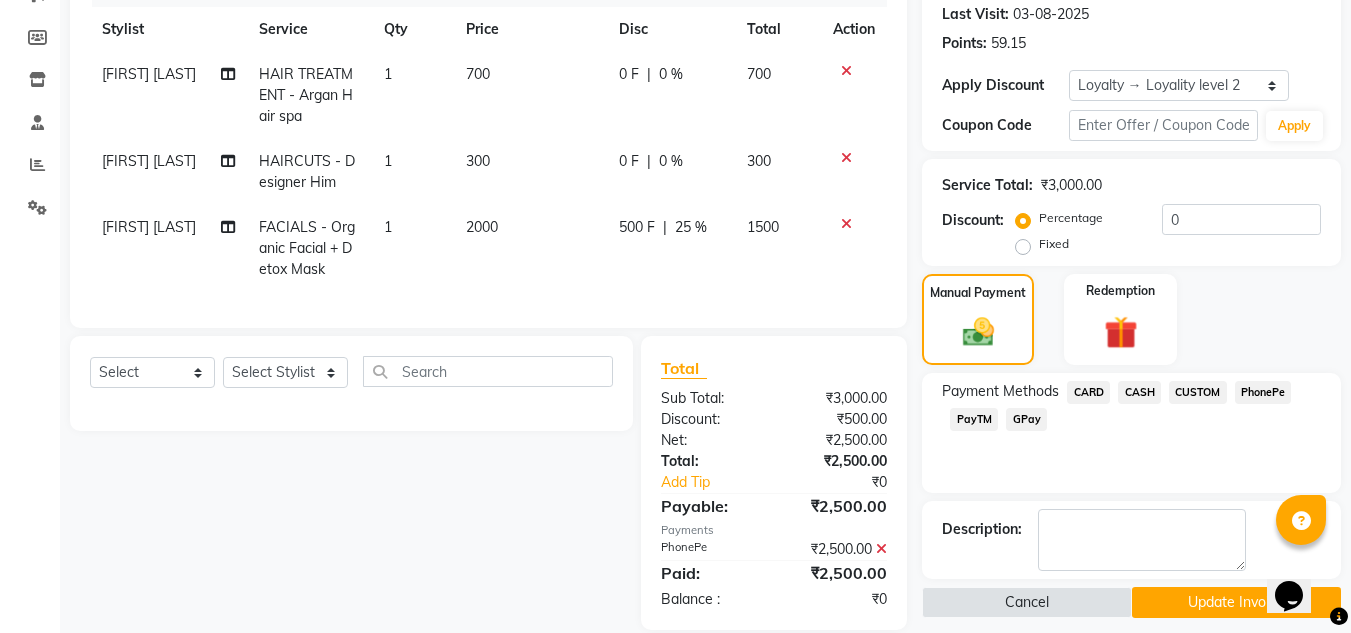 click on "Update Invoice" 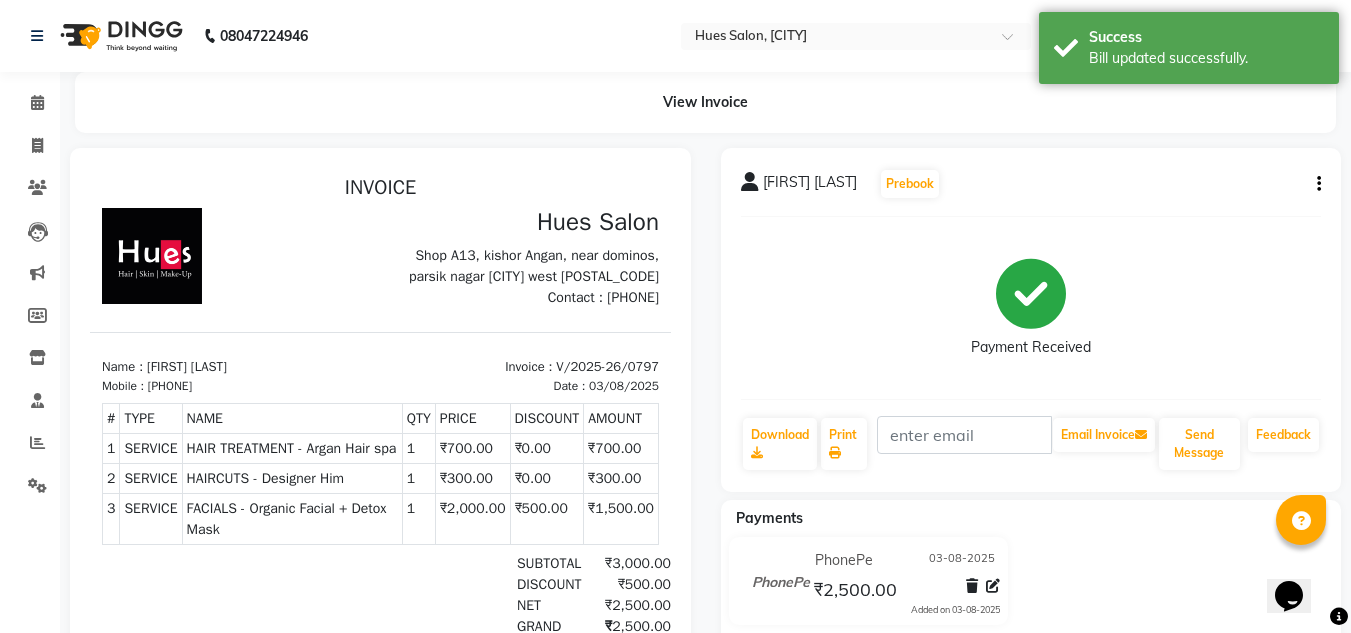 scroll, scrollTop: 0, scrollLeft: 0, axis: both 